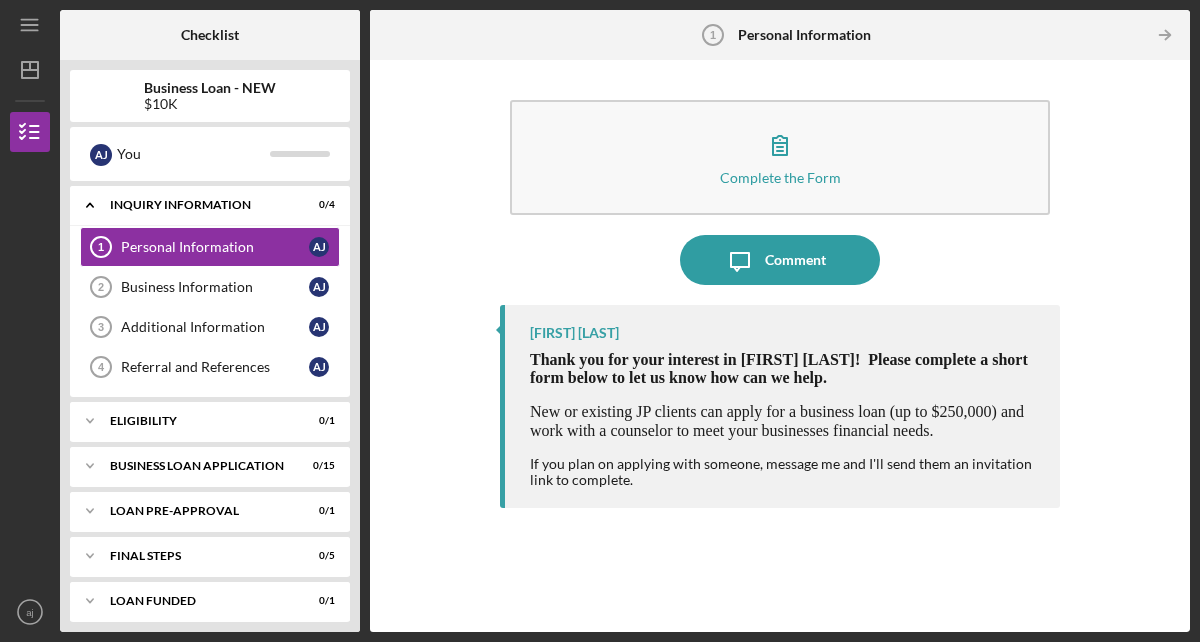 scroll, scrollTop: 0, scrollLeft: 0, axis: both 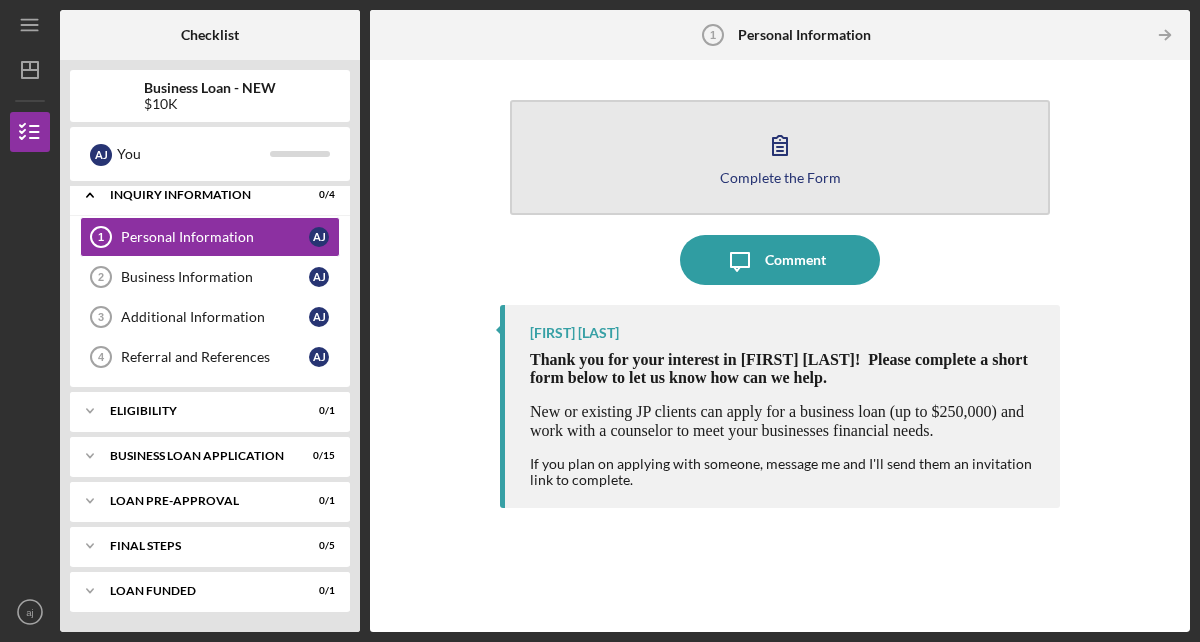 click on "Complete the Form Form" at bounding box center [780, 157] 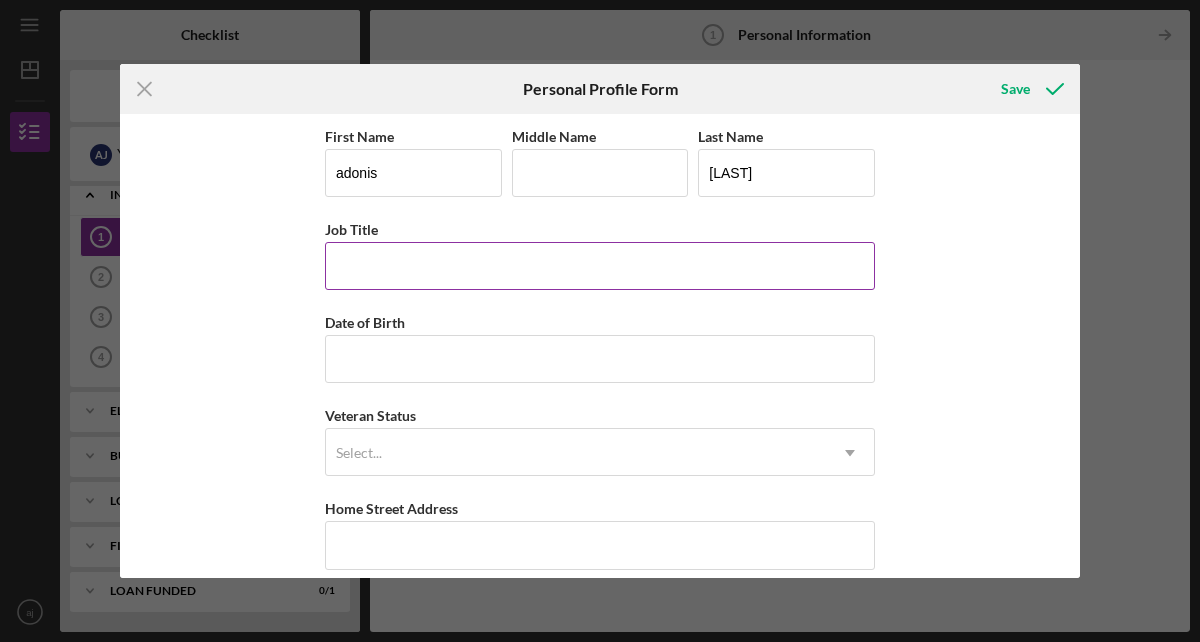 click on "Job Title" at bounding box center [600, 229] 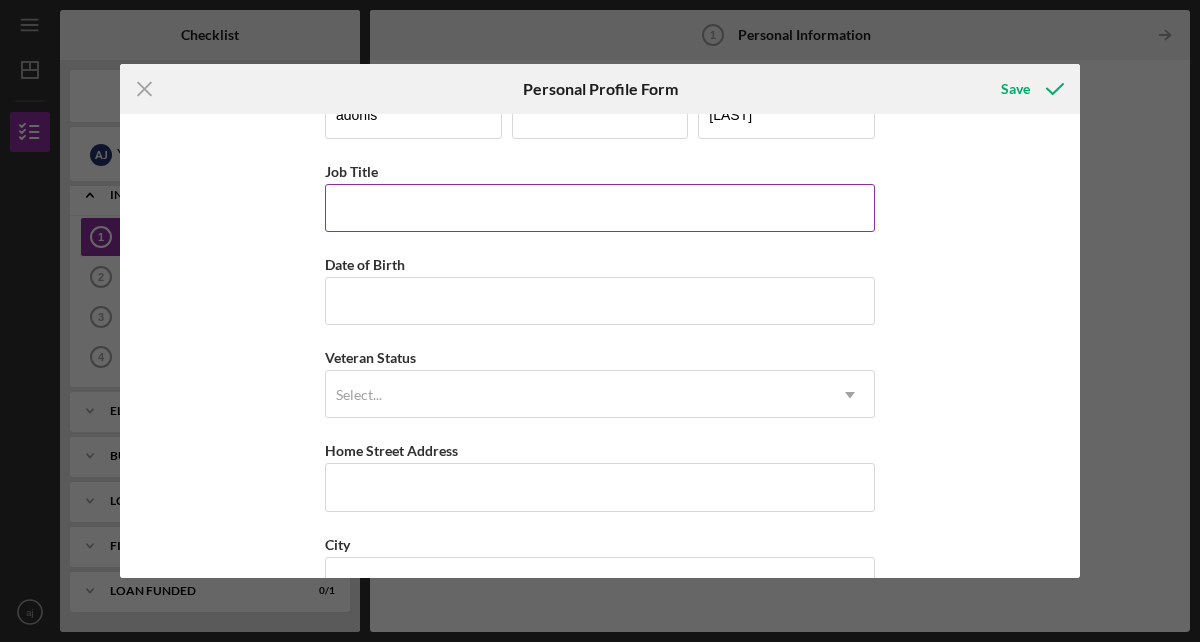 scroll, scrollTop: 0, scrollLeft: 0, axis: both 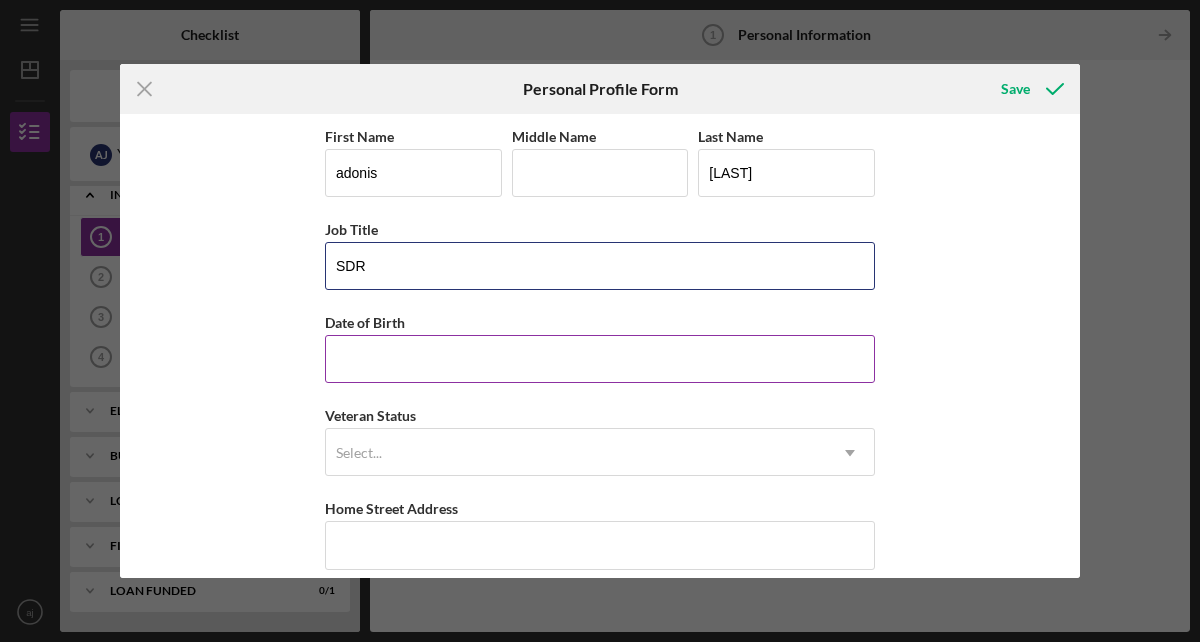 type on "SDR" 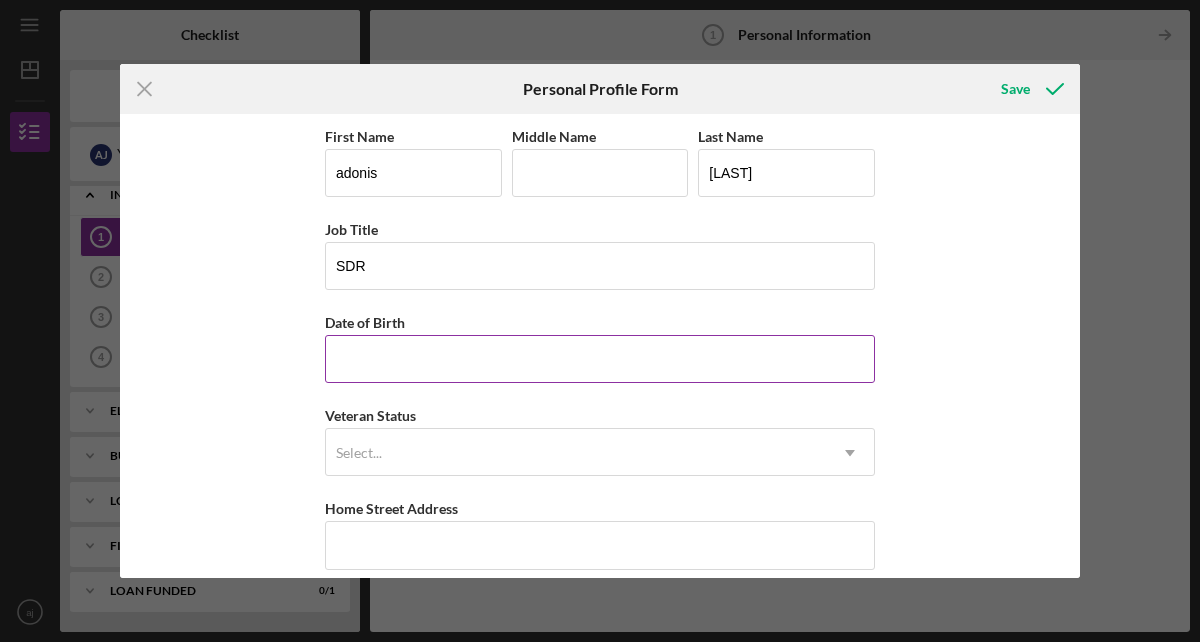 click on "Date of Birth" at bounding box center (600, 359) 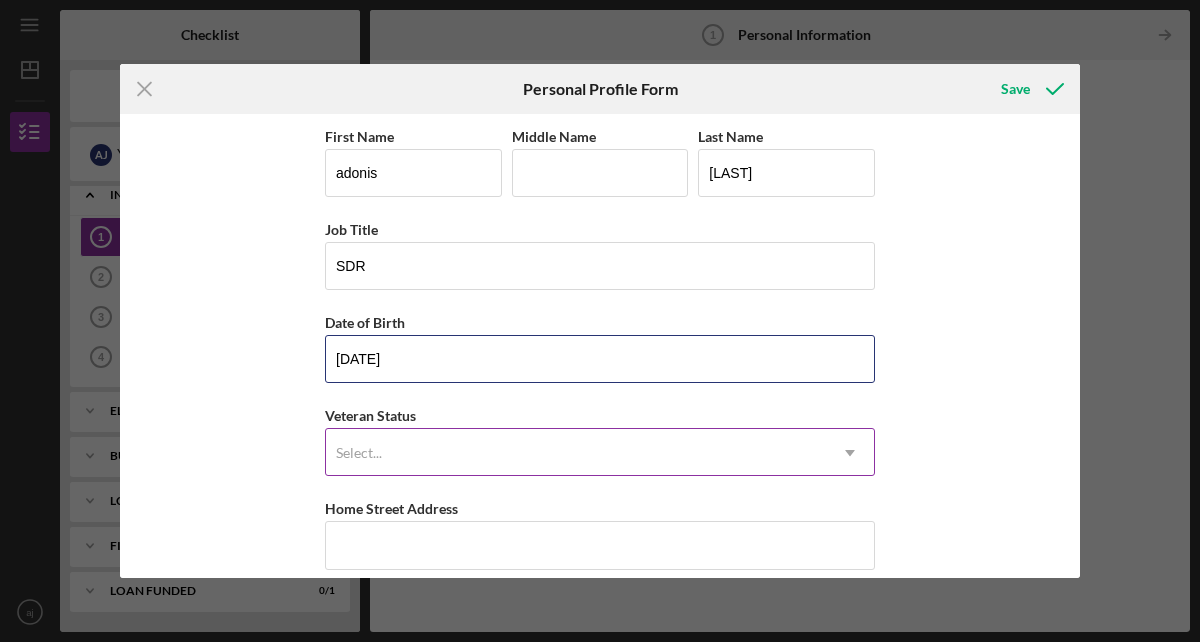 type on "[DATE]" 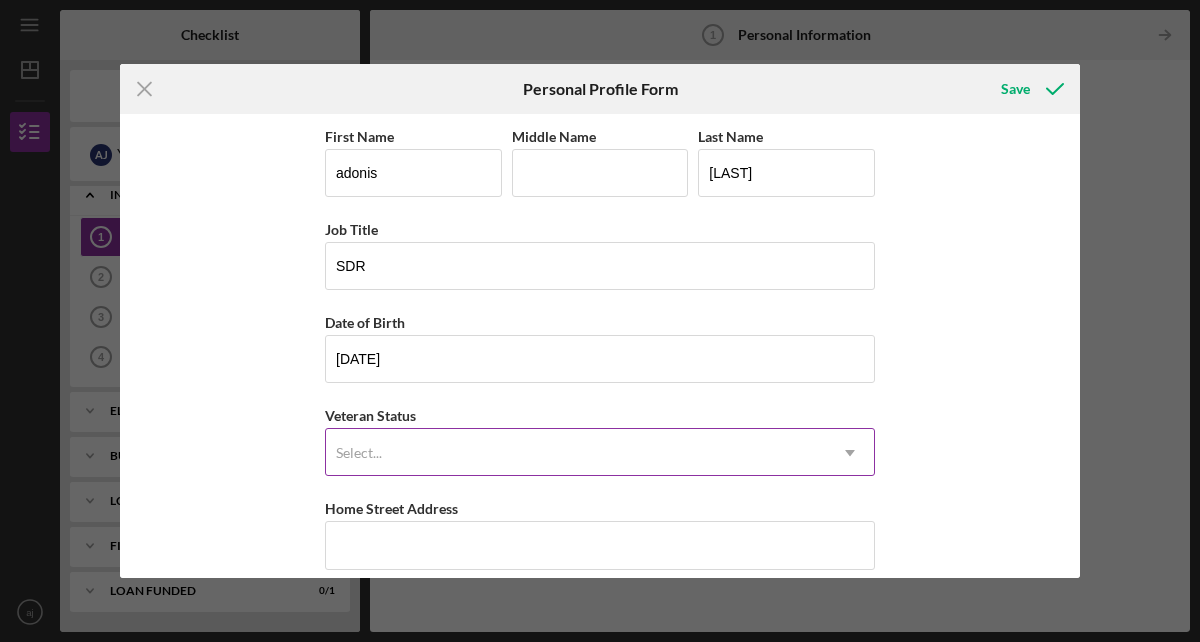 click on "Select..." at bounding box center (576, 453) 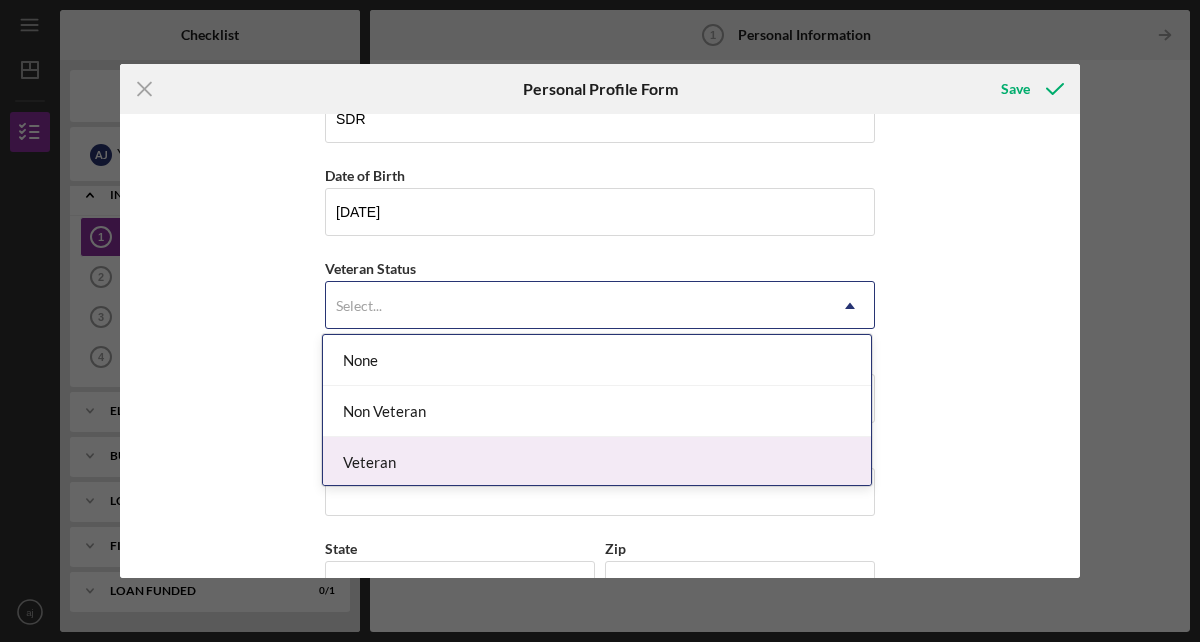 scroll, scrollTop: 150, scrollLeft: 0, axis: vertical 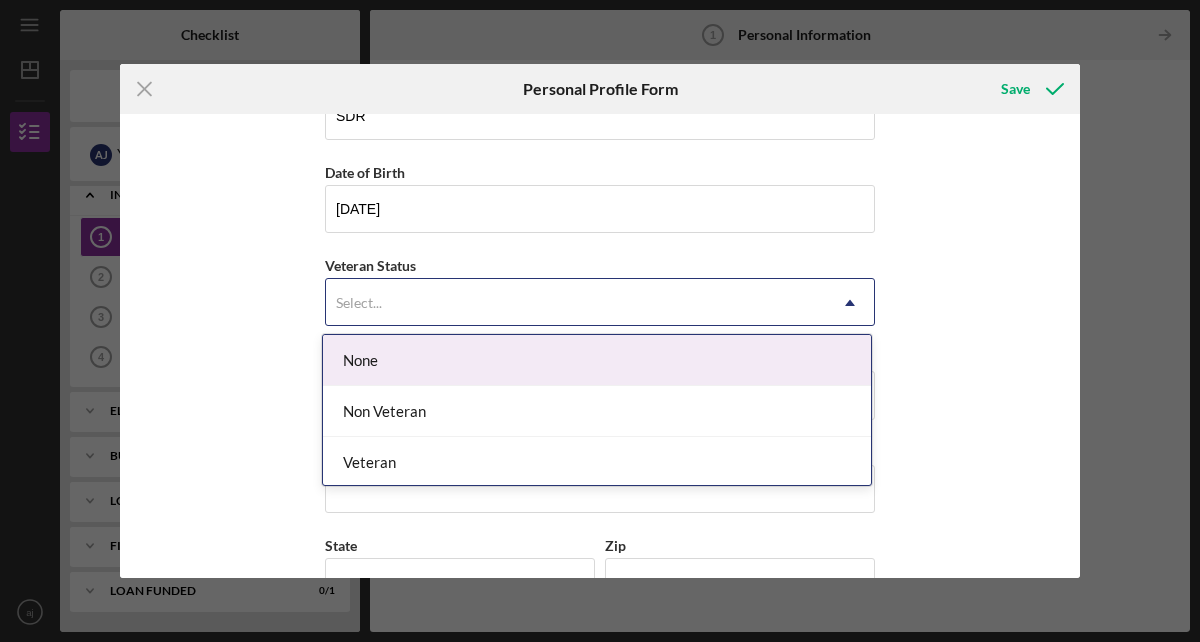click on "None" at bounding box center (597, 360) 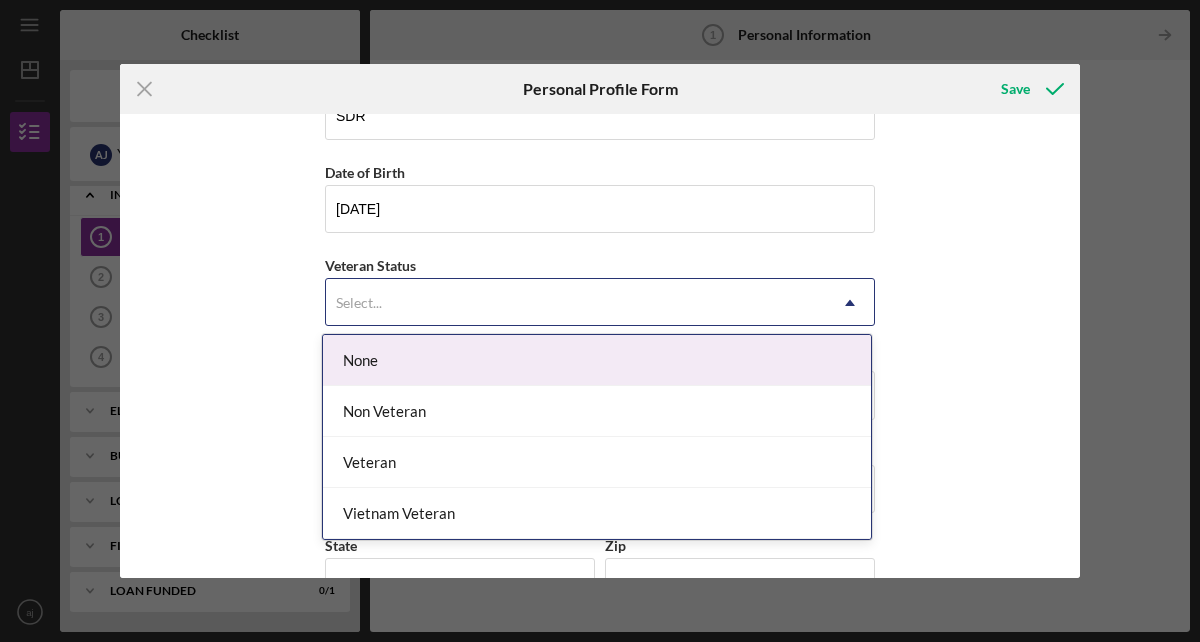 click on "Select..." at bounding box center [576, 303] 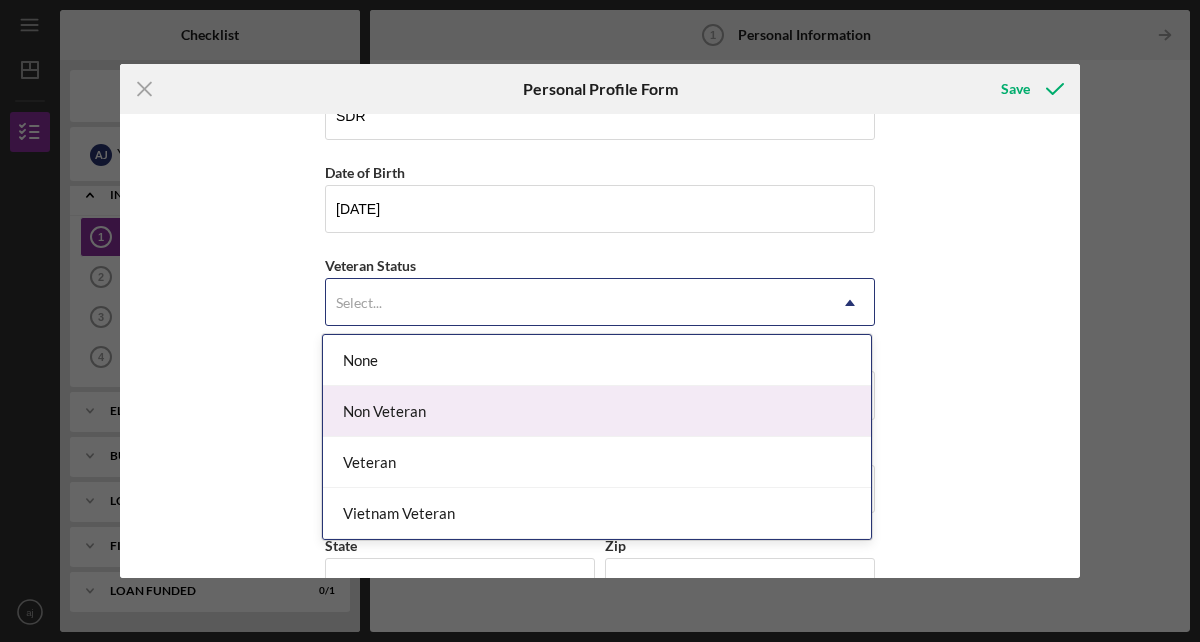 click on "Non Veteran" at bounding box center [597, 411] 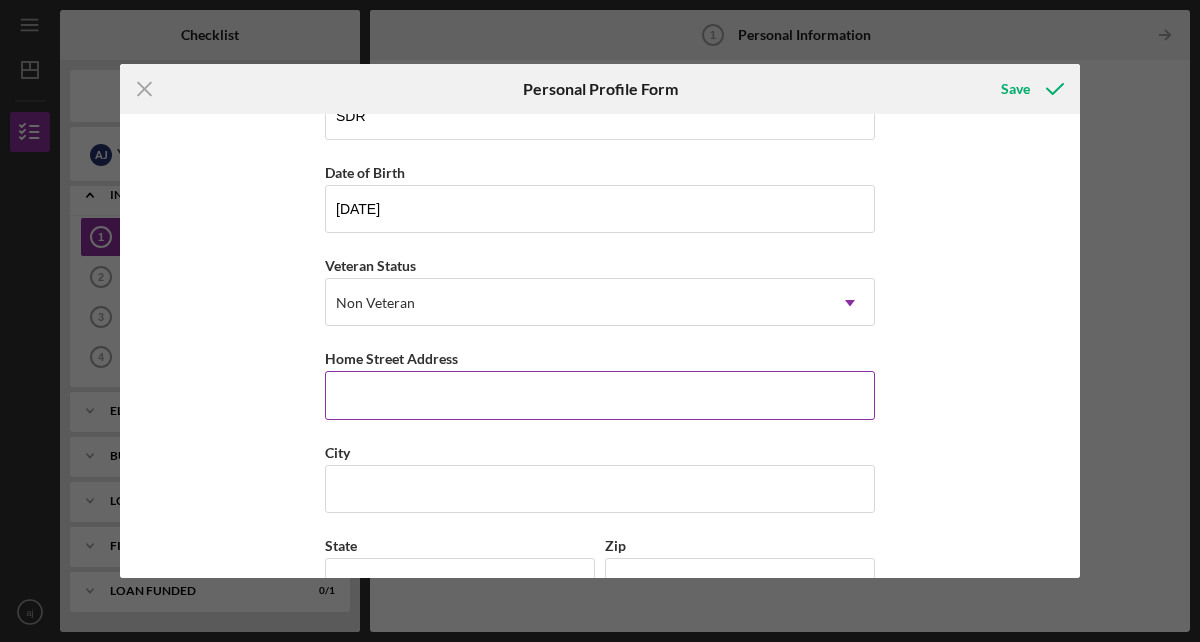 click on "Home Street Address" at bounding box center (600, 395) 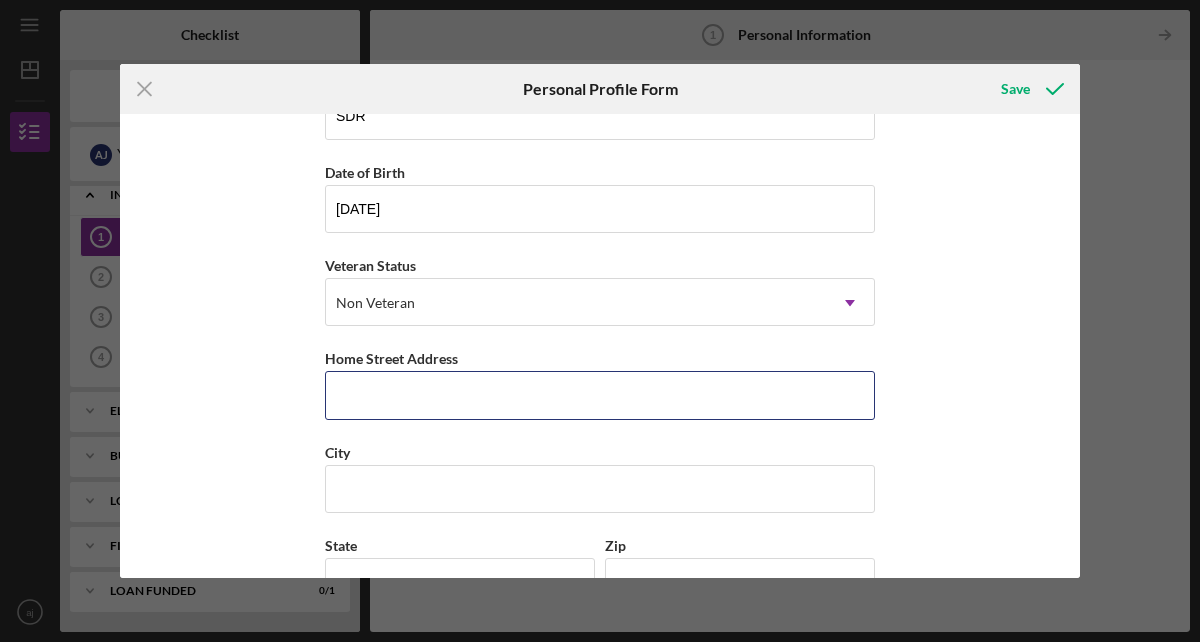 type on "[NUMBER] [STREET], [APT]" 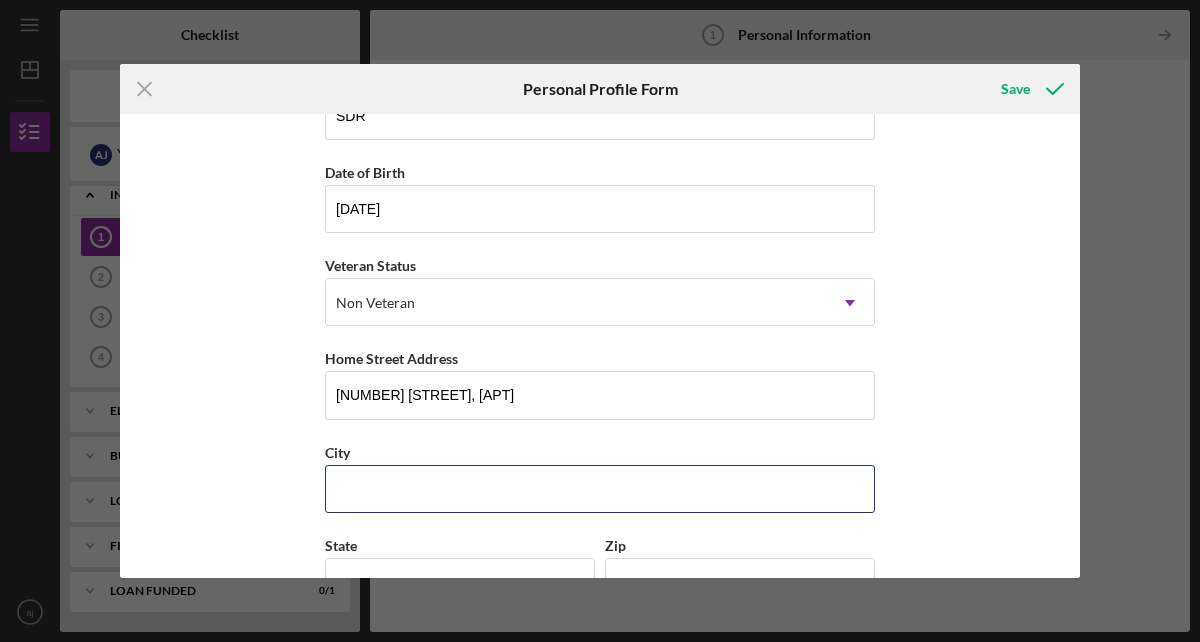 type on "[CITY]" 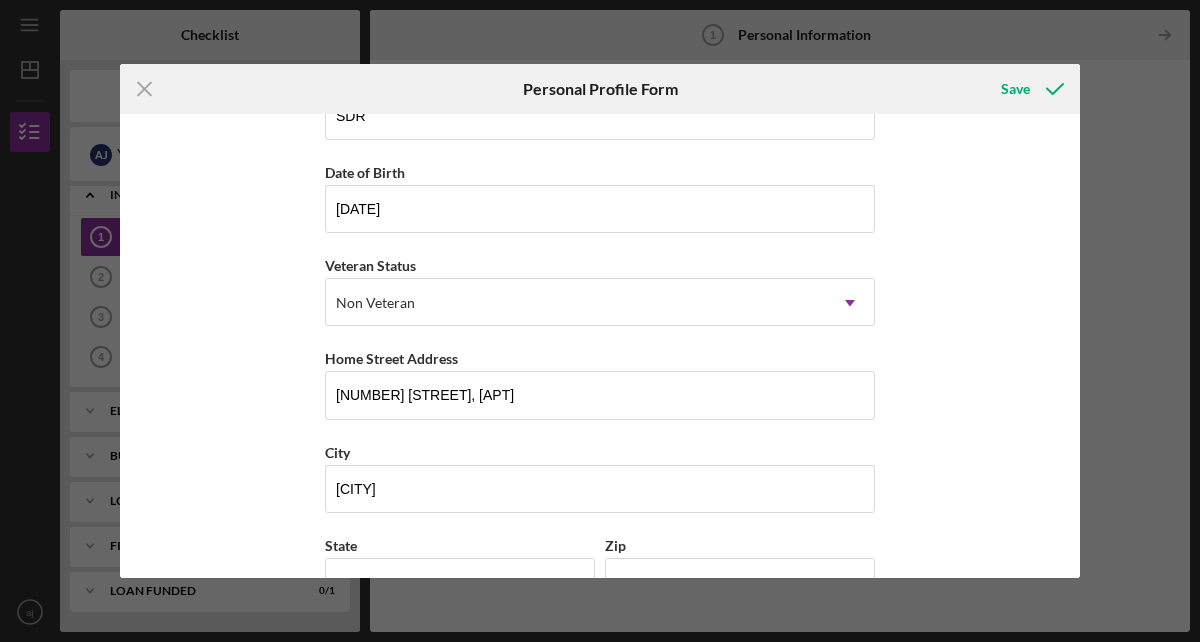 type on "MO" 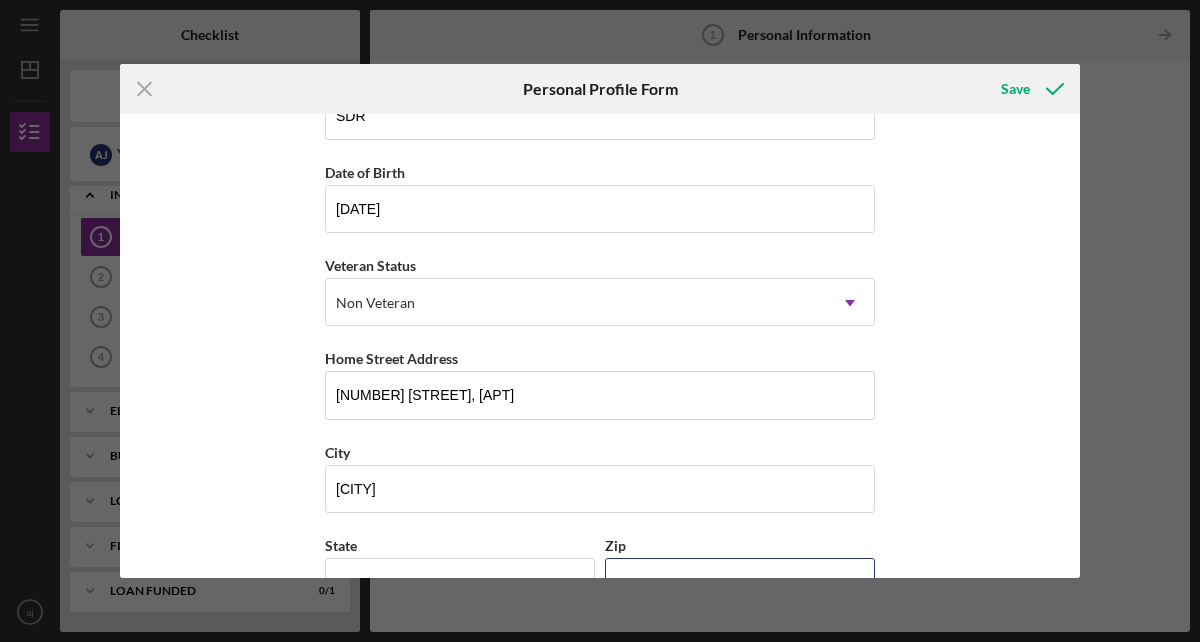 type on "[ZIP]" 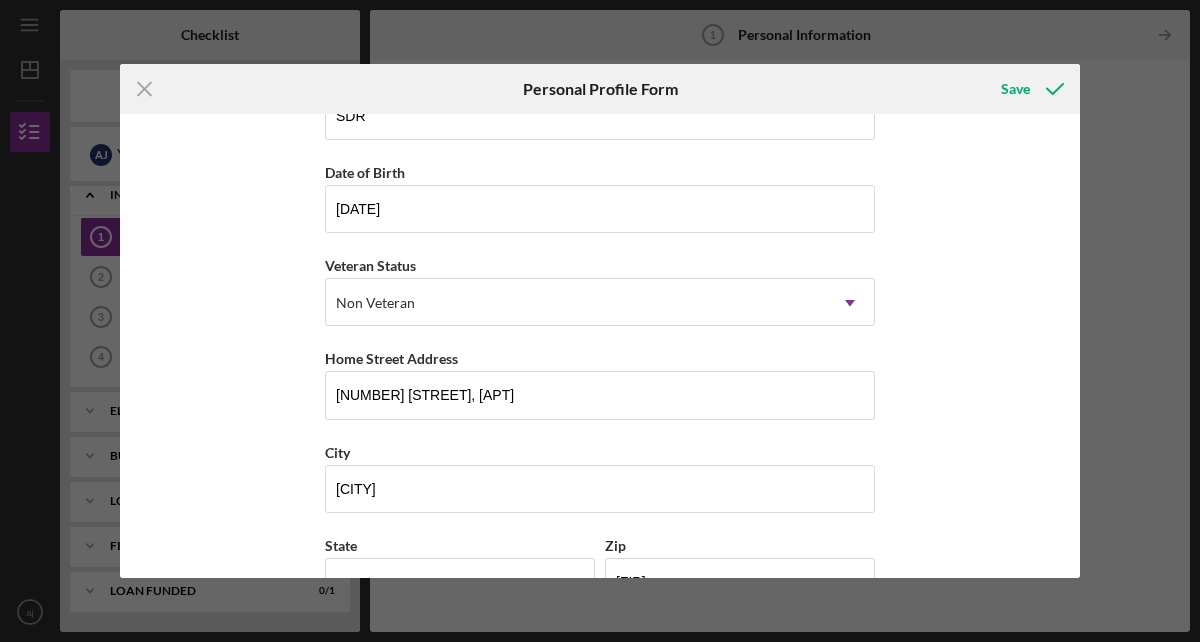 type on "United States" 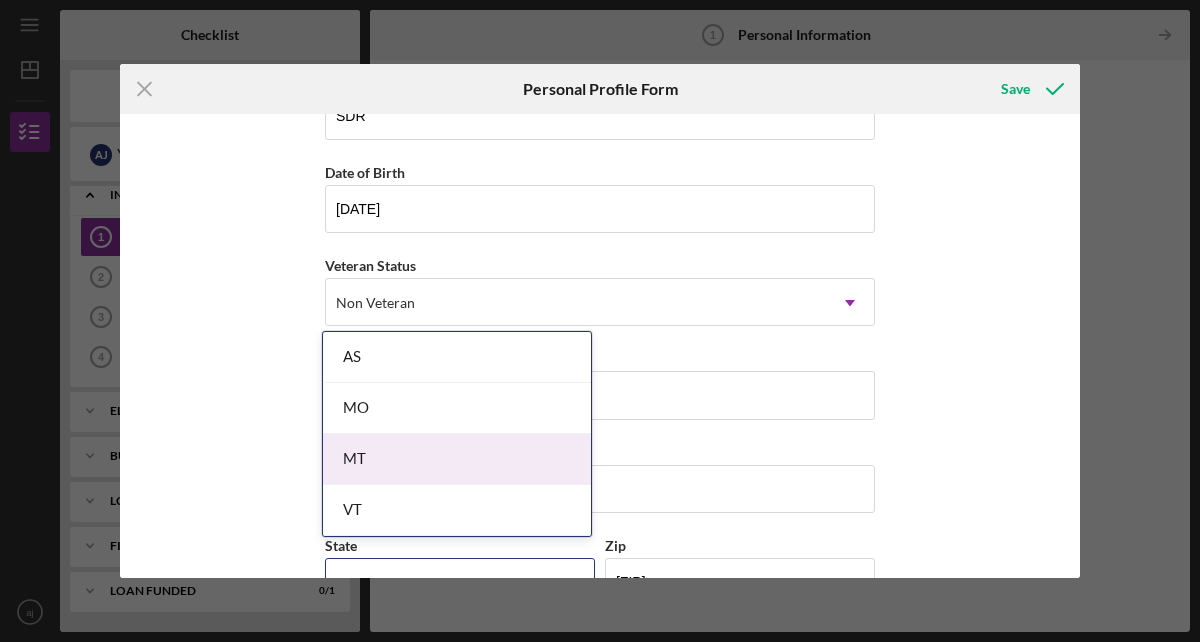 scroll, scrollTop: 163, scrollLeft: 0, axis: vertical 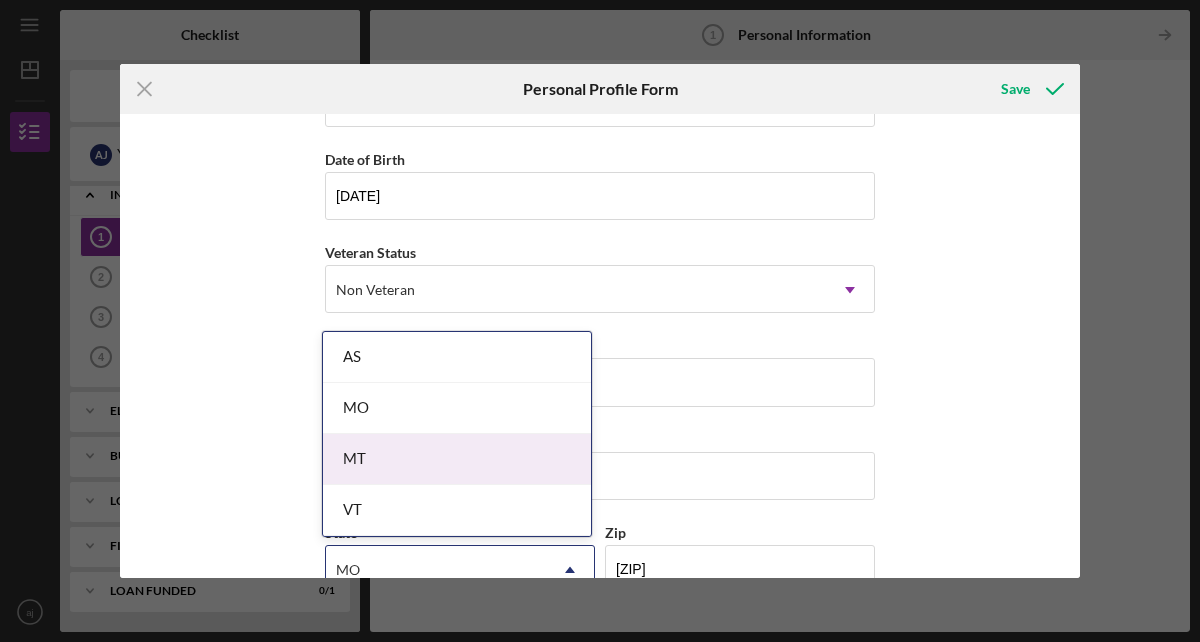 click on "AS MO MT VT" at bounding box center (457, 434) 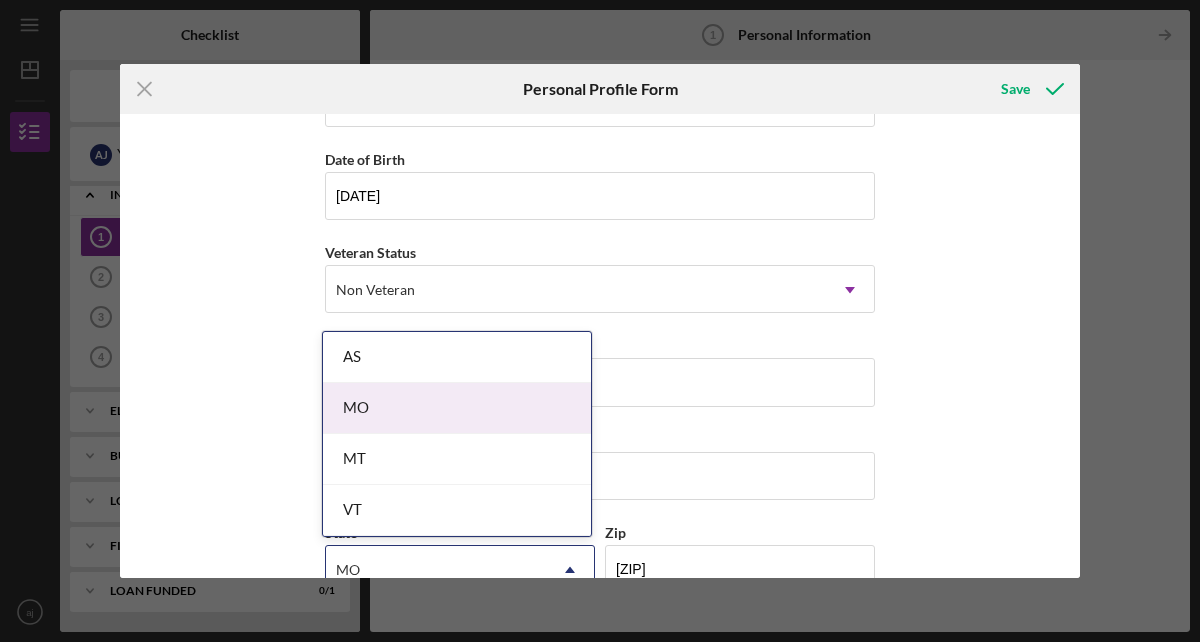 click on "MO" at bounding box center [457, 408] 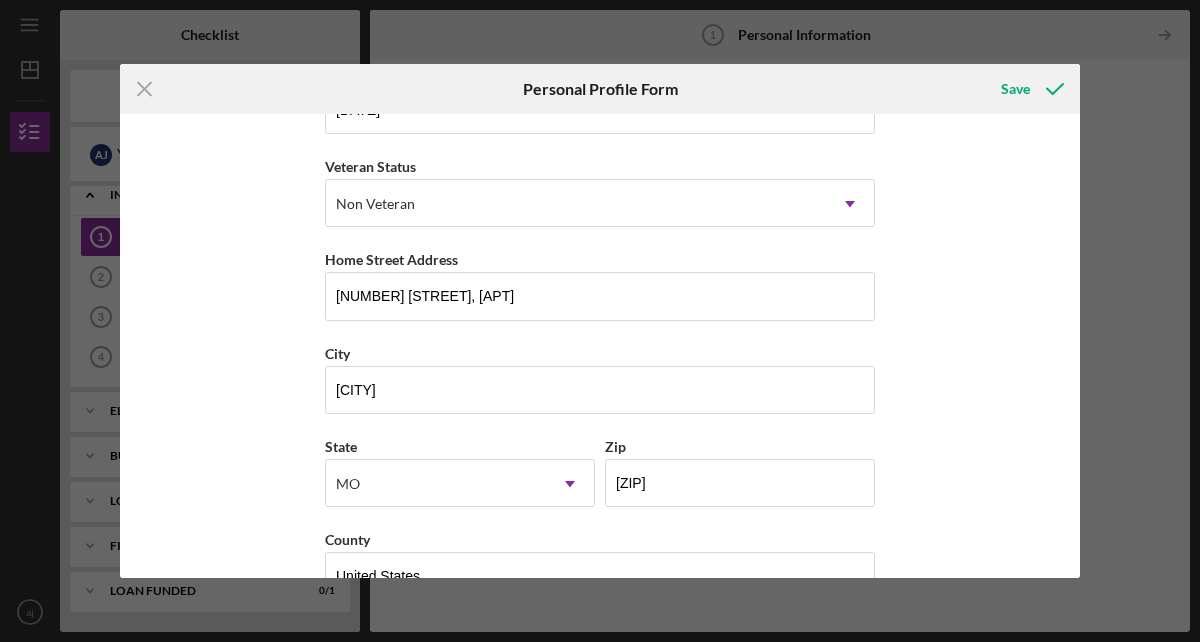 scroll, scrollTop: 301, scrollLeft: 0, axis: vertical 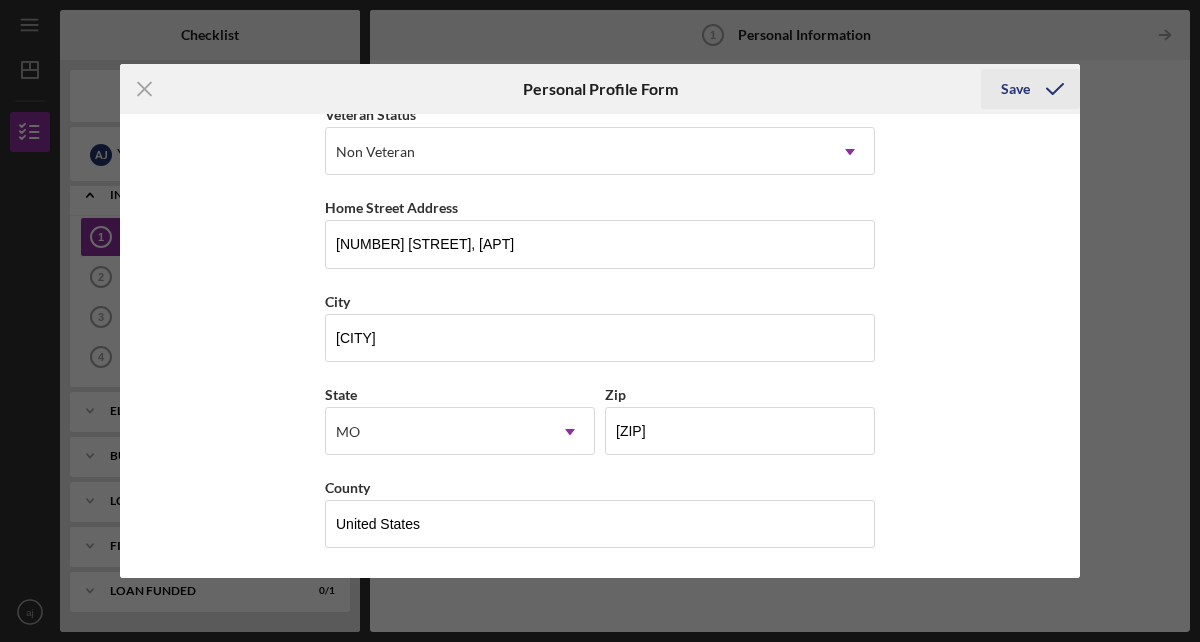 click 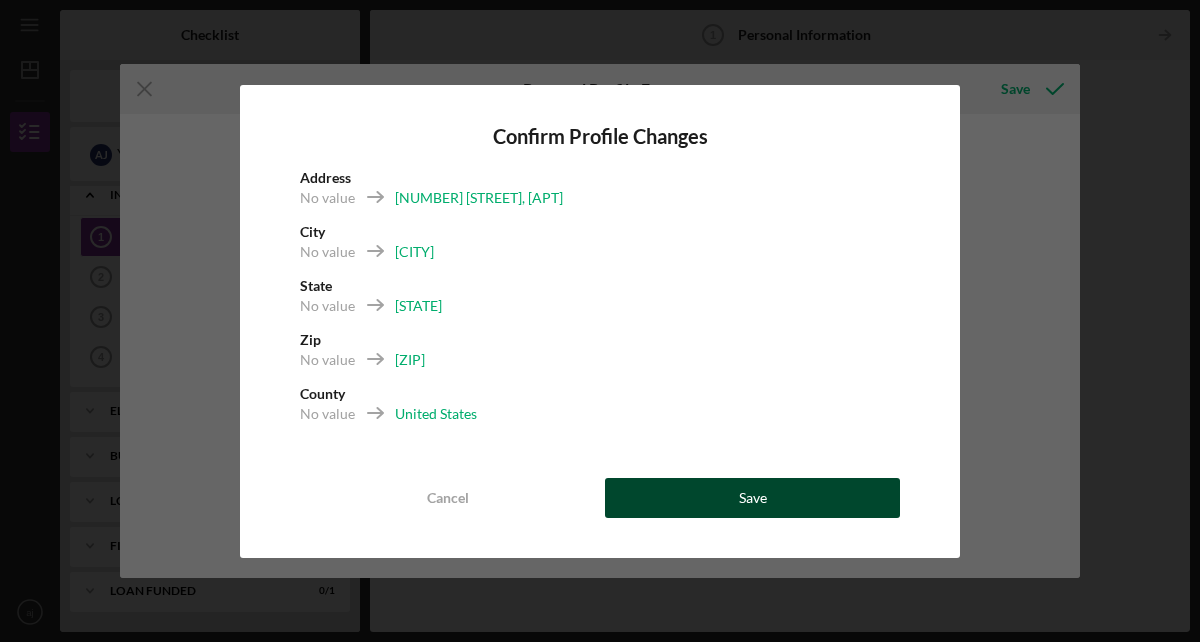 click on "Save" at bounding box center [752, 498] 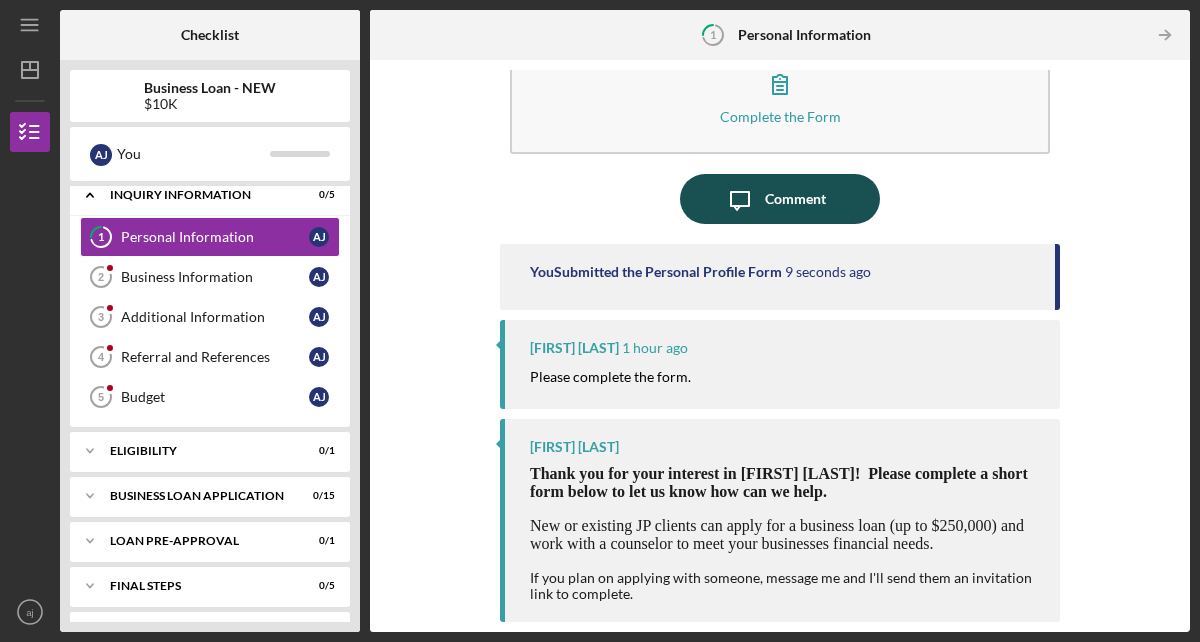 scroll, scrollTop: 0, scrollLeft: 0, axis: both 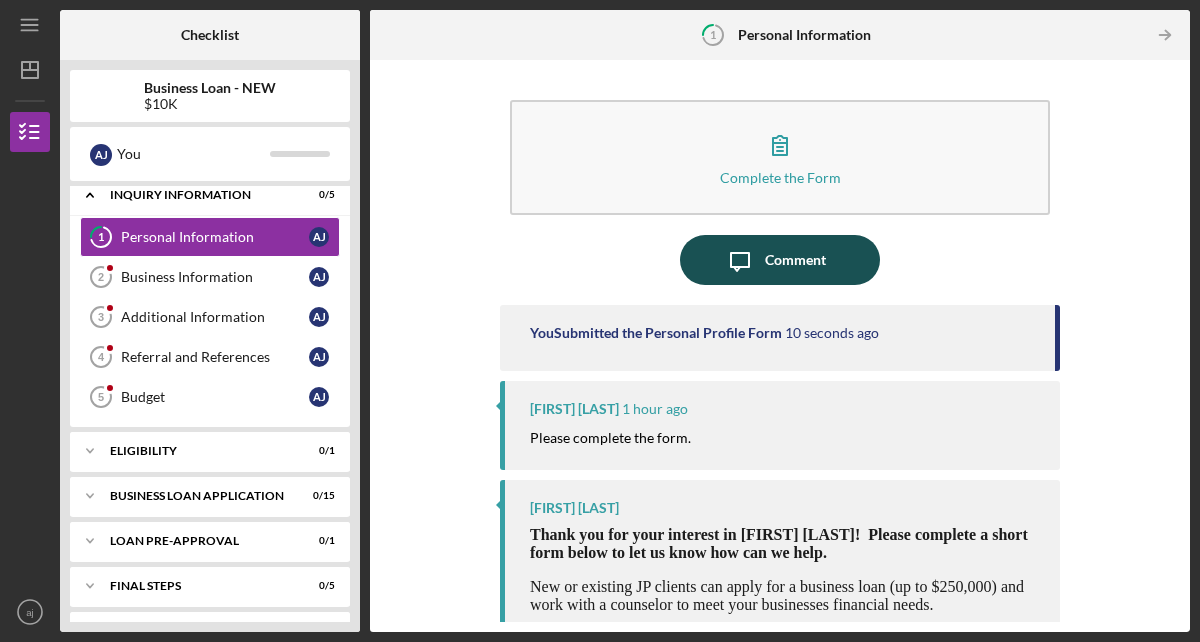 click on "Complete the Form Form" at bounding box center (780, 157) 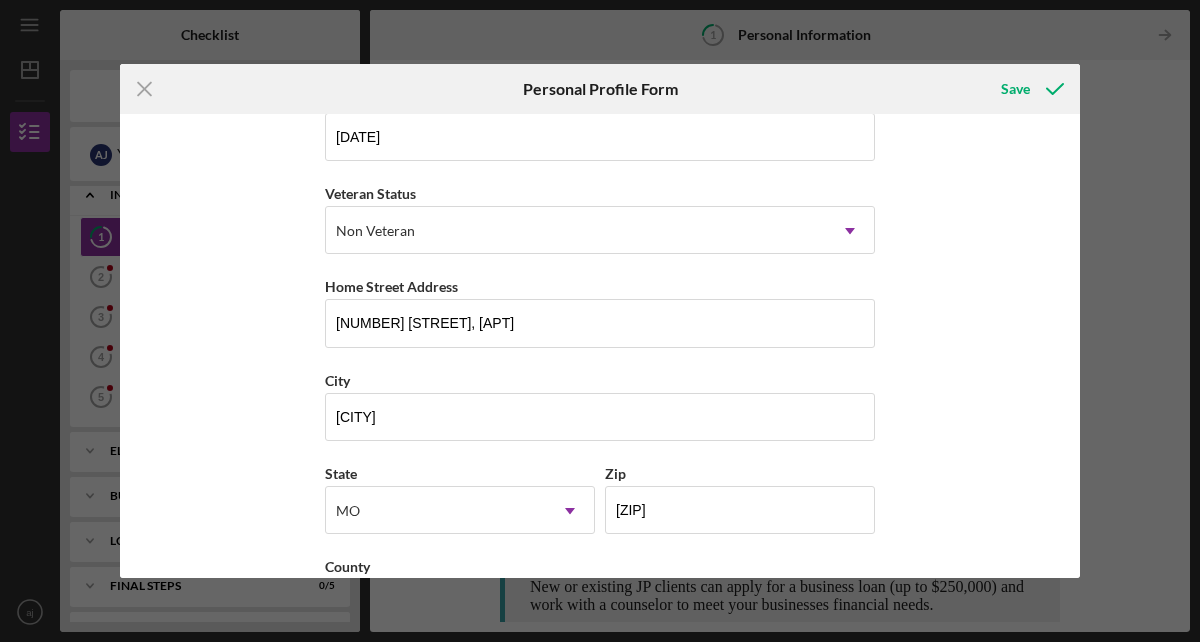 scroll, scrollTop: 301, scrollLeft: 0, axis: vertical 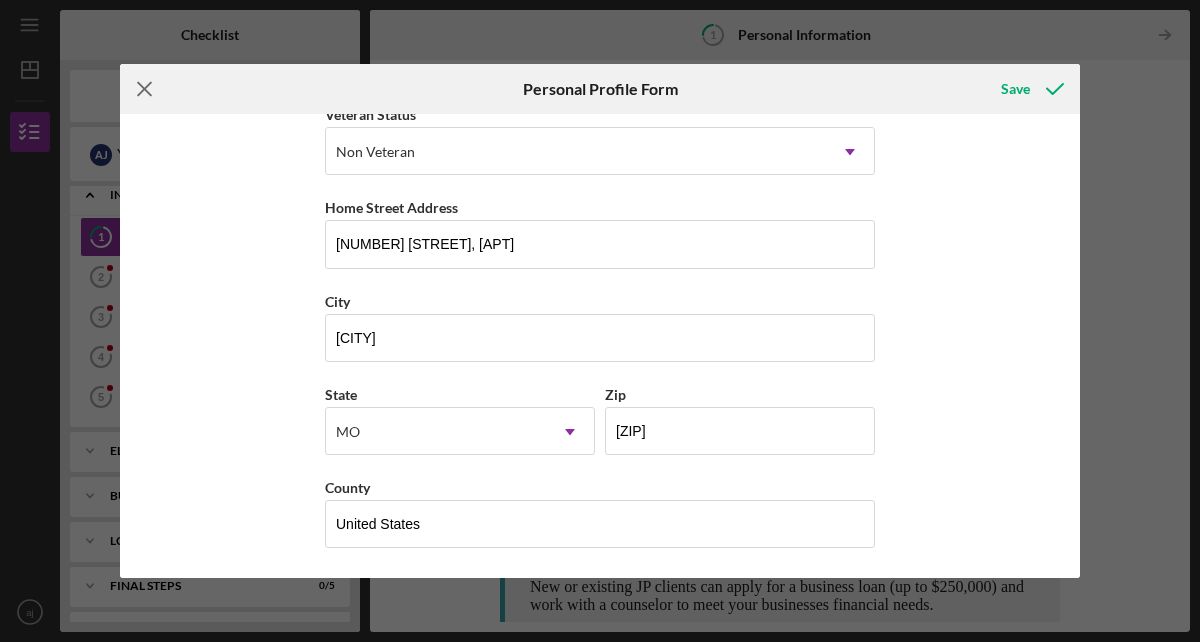 click on "Icon/Menu Close" 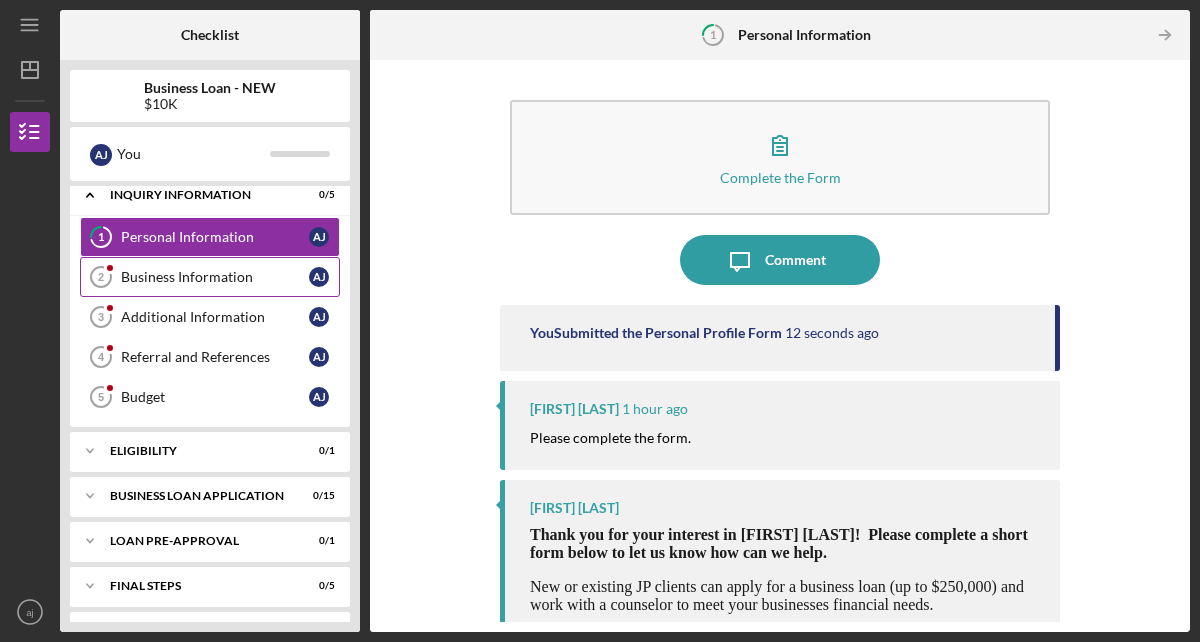 click on "Business Information" at bounding box center [215, 277] 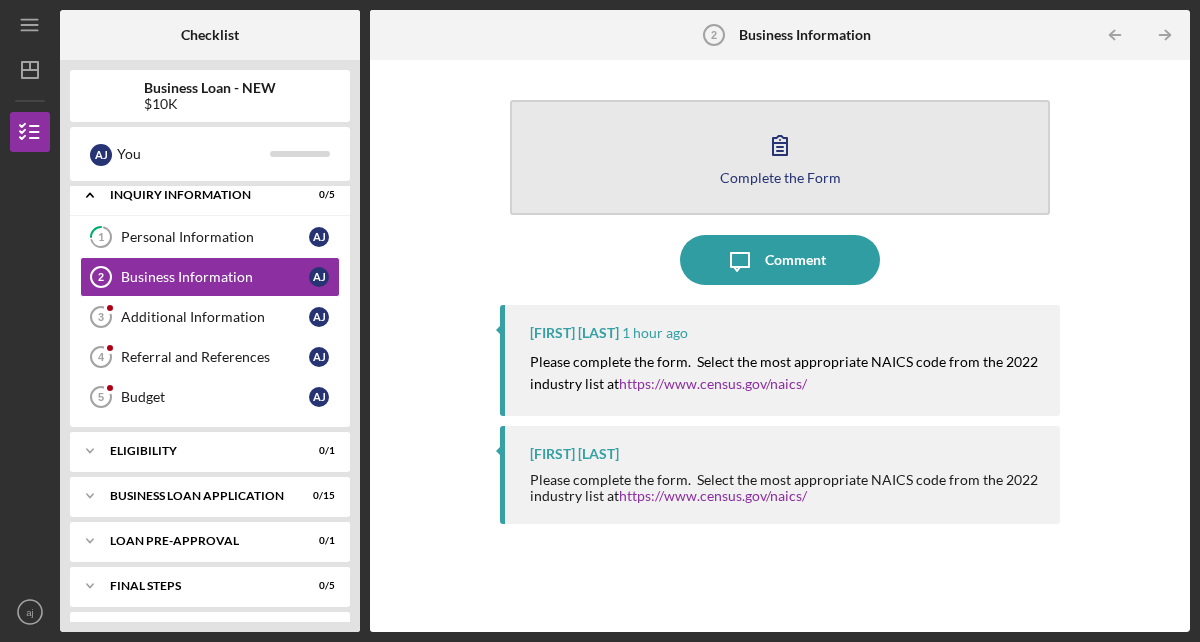 click on "Complete the Form Form" at bounding box center (780, 157) 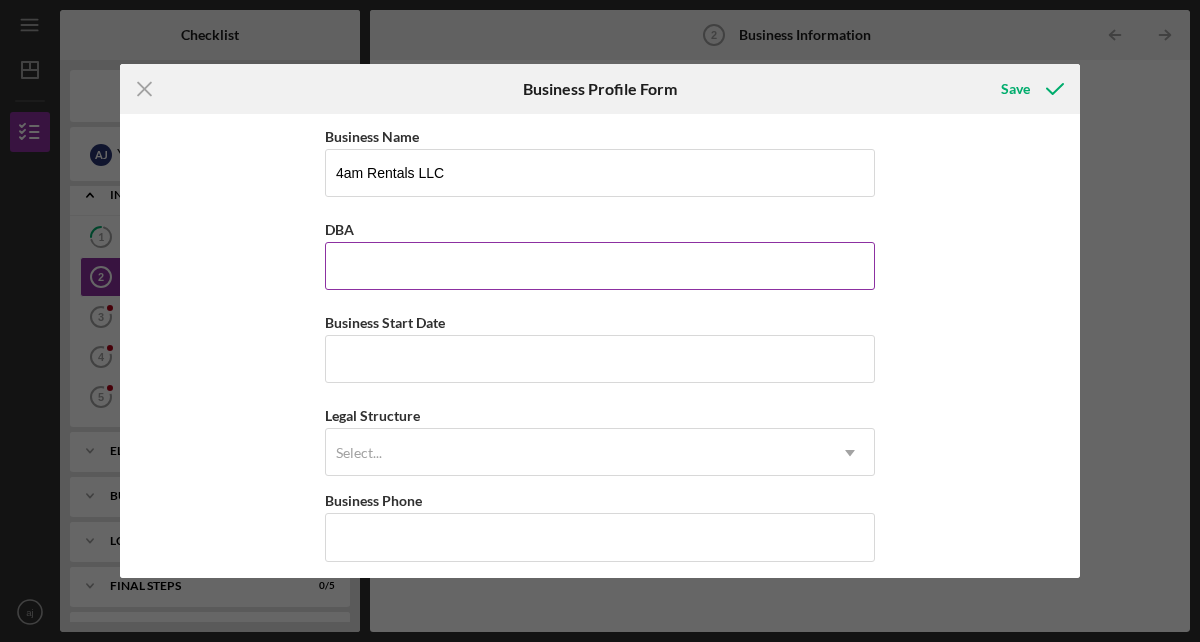 click on "DBA" at bounding box center (600, 266) 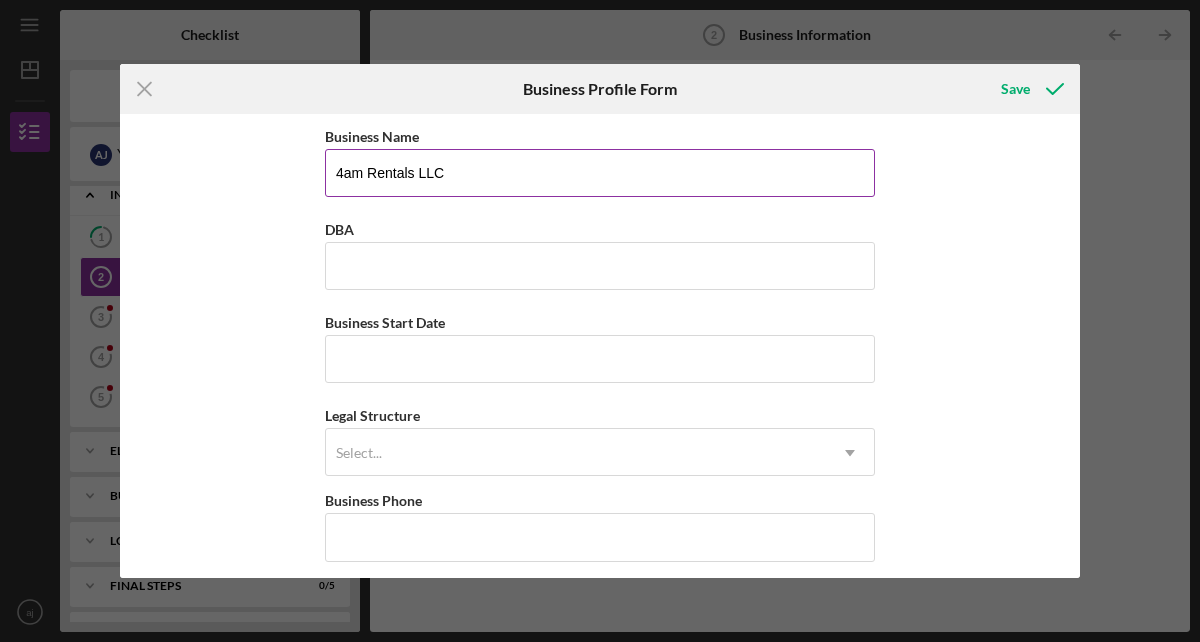 click on "4am Rentals LLC" at bounding box center [600, 173] 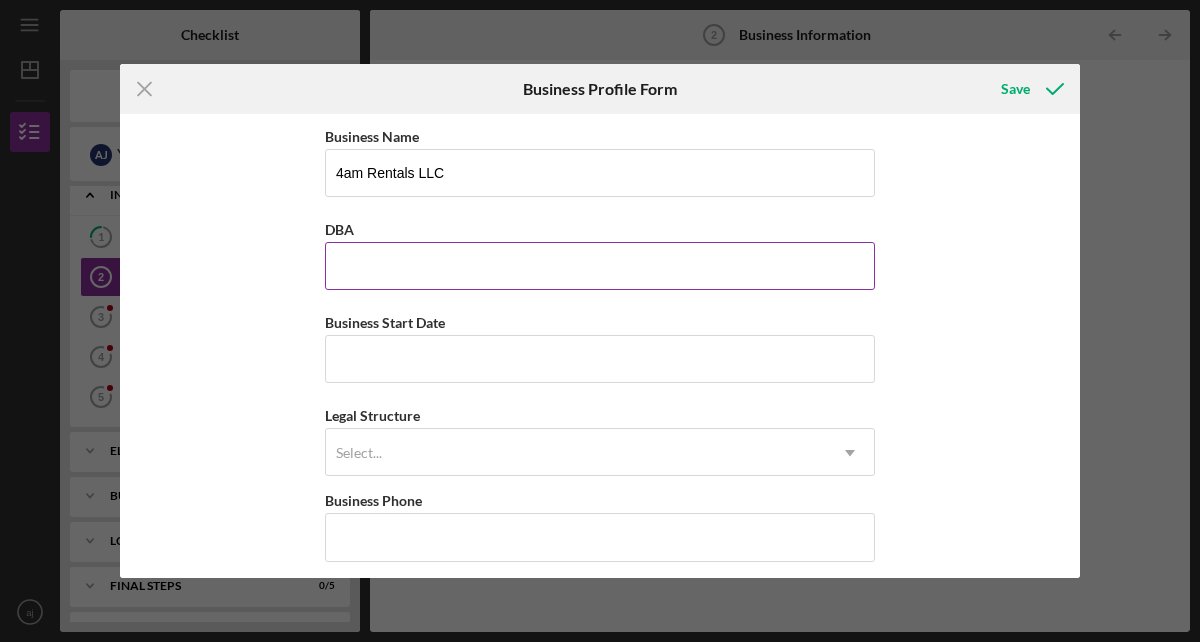 click on "DBA" at bounding box center (600, 266) 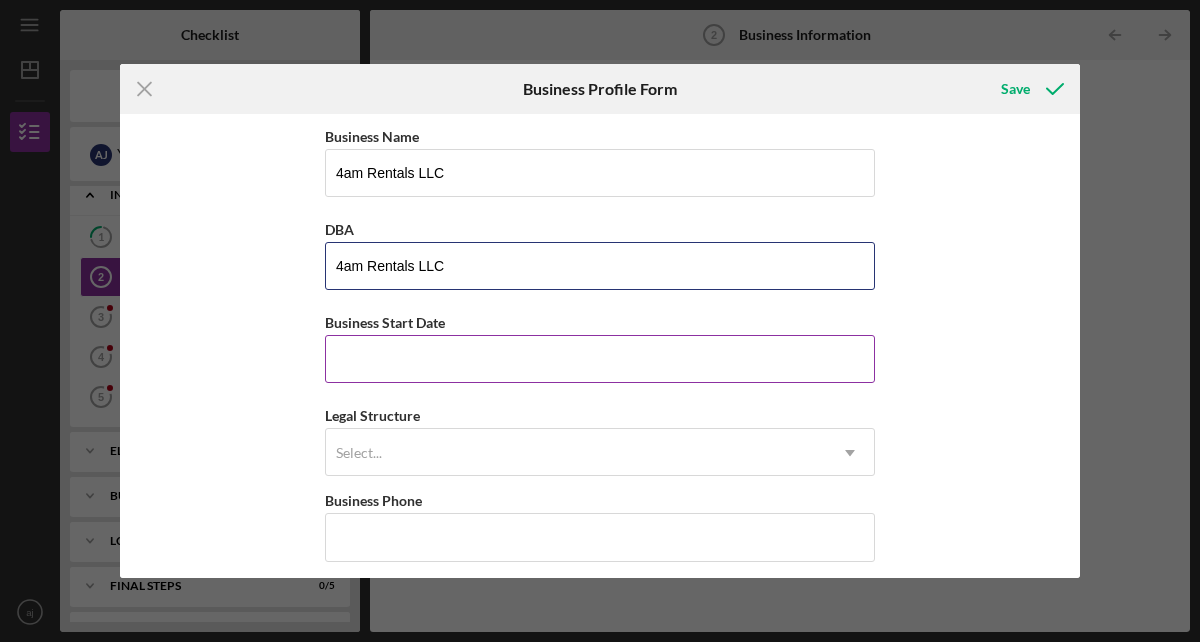 type on "4am Rentals LLC" 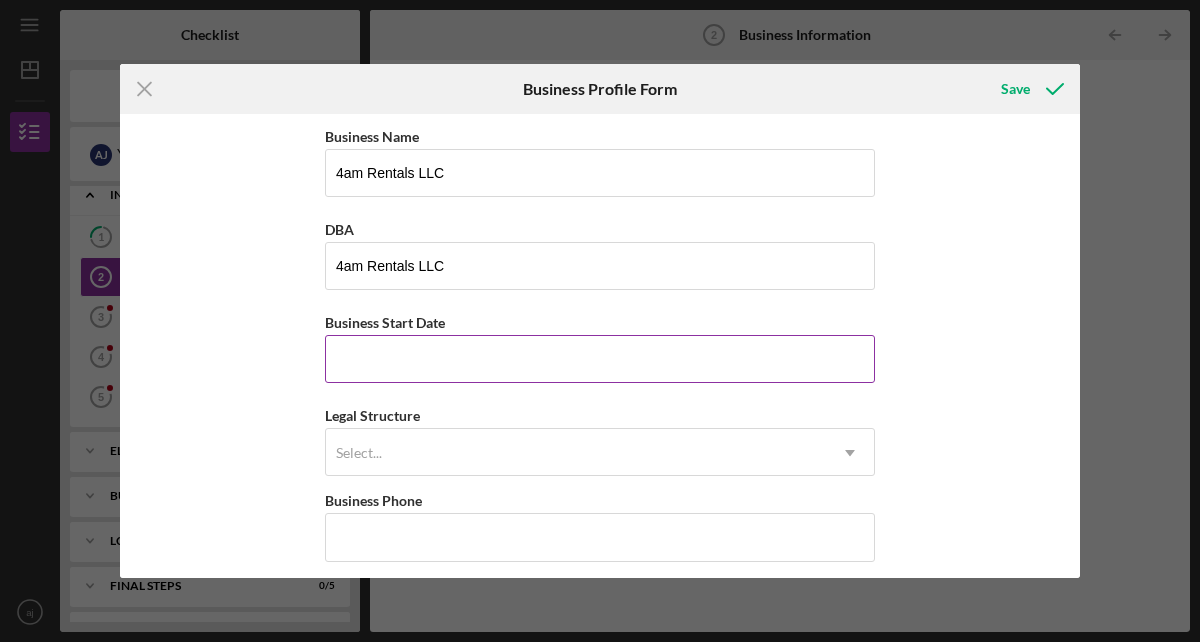 click on "Business Start Date" at bounding box center (600, 359) 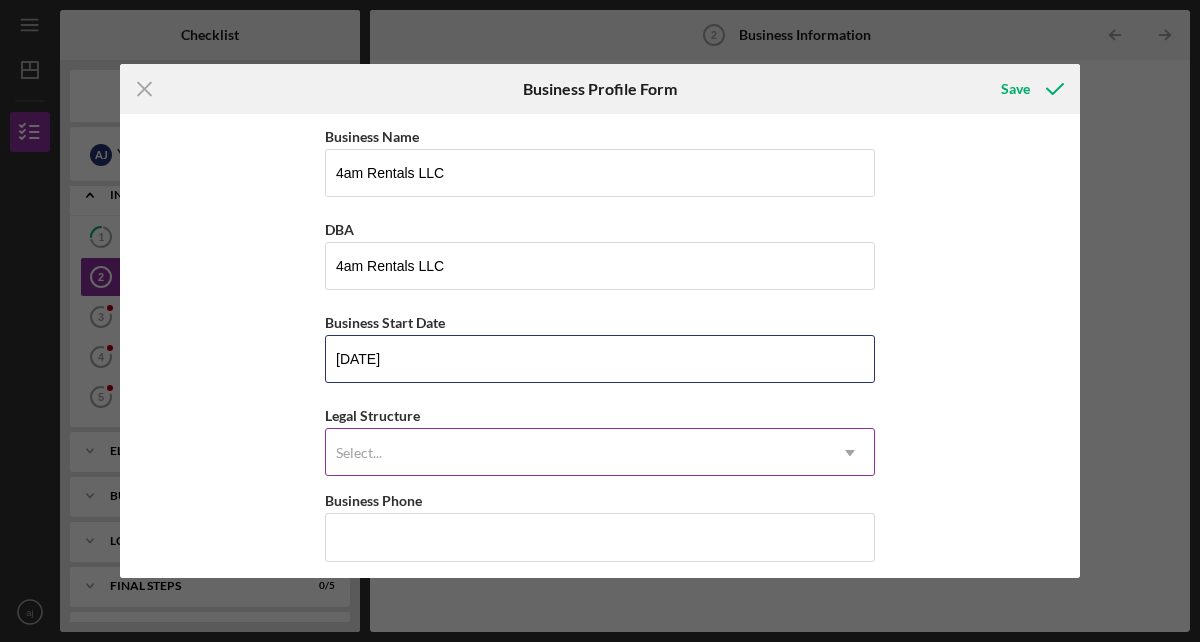 type on "[DATE]" 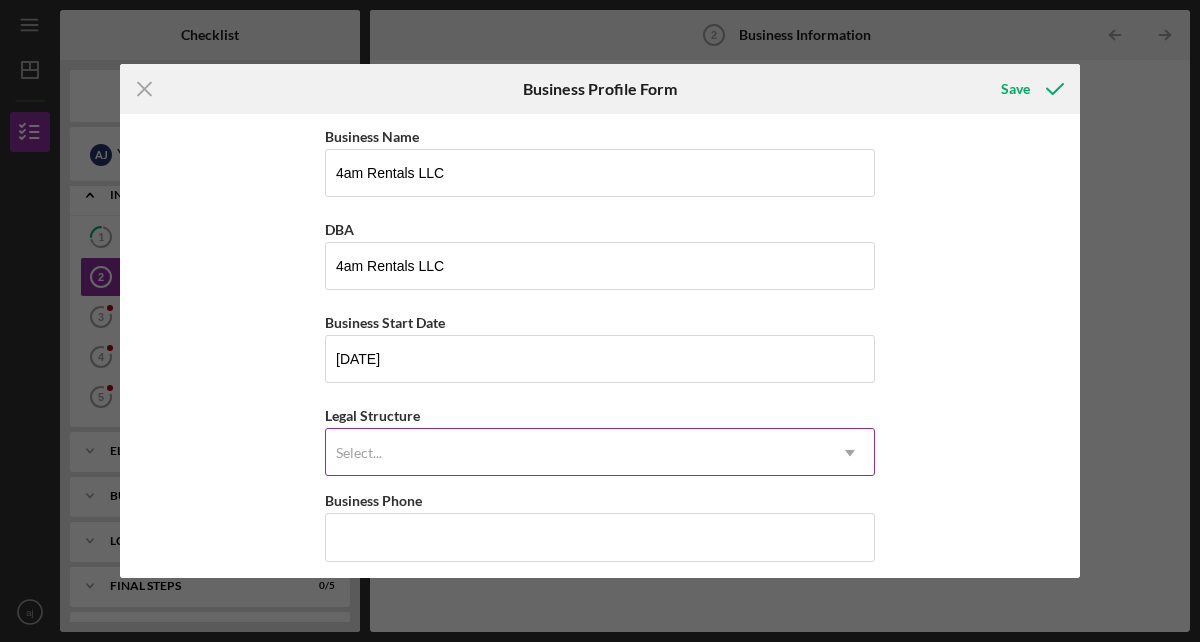 click on "Select..." at bounding box center (576, 453) 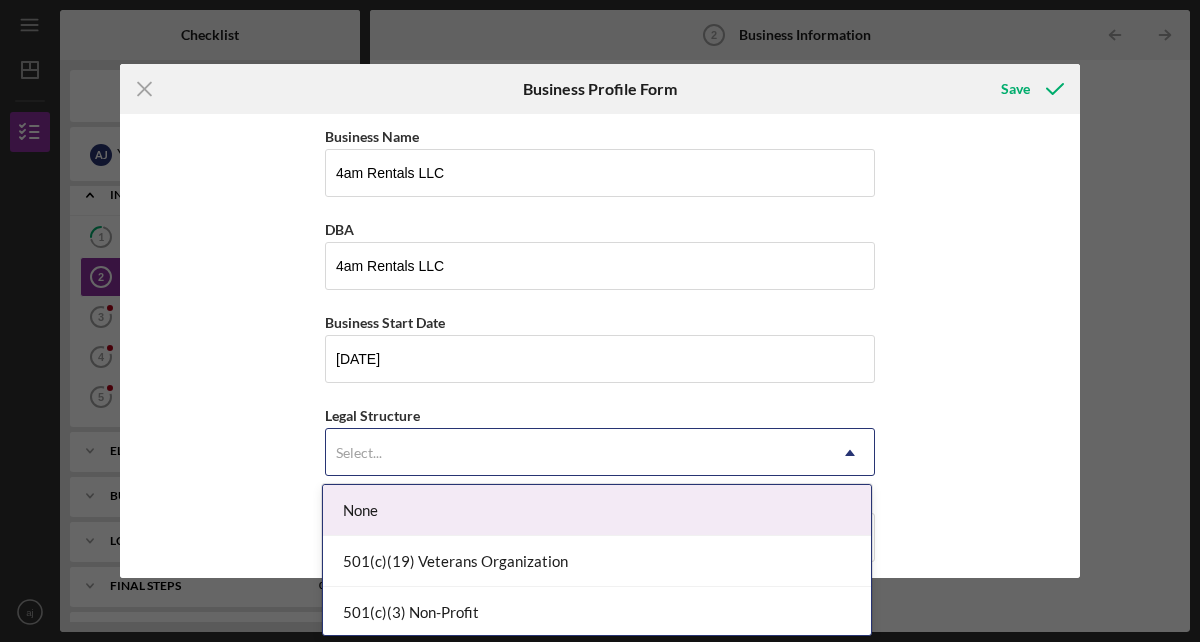 click on "Select..." at bounding box center (576, 453) 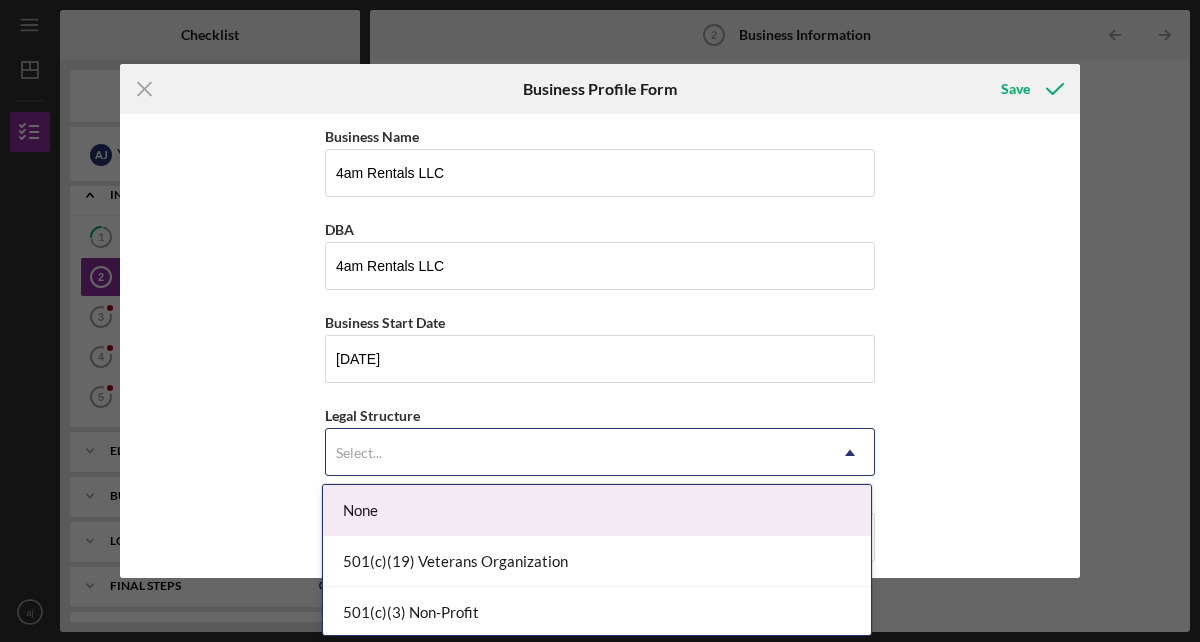 click on "Select..." at bounding box center [576, 453] 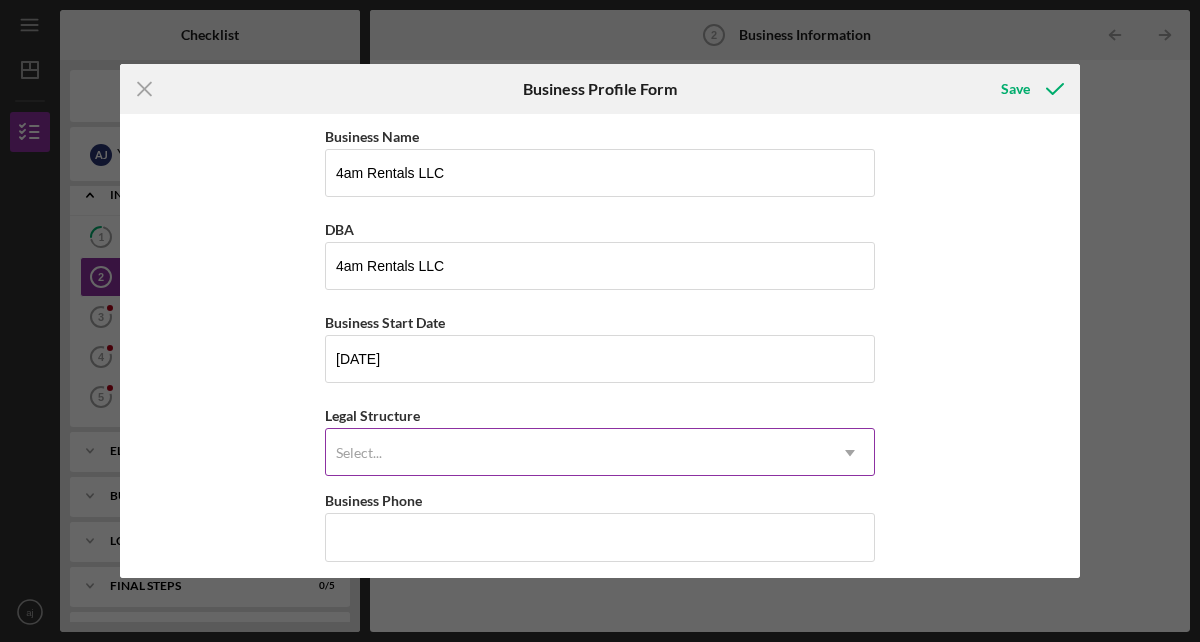 click on "Select..." at bounding box center [576, 453] 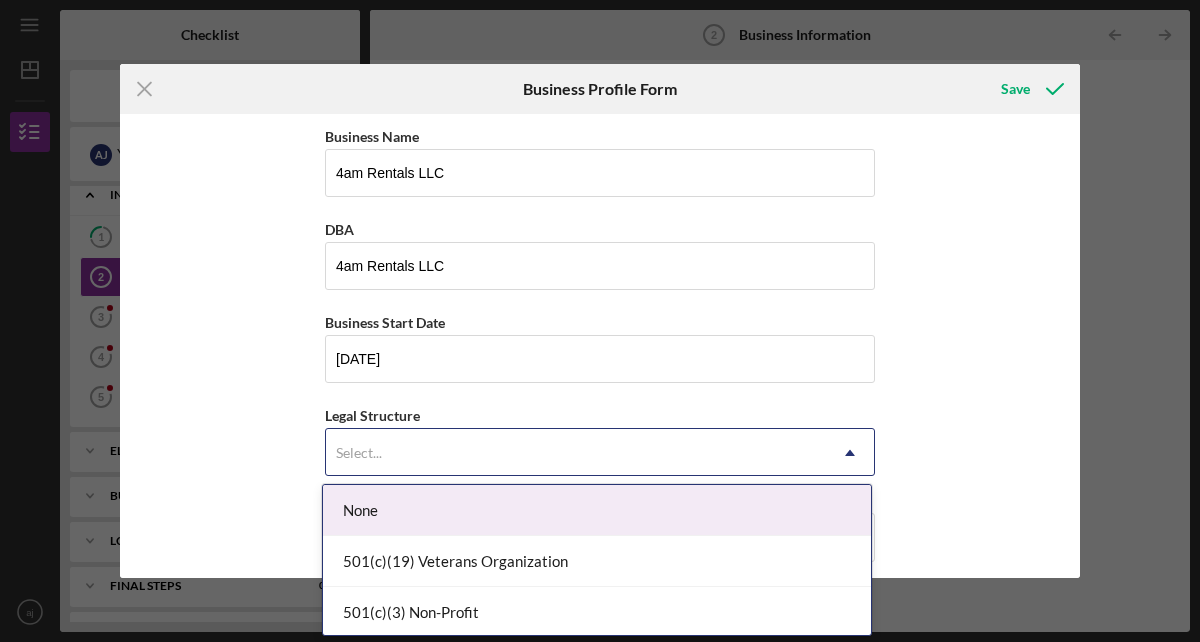 click on "Select..." at bounding box center (576, 453) 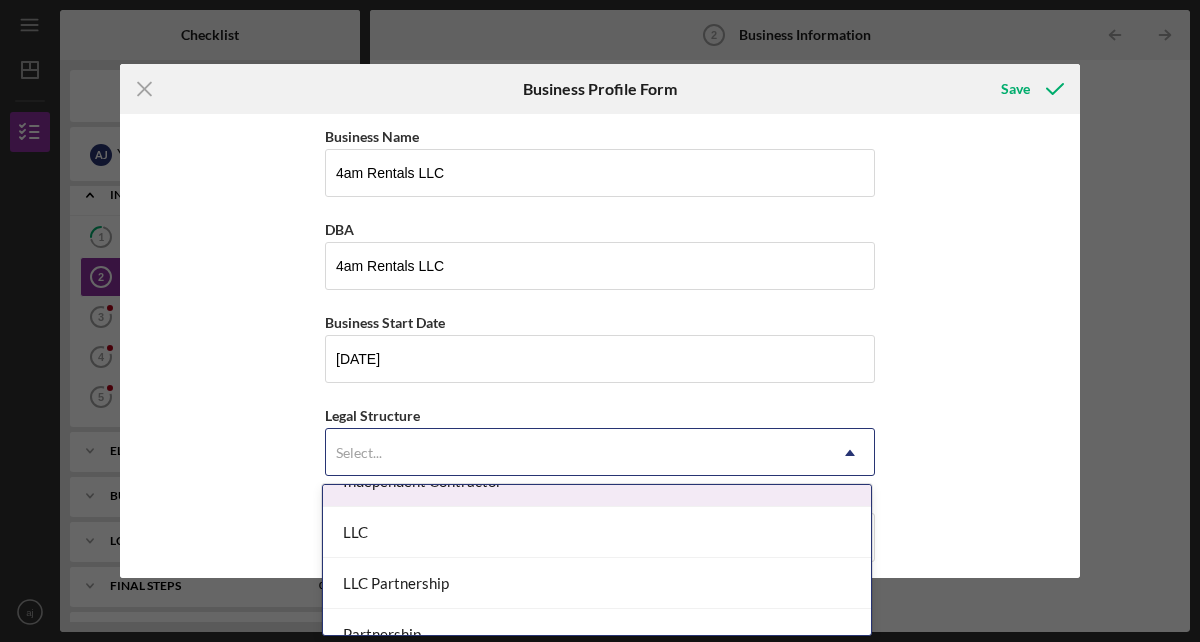scroll, scrollTop: 369, scrollLeft: 0, axis: vertical 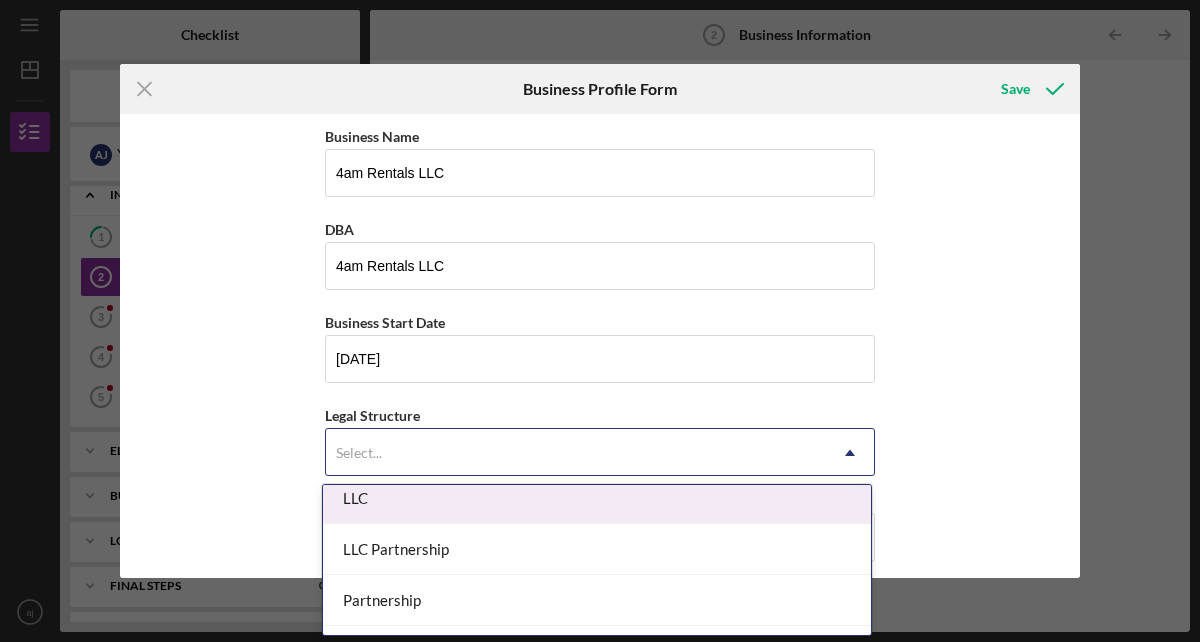 click on "LLC" at bounding box center (597, 498) 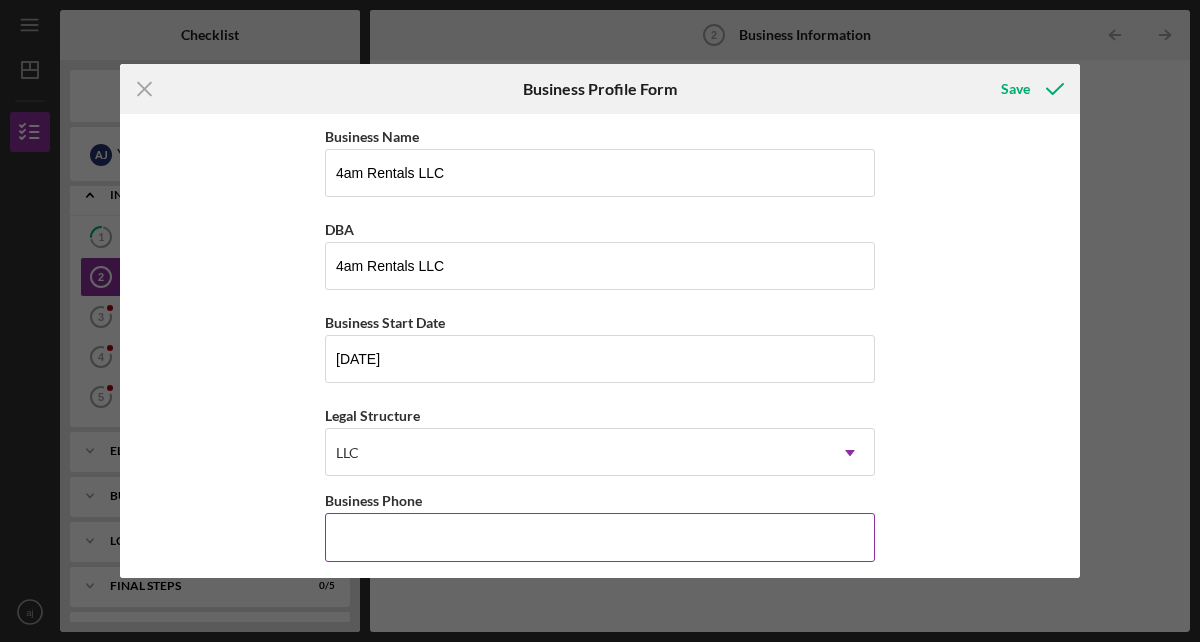 click on "Business Phone" at bounding box center (600, 537) 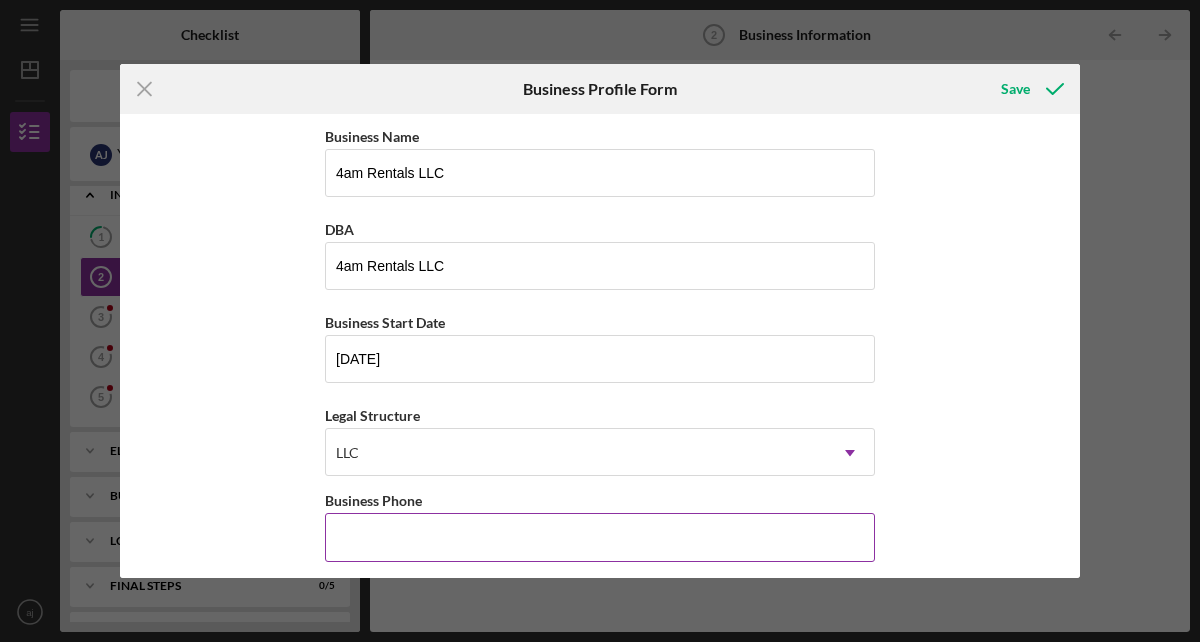 type on "([PHONE])" 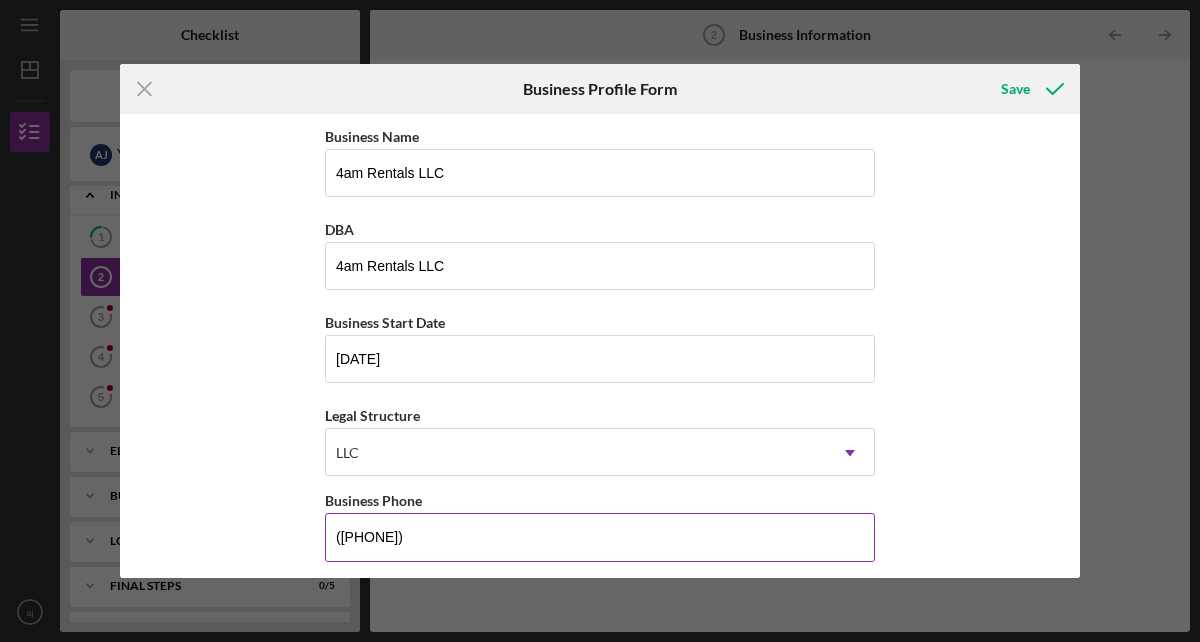 type on "[NUMBER] [STREET]" 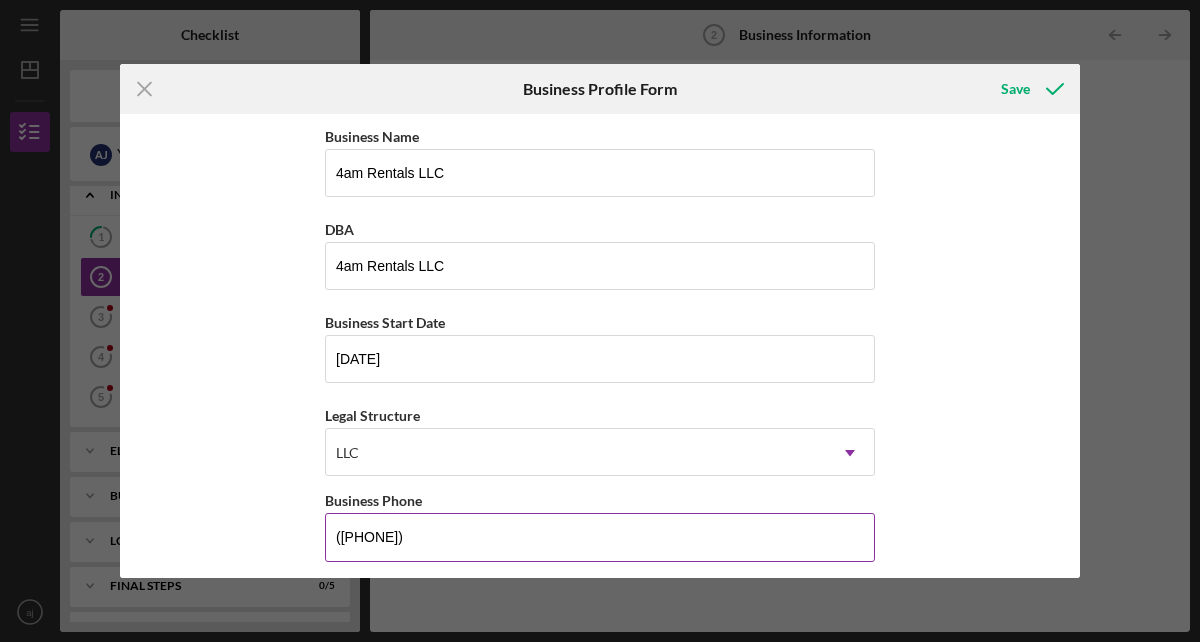 type on "([PHONE])" 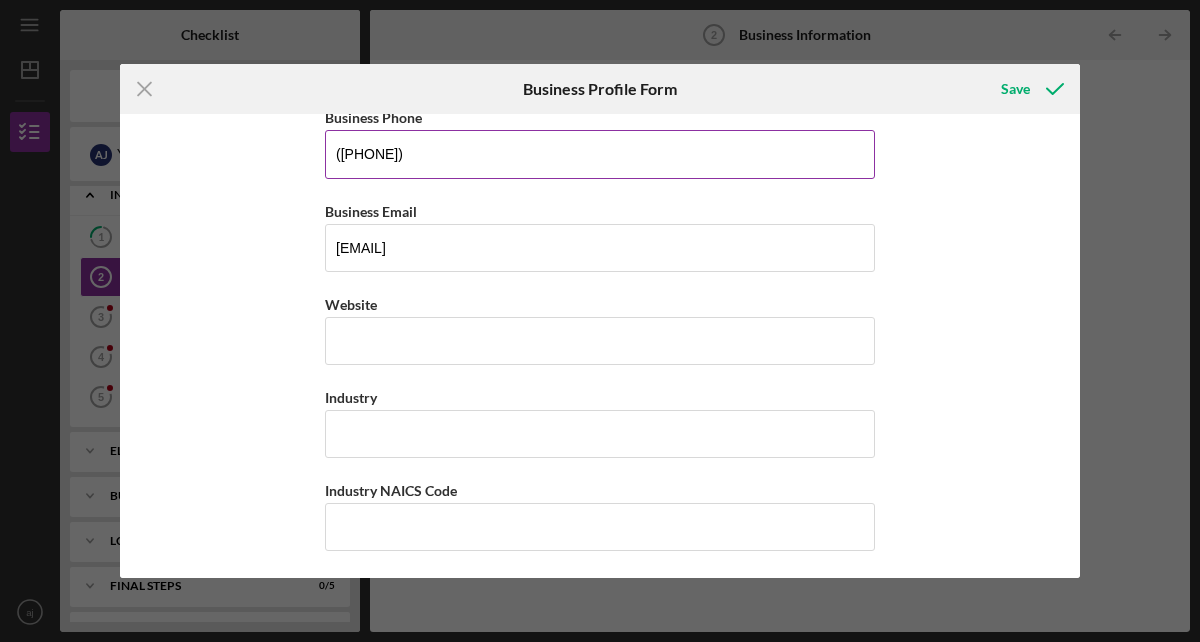 scroll, scrollTop: 377, scrollLeft: 0, axis: vertical 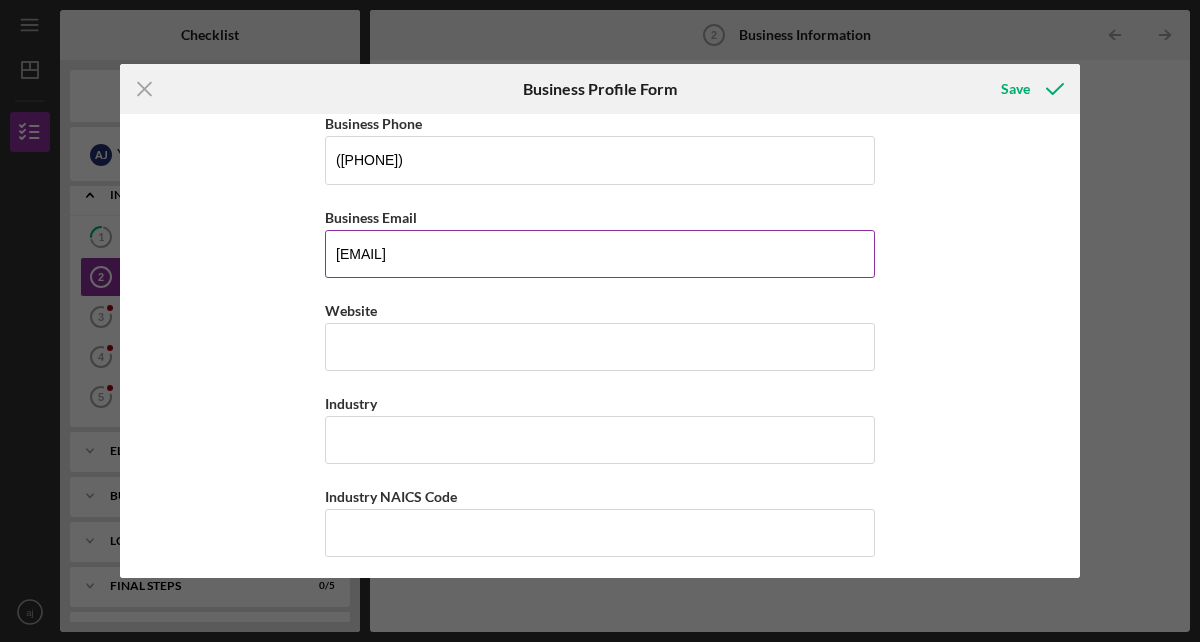 click on "[EMAIL]" at bounding box center [600, 254] 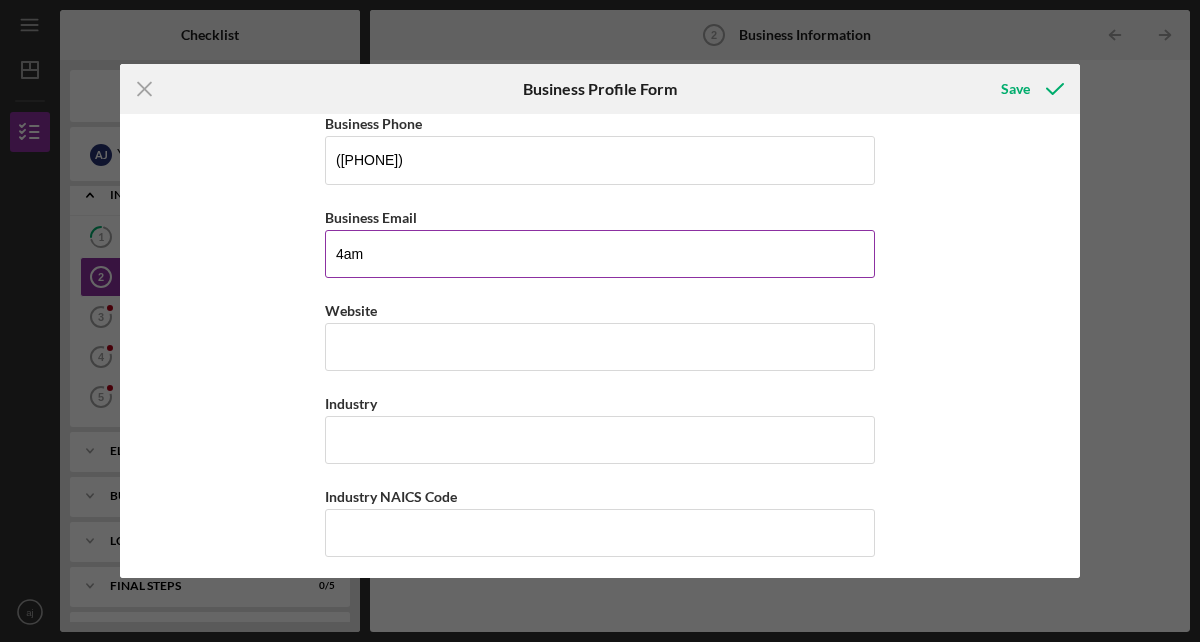 type on "[EMAIL]" 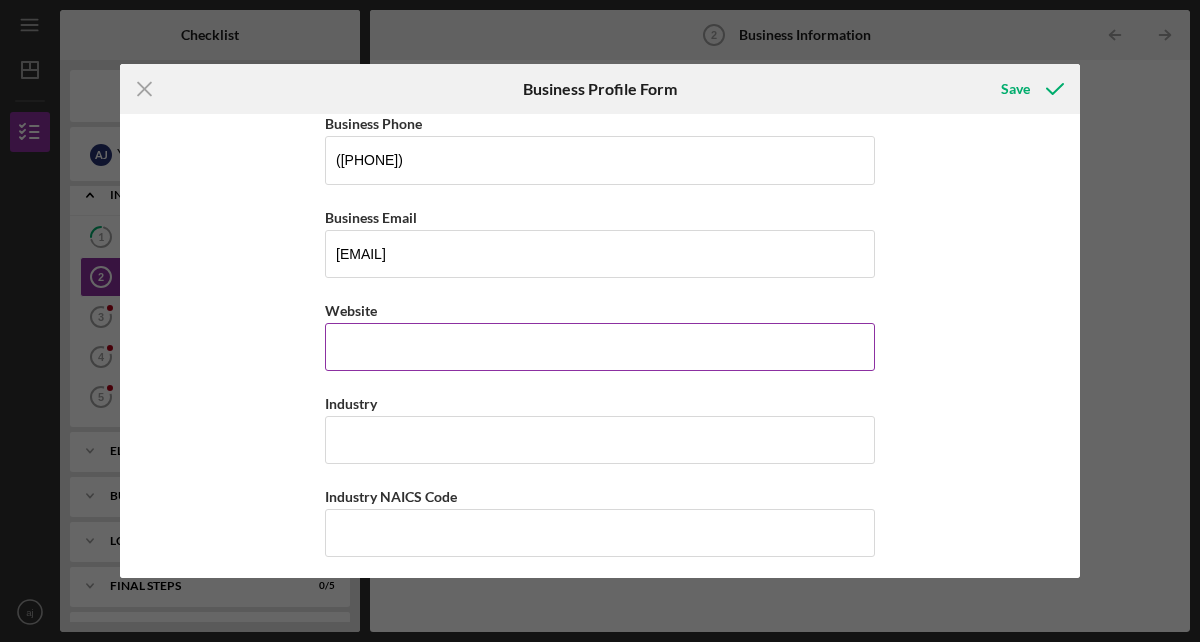 click on "Website" at bounding box center (600, 347) 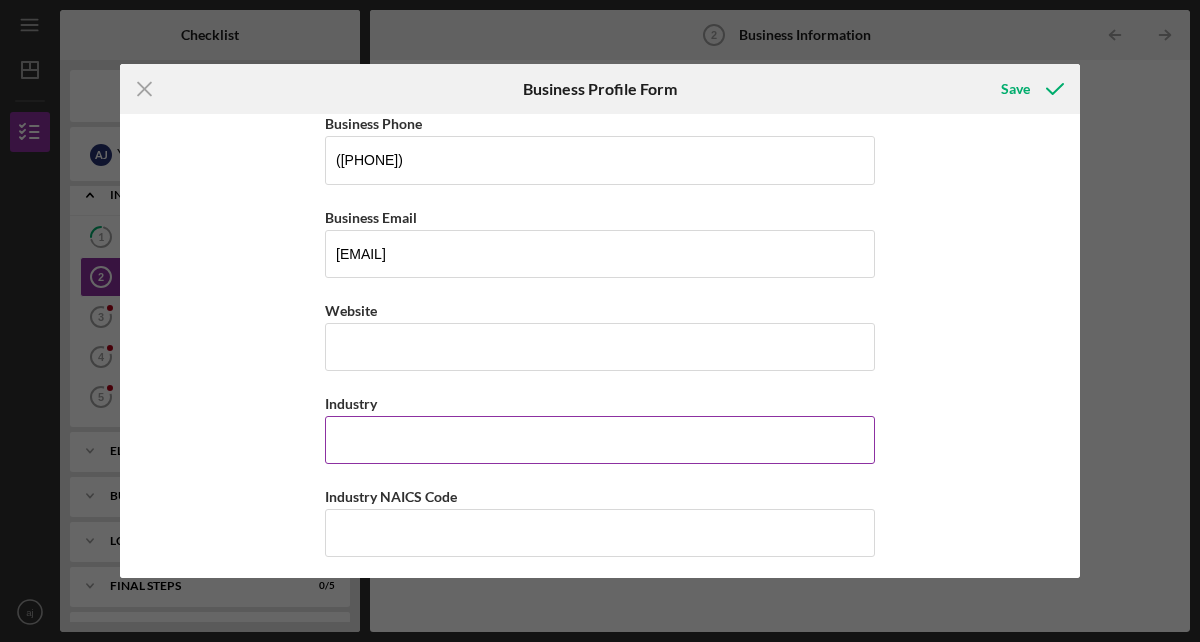 click on "Industry" at bounding box center [600, 440] 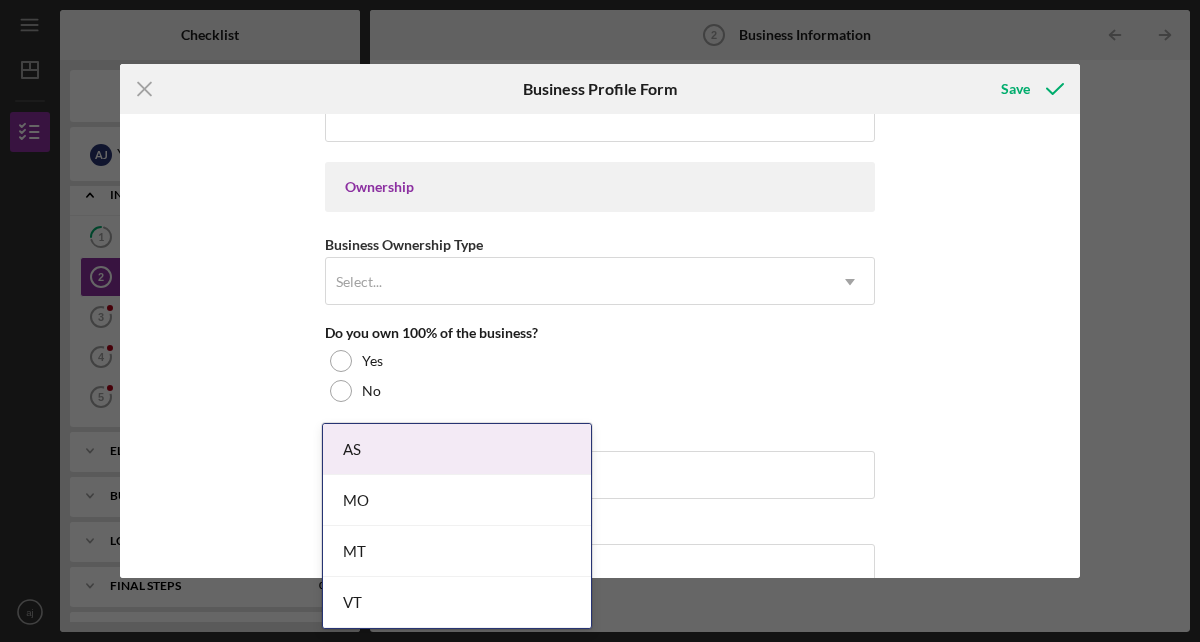 scroll, scrollTop: 891, scrollLeft: 0, axis: vertical 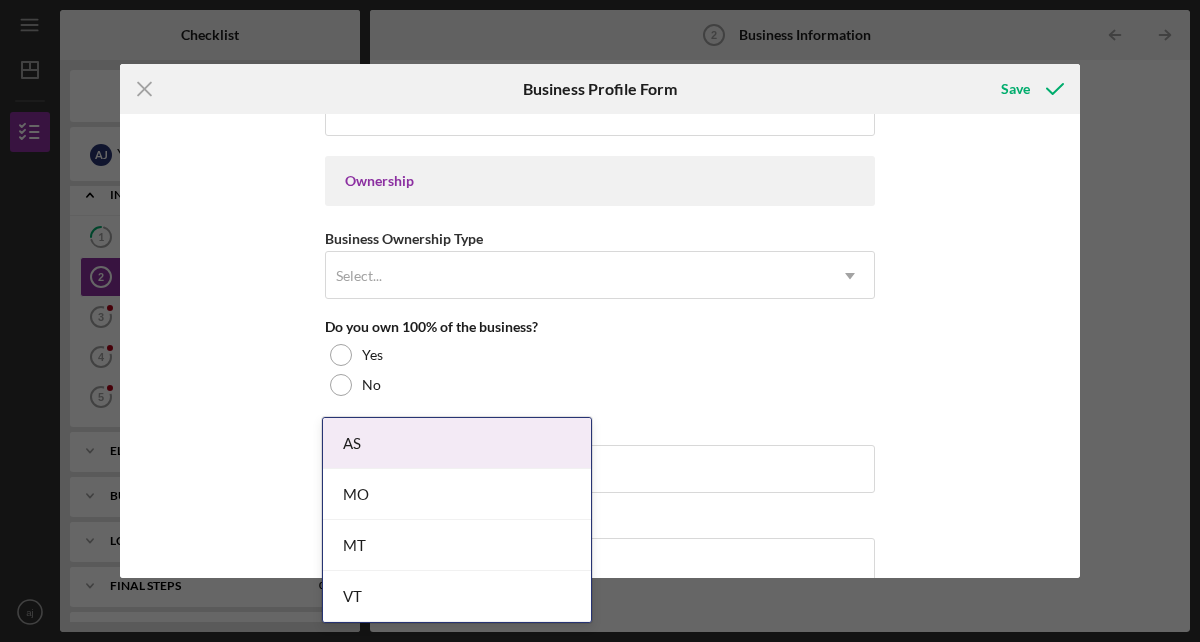 click on "Business Name 4am Rentals LLC DBA 4am Rentals LLC Business Start Date 11/29/2022 Legal Structure LLC Business Phone ([PHONE]) Business Email [EMAIL] Website Industry Industry NAICS Code EIN Ownership Business Ownership Type Select... Do you own 100% of the business? Yes No Business Street Address [NUMBER] [STREET] City [CITY] State [STATE] Zip [ZIP] County [STATE] Is your Mailing Address the same as your Business Address? Yes No Do you own or lease your business premisses? Select... Annual Gross Revenue Number of Full-Time Employees Number of Part-Time Employees" at bounding box center [600, 346] 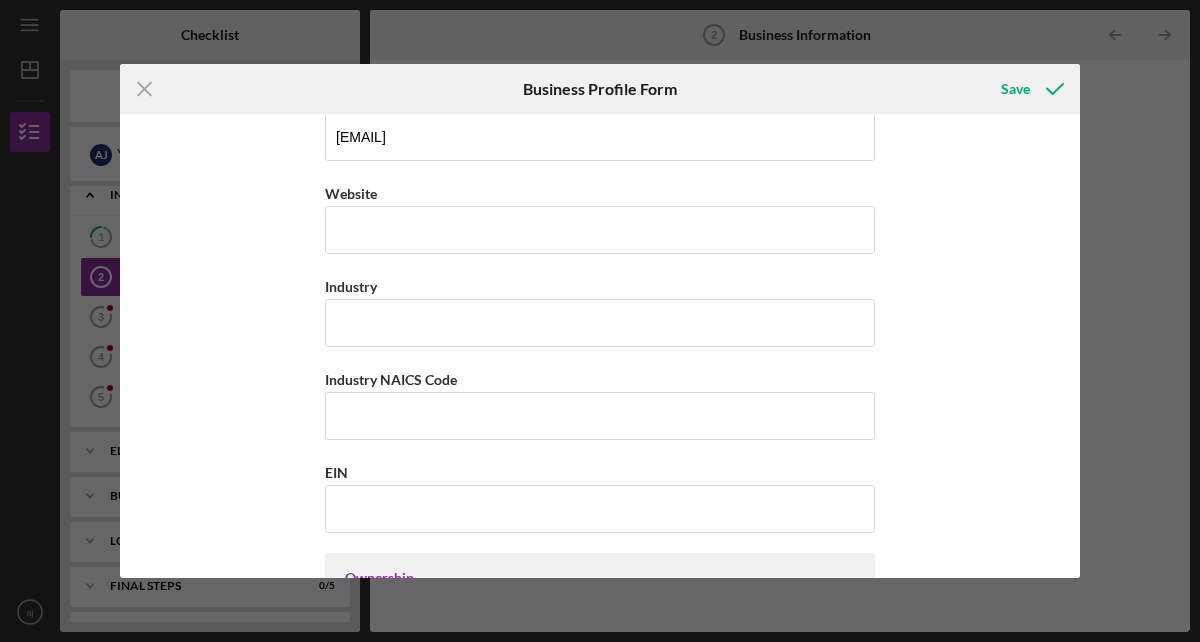 scroll, scrollTop: 500, scrollLeft: 0, axis: vertical 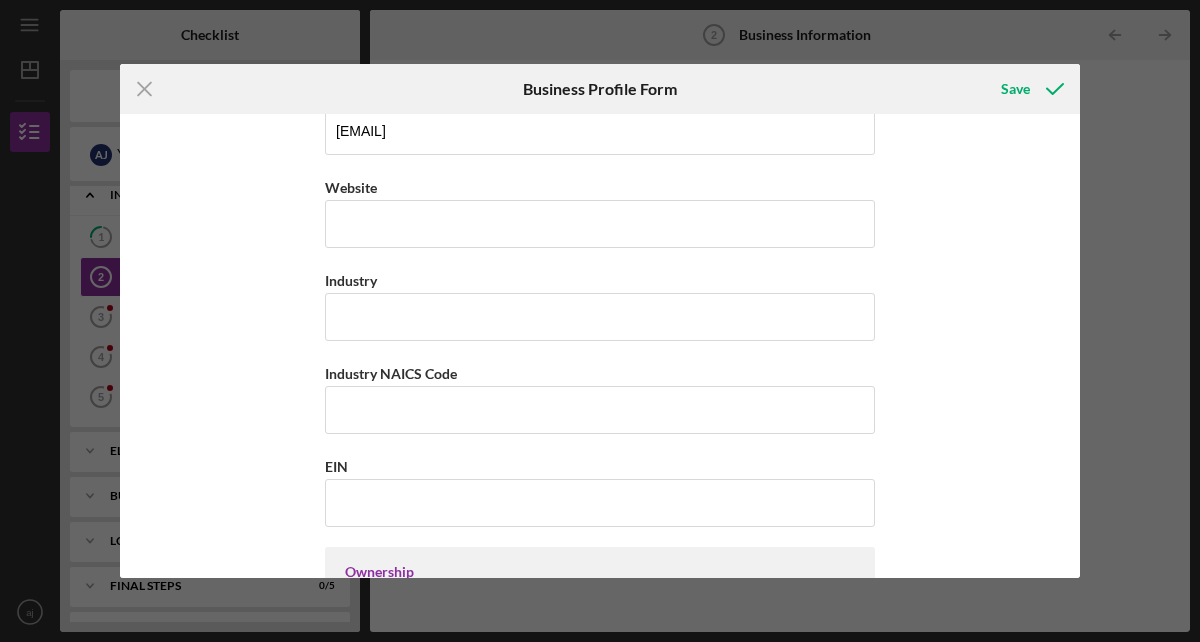 click on "Business Name 4am Rentals LLC DBA 4am Rentals LLC Business Start Date 11/29/2022 Legal Structure LLC Business Phone ([PHONE]) Business Email [EMAIL] Website Industry Industry NAICS Code EIN Ownership Business Ownership Type Select... Do you own 100% of the business? Yes No Business Street Address [NUMBER] [STREET] City [CITY] State [STATE] Zip [ZIP] County [STATE] Is your Mailing Address the same as your Business Address? Yes No Do you own or lease your business premisses? Select... Annual Gross Revenue Number of Full-Time Employees Number of Part-Time Employees" at bounding box center [600, 636] 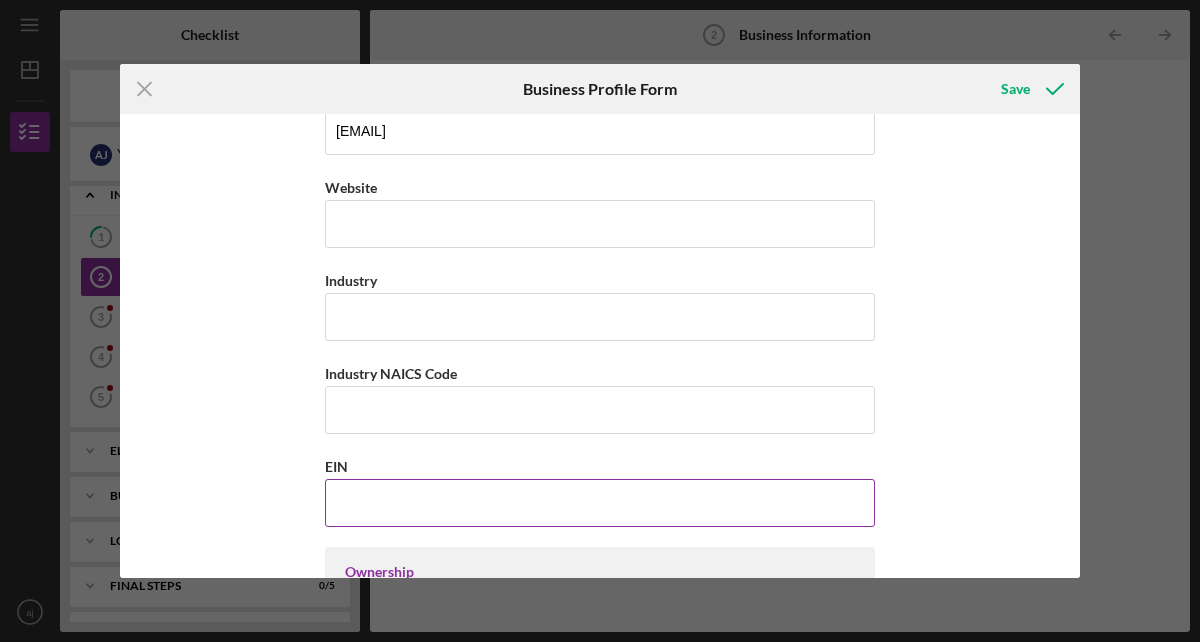 click on "EIN" at bounding box center [600, 503] 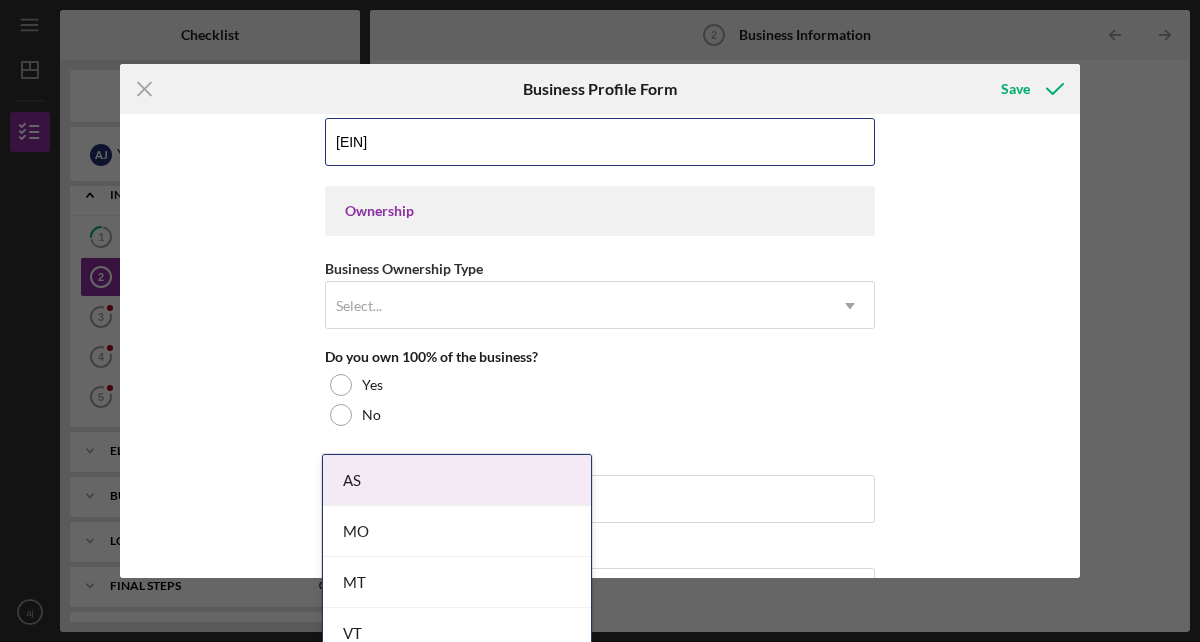 scroll, scrollTop: 867, scrollLeft: 0, axis: vertical 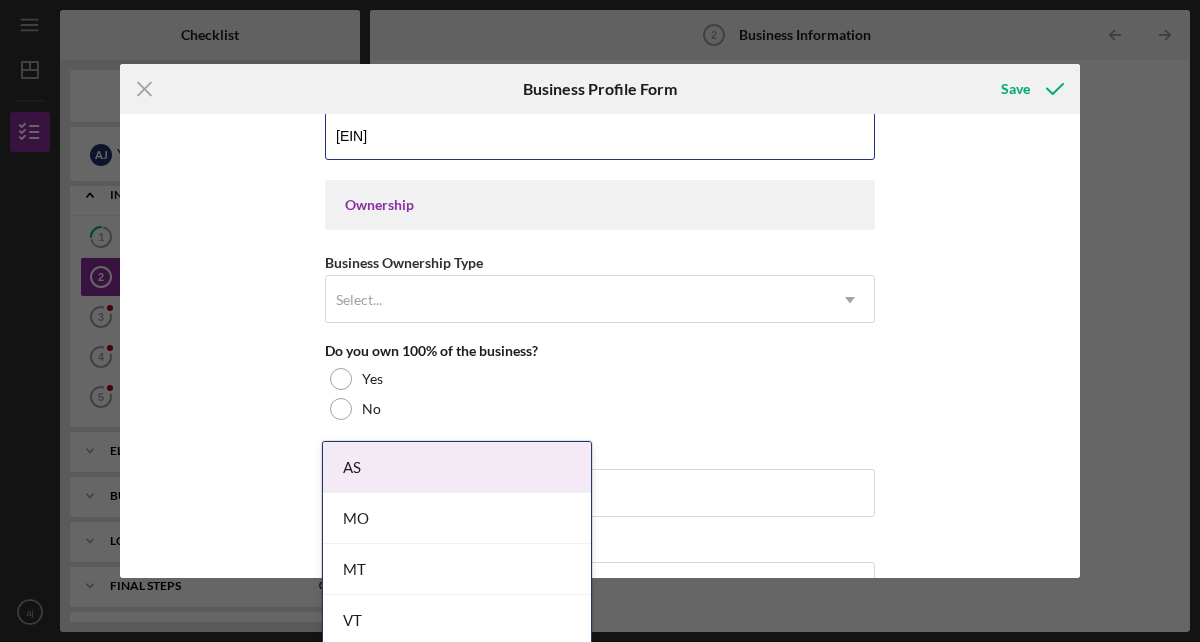 type on "[EIN]" 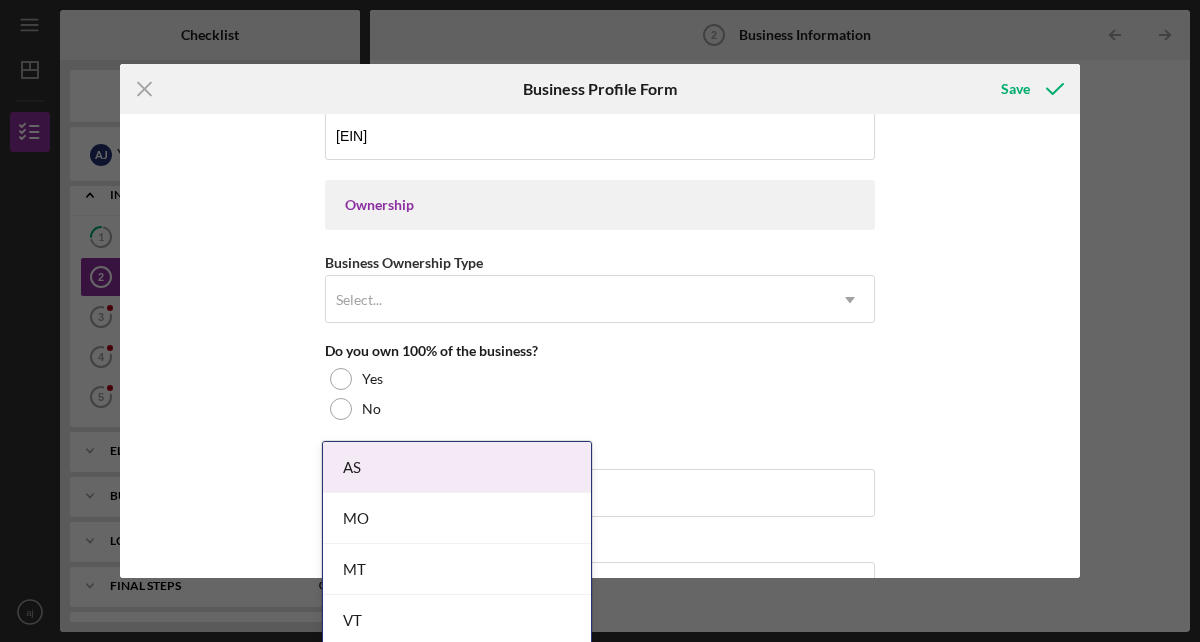 click on "Ownership" at bounding box center (600, 205) 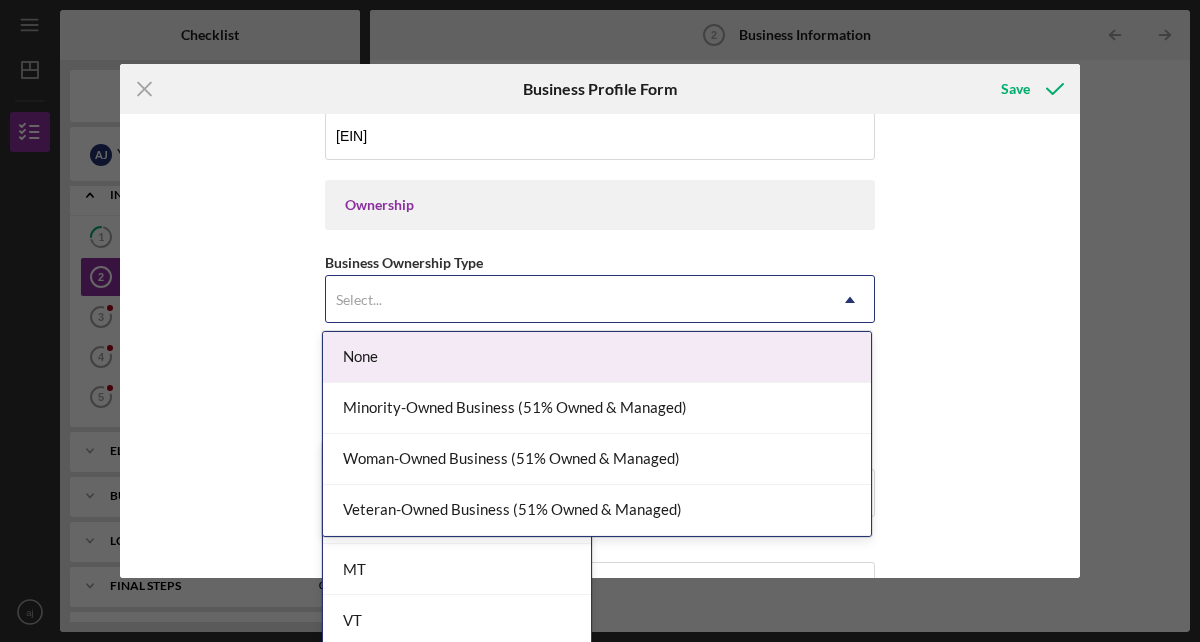 click on "Select..." at bounding box center [576, 300] 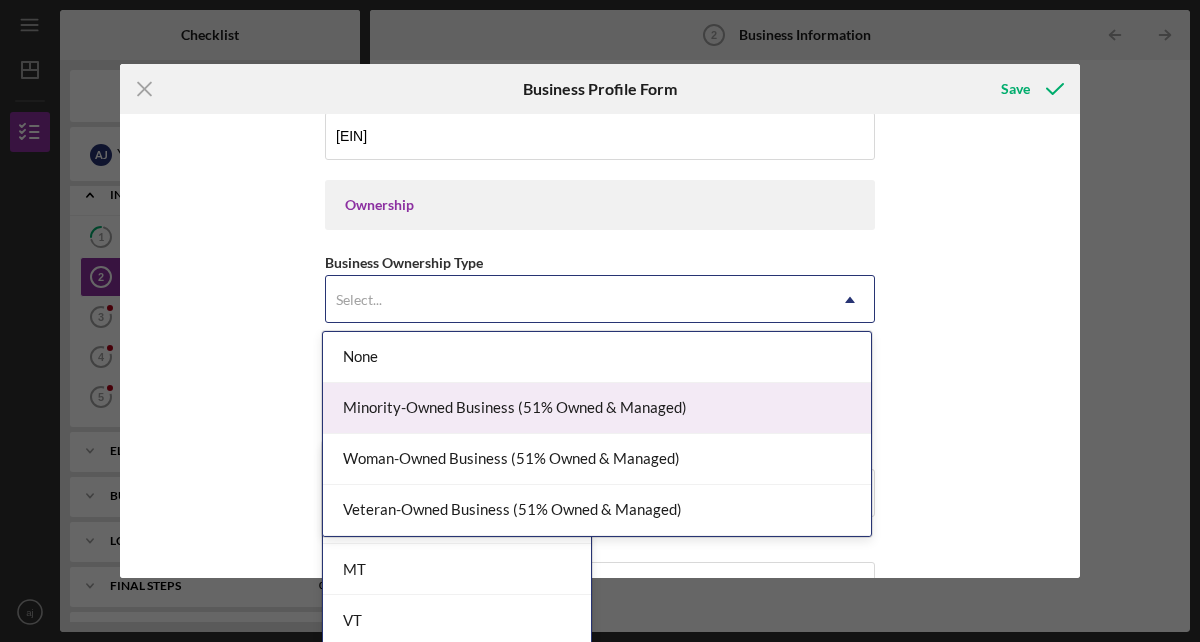 click on "Minority-Owned Business (51% Owned & Managed)" at bounding box center (597, 408) 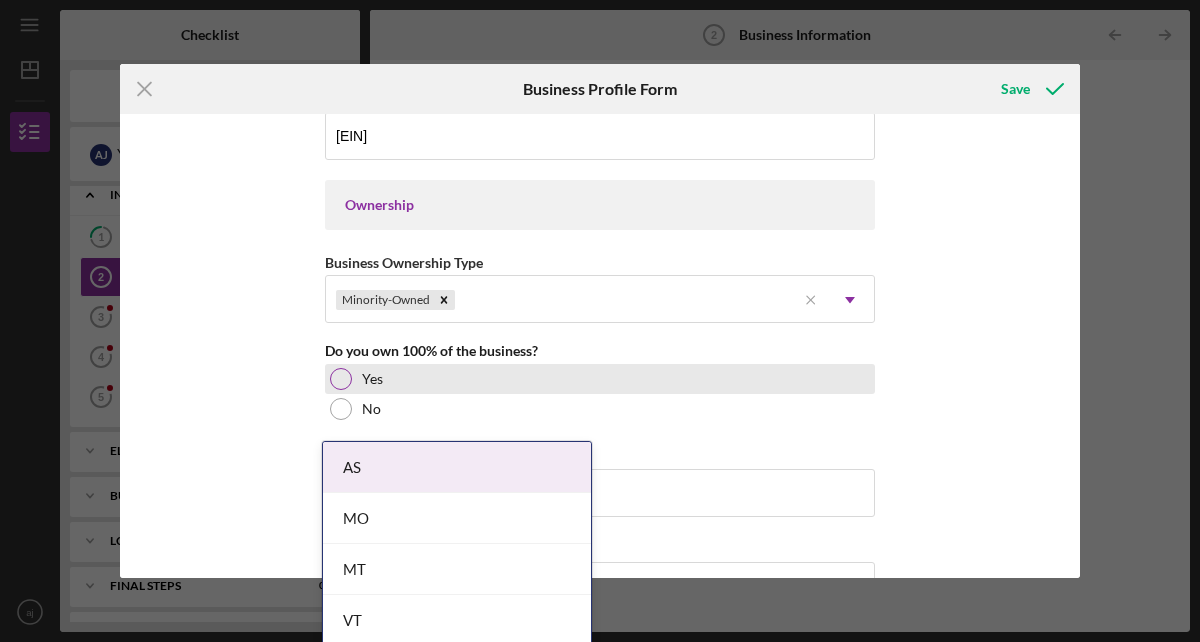 click on "Yes" at bounding box center (600, 379) 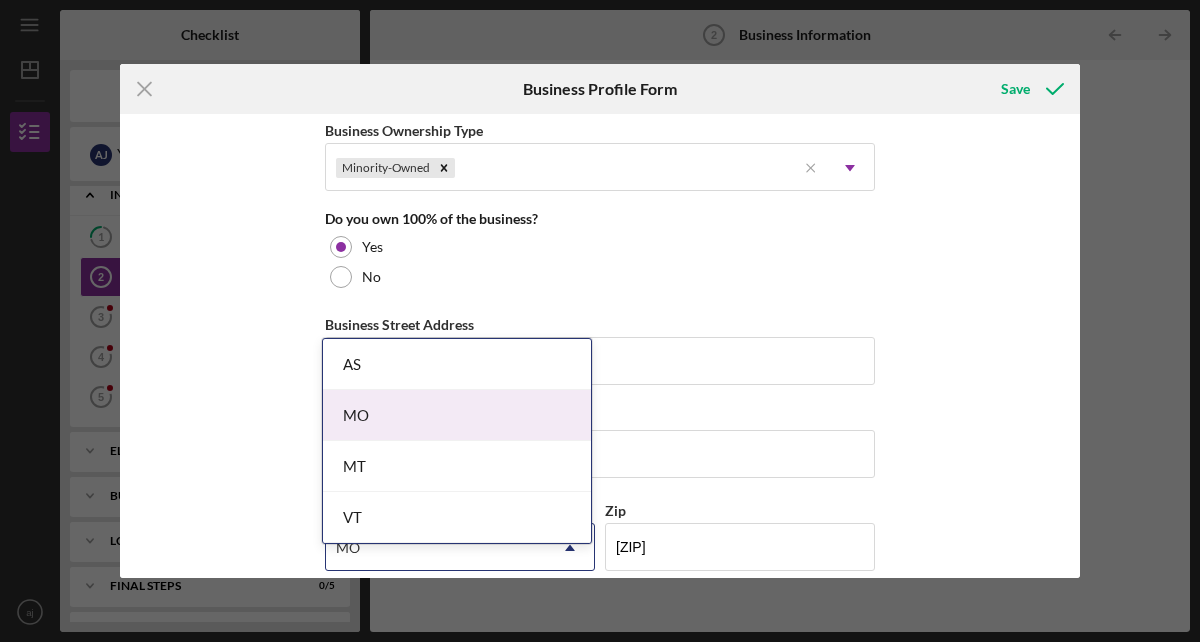 scroll, scrollTop: 1012, scrollLeft: 0, axis: vertical 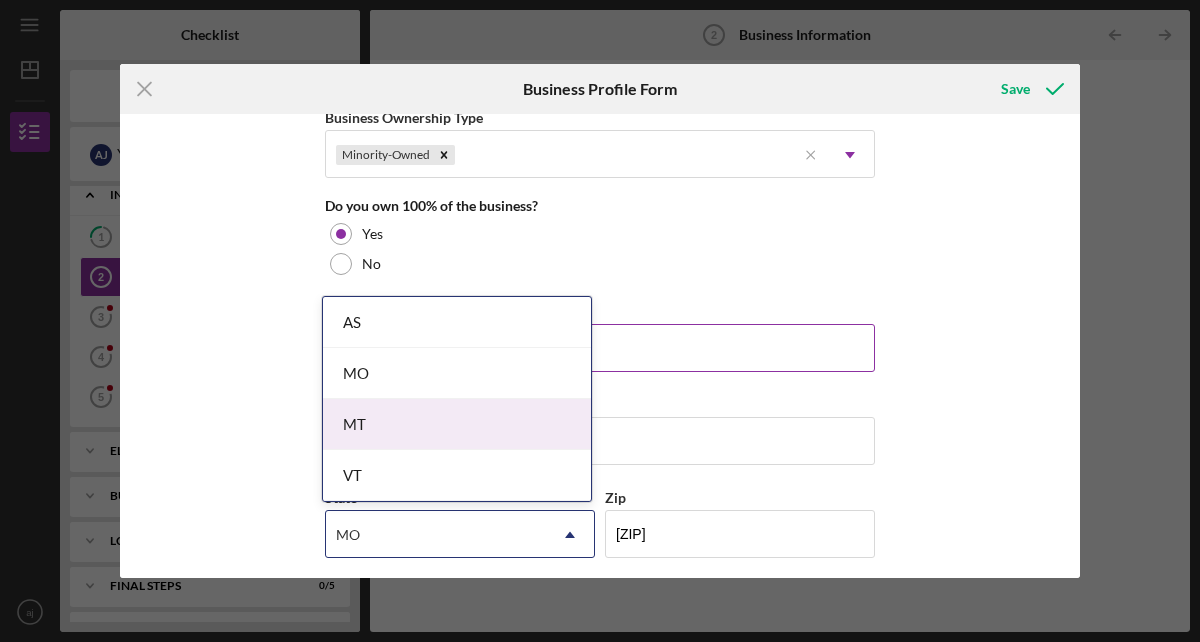 click on "[NUMBER] [STREET]" at bounding box center (600, 348) 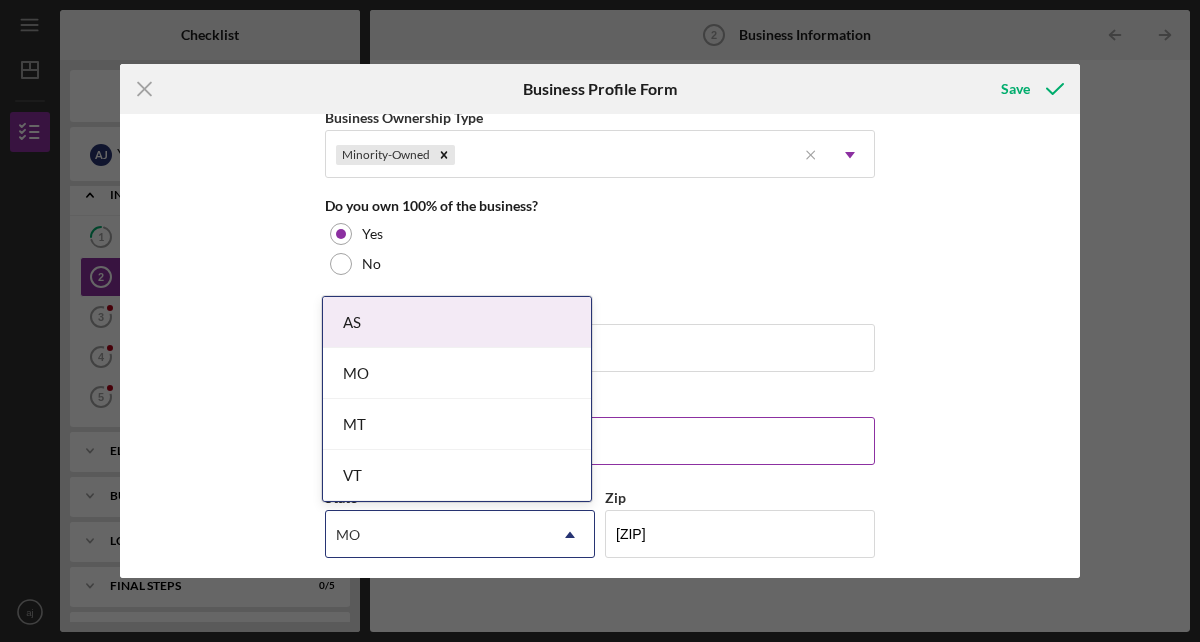 click on "City" at bounding box center [600, 404] 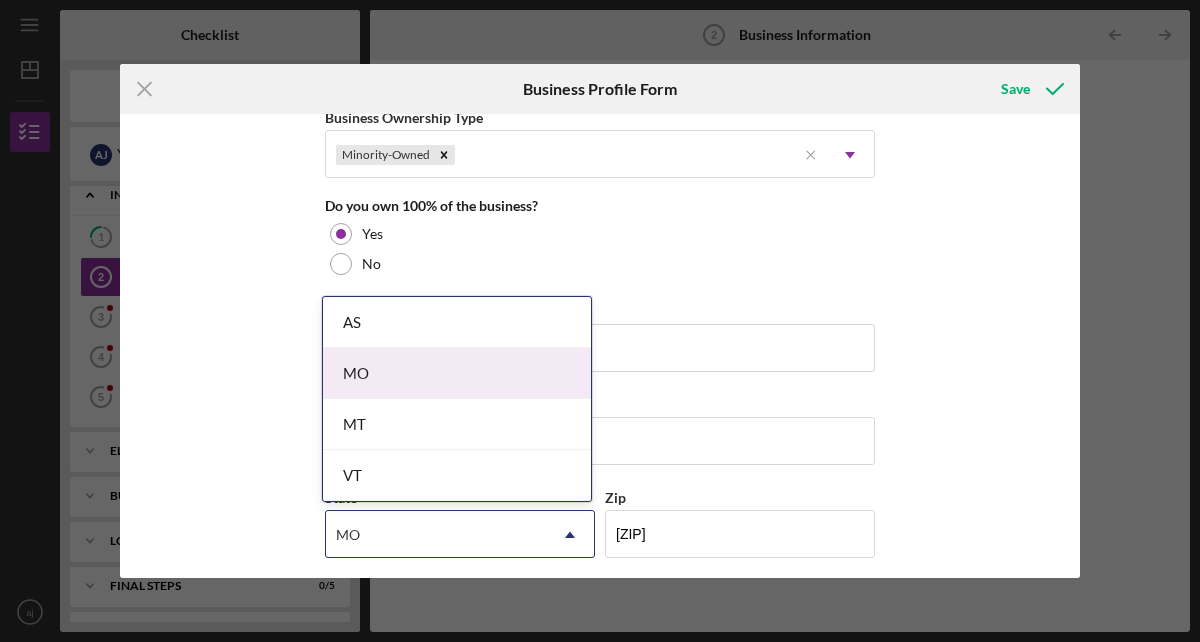 click on "MO" at bounding box center [457, 373] 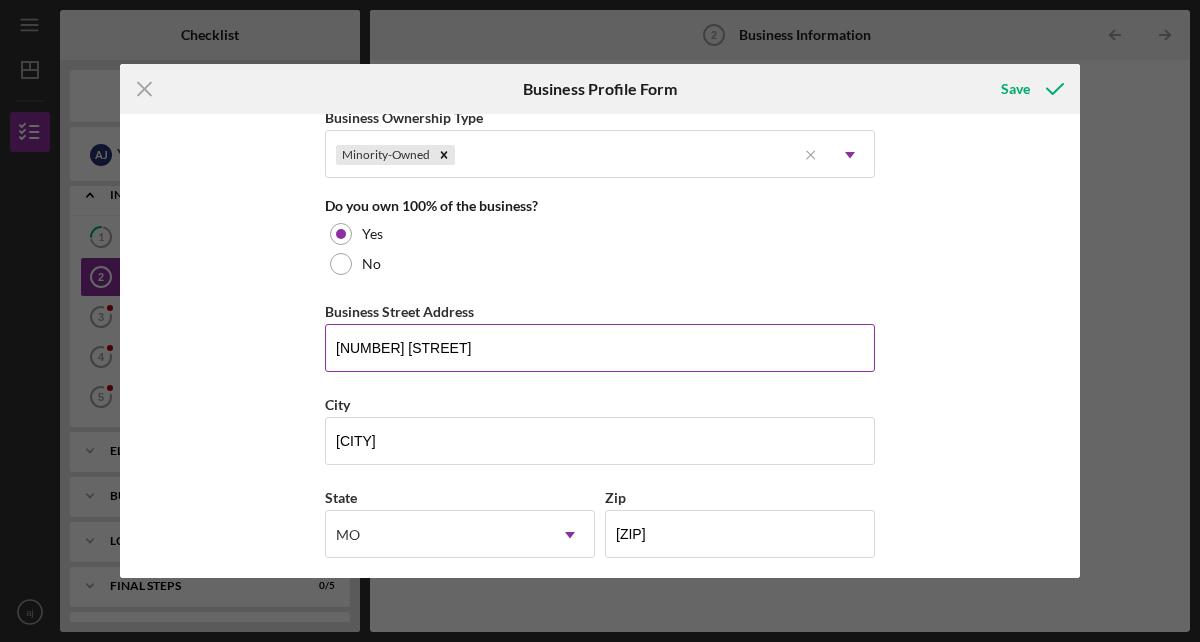 click on "[NUMBER] [STREET]" at bounding box center [600, 348] 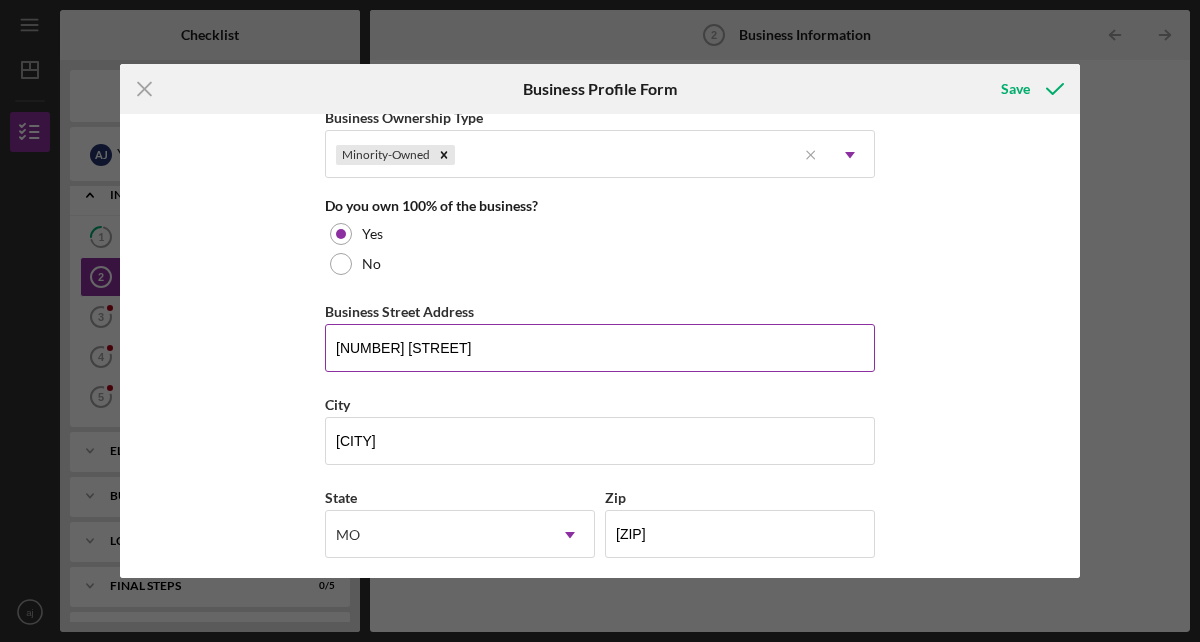 type on "[NUMBER] [STREET]" 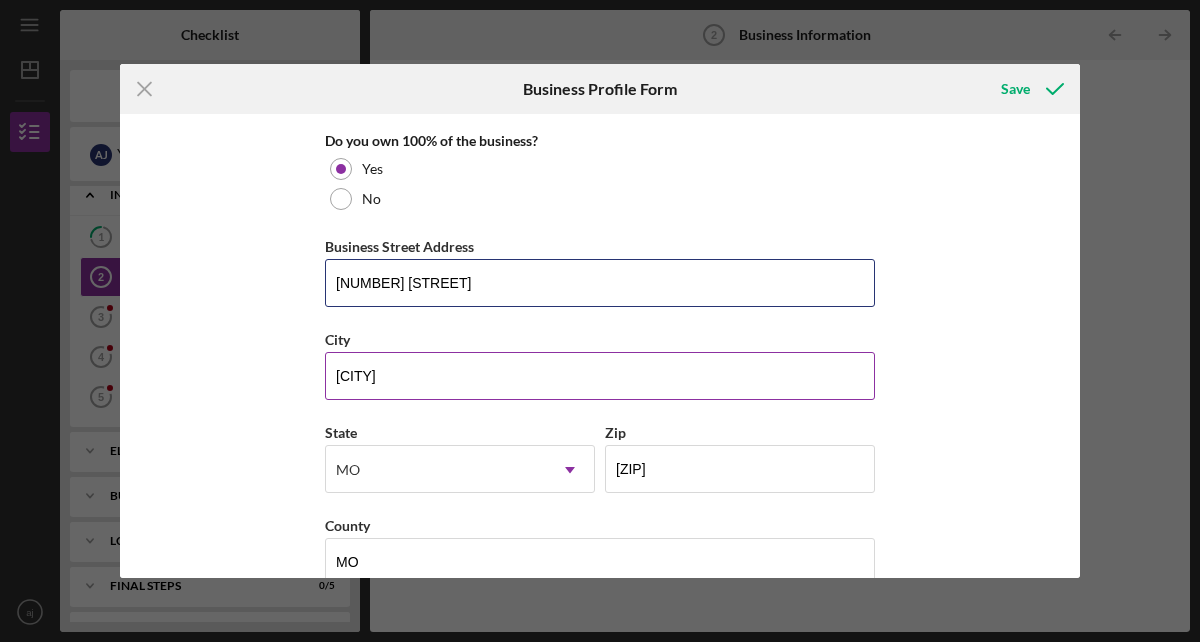scroll, scrollTop: 1085, scrollLeft: 0, axis: vertical 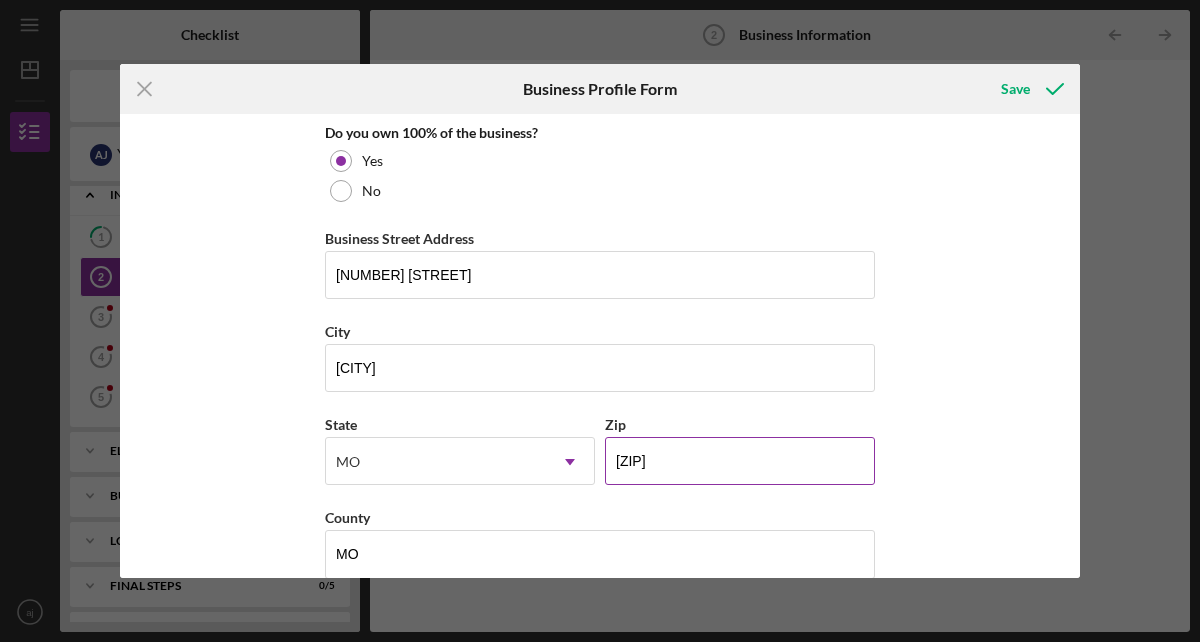 click on "[ZIP]" at bounding box center (740, 461) 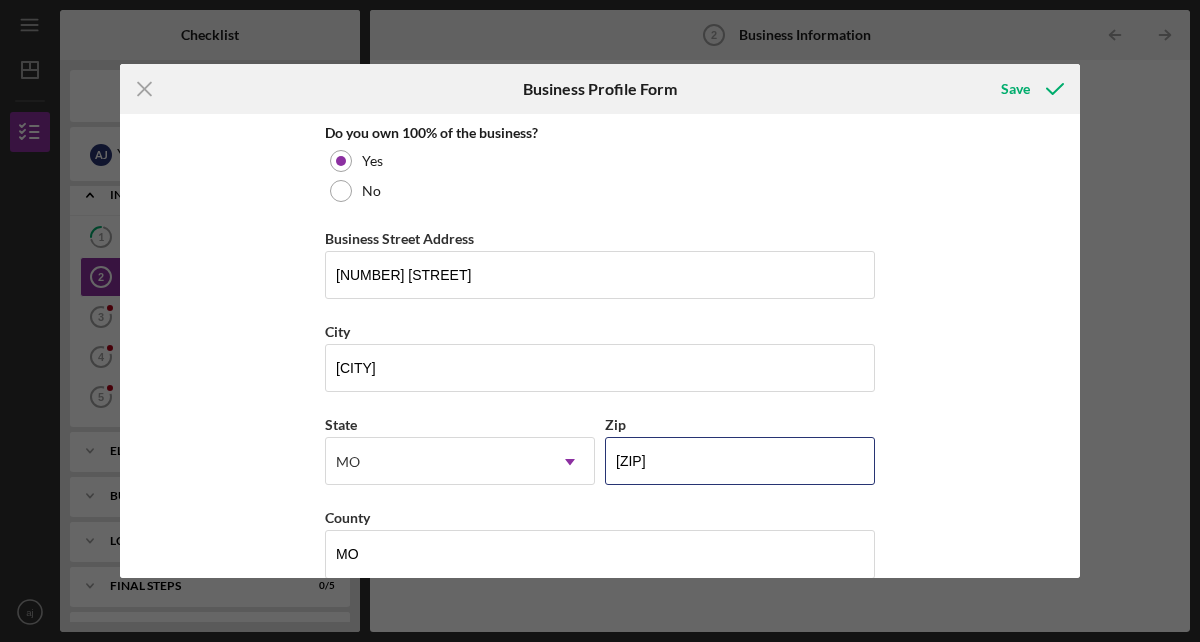 type on "63136" 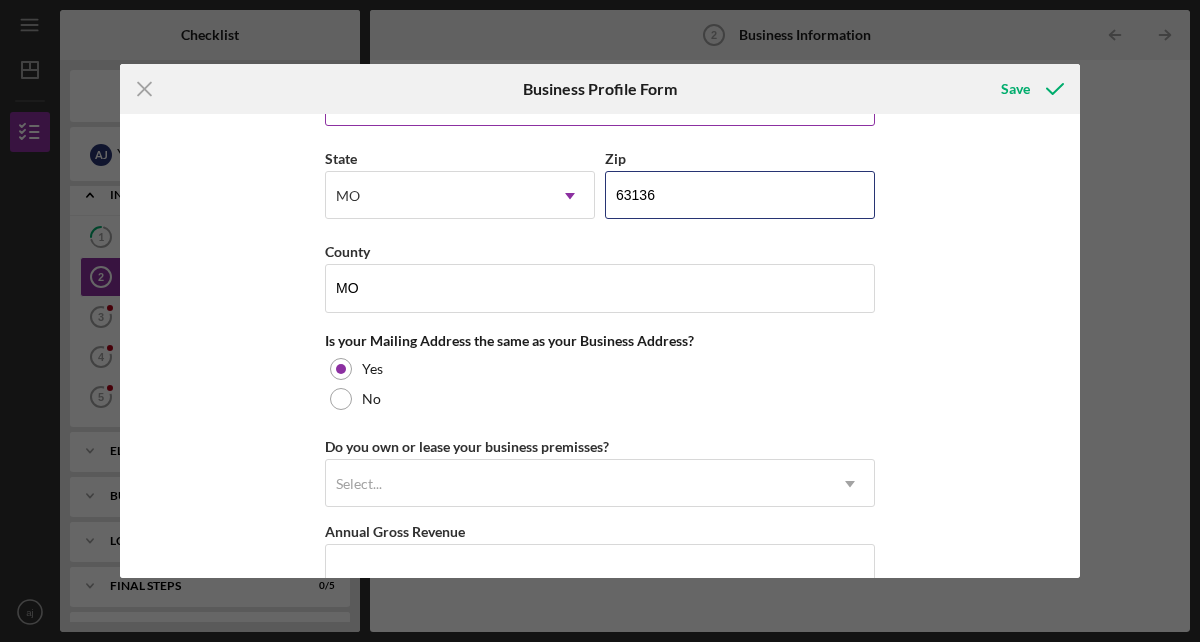 scroll, scrollTop: 1375, scrollLeft: 0, axis: vertical 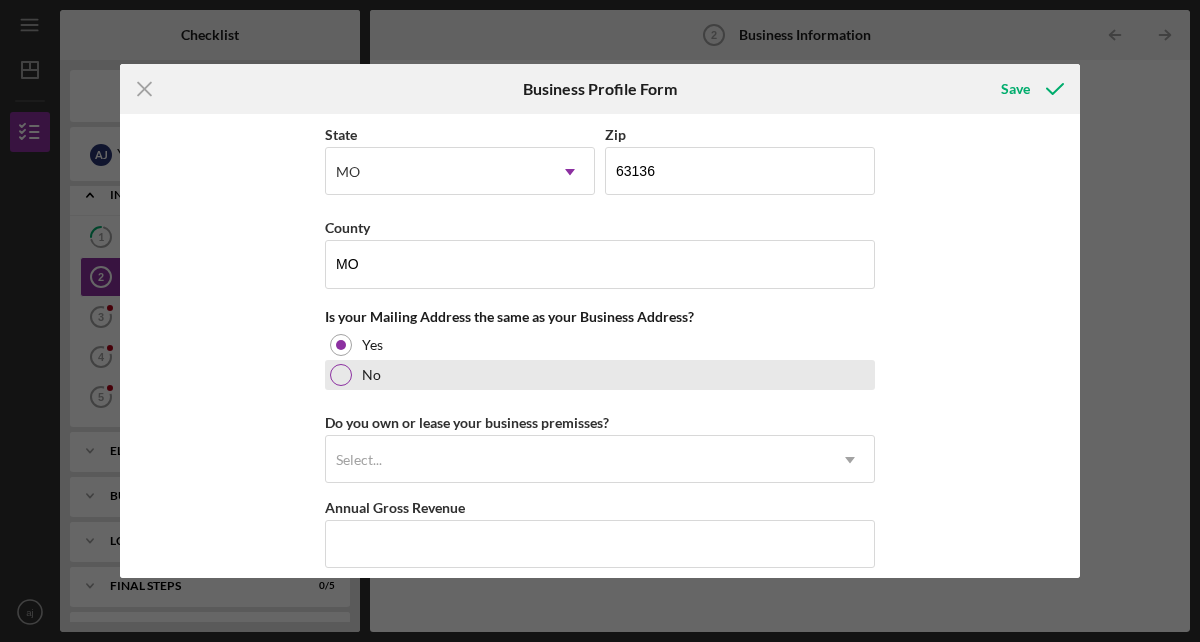 click on "No" at bounding box center (600, 375) 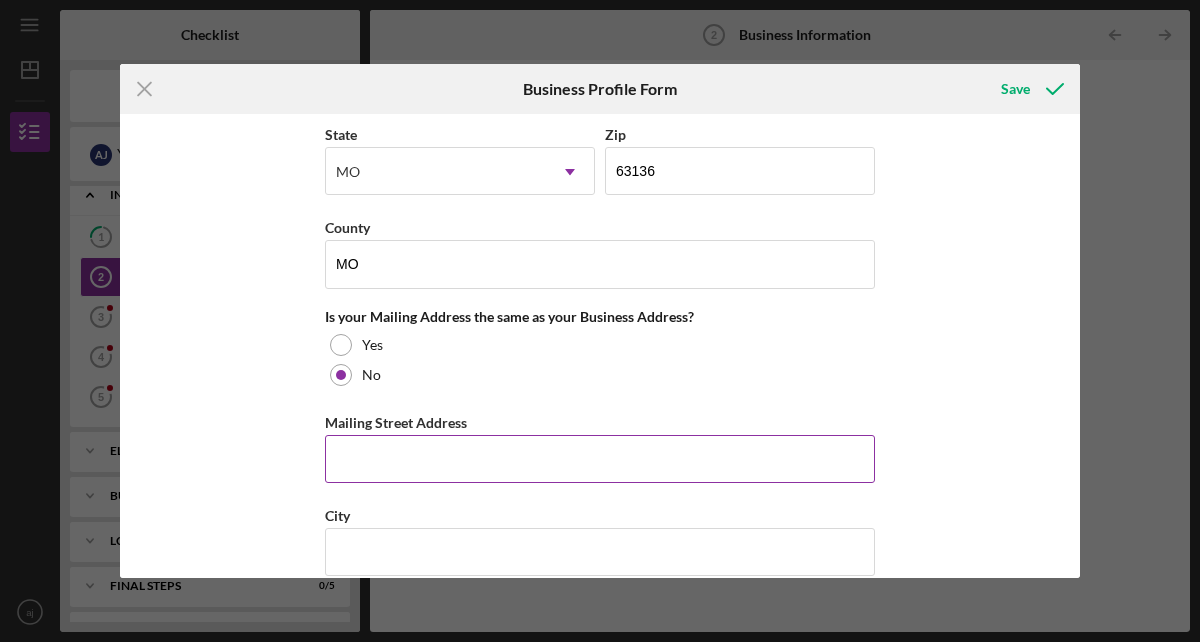 click on "Mailing Street Address" at bounding box center [600, 459] 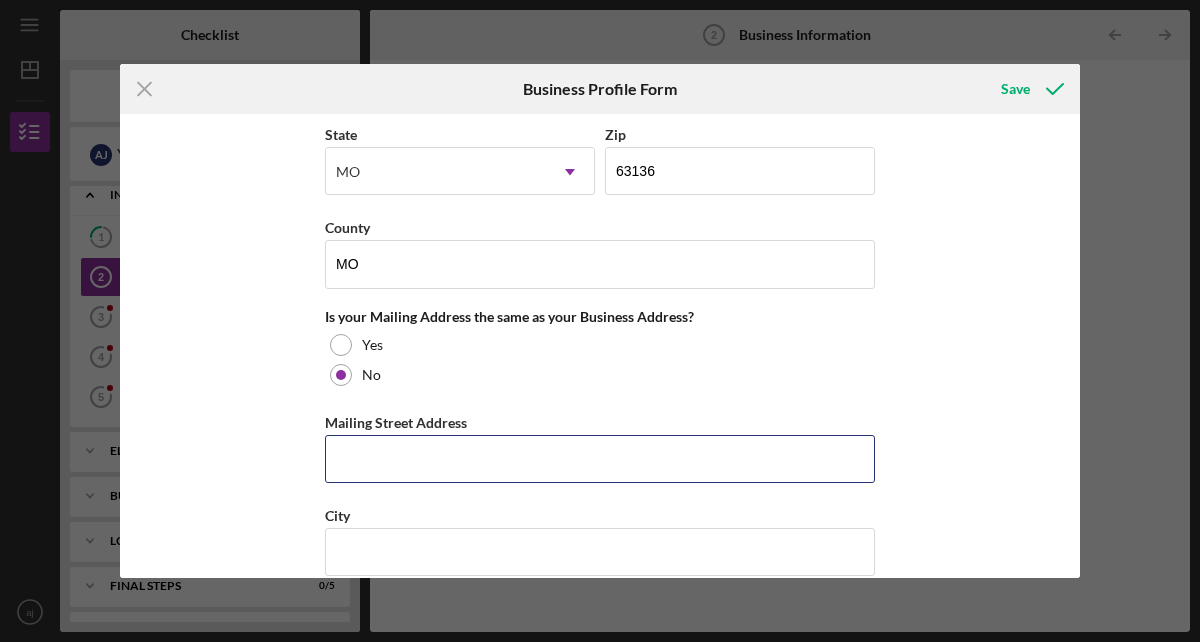 type on "[NUMBER] [STREET], [APT]" 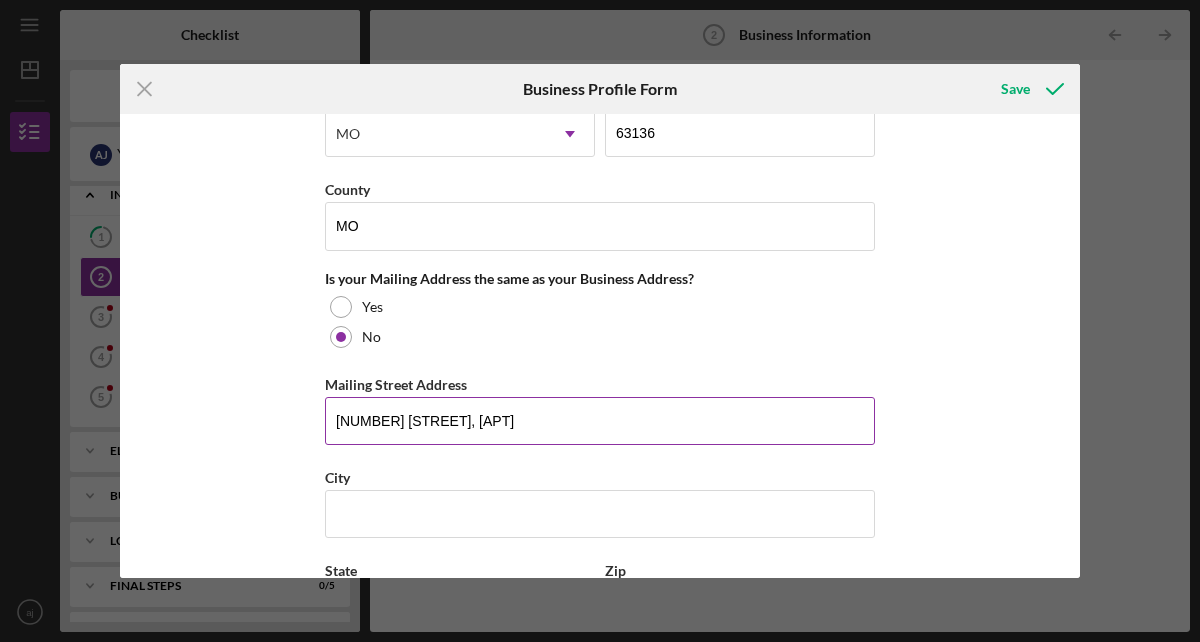 scroll, scrollTop: 1426, scrollLeft: 0, axis: vertical 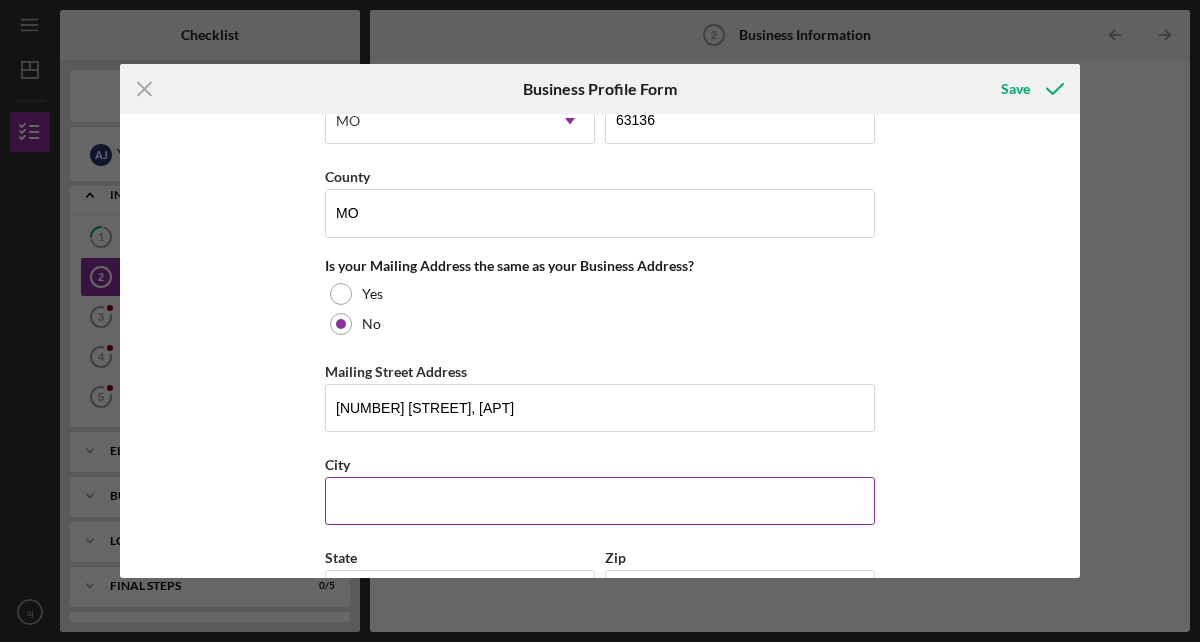 click on "City" at bounding box center [600, 501] 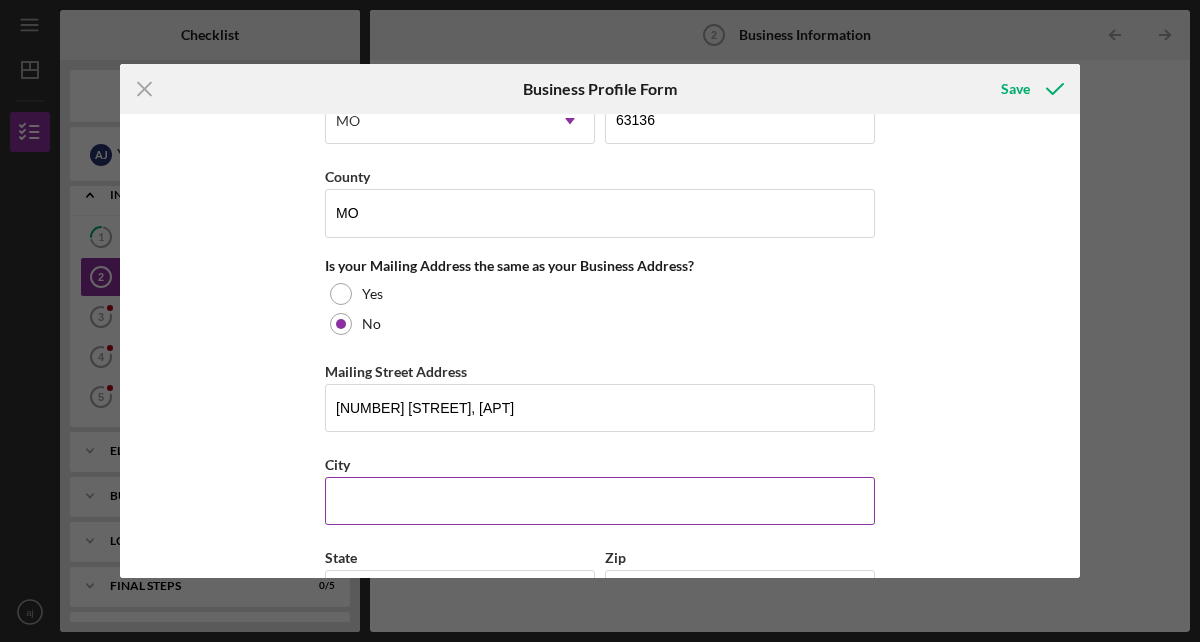 type on "[CITY]" 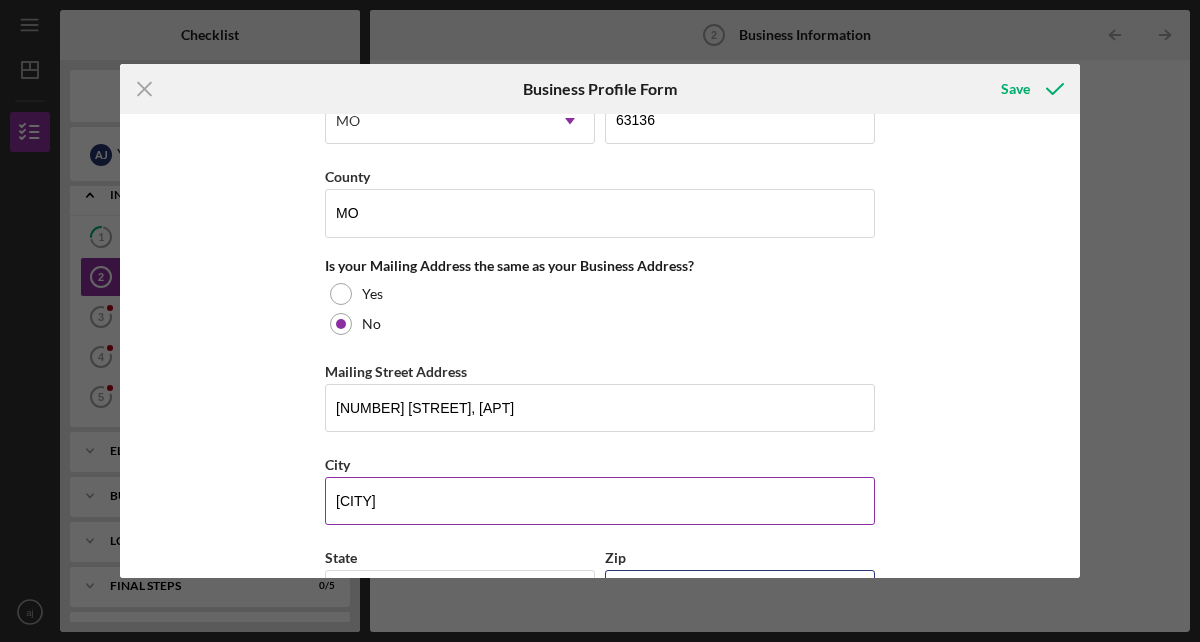type on "[ZIP]" 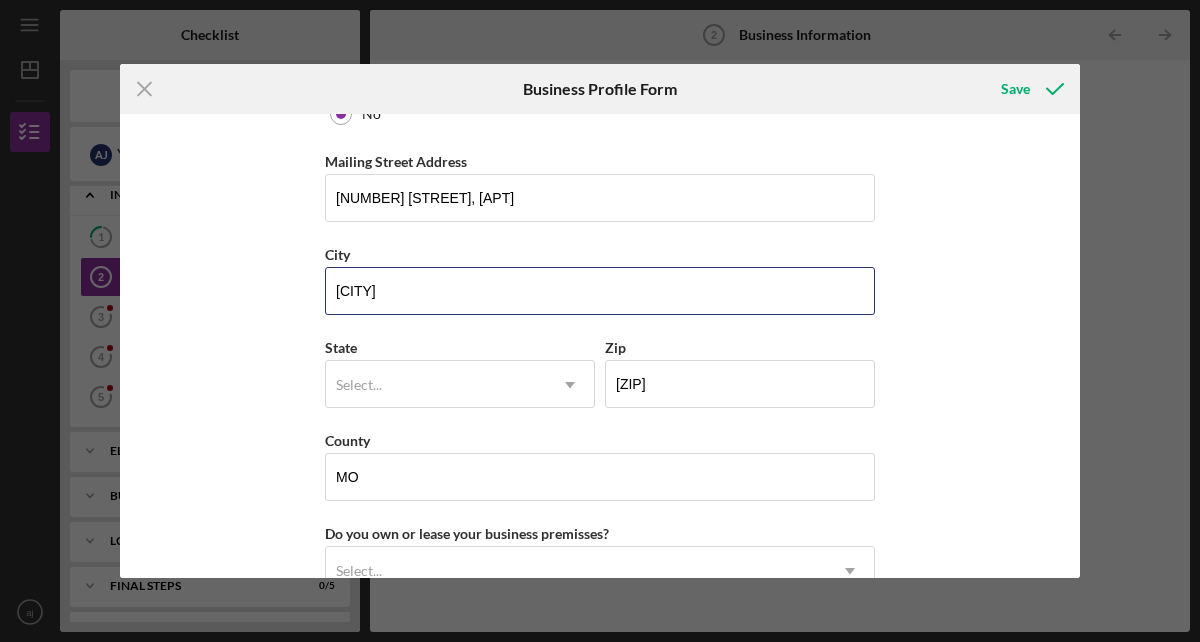 scroll, scrollTop: 1639, scrollLeft: 0, axis: vertical 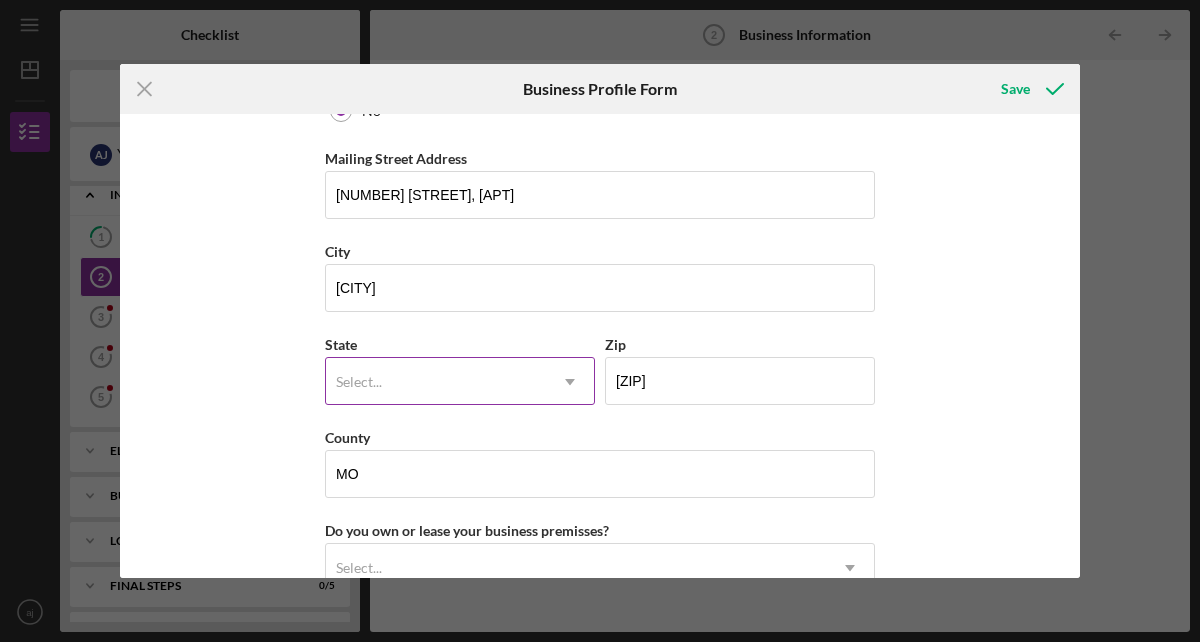 click on "Select..." at bounding box center [436, 382] 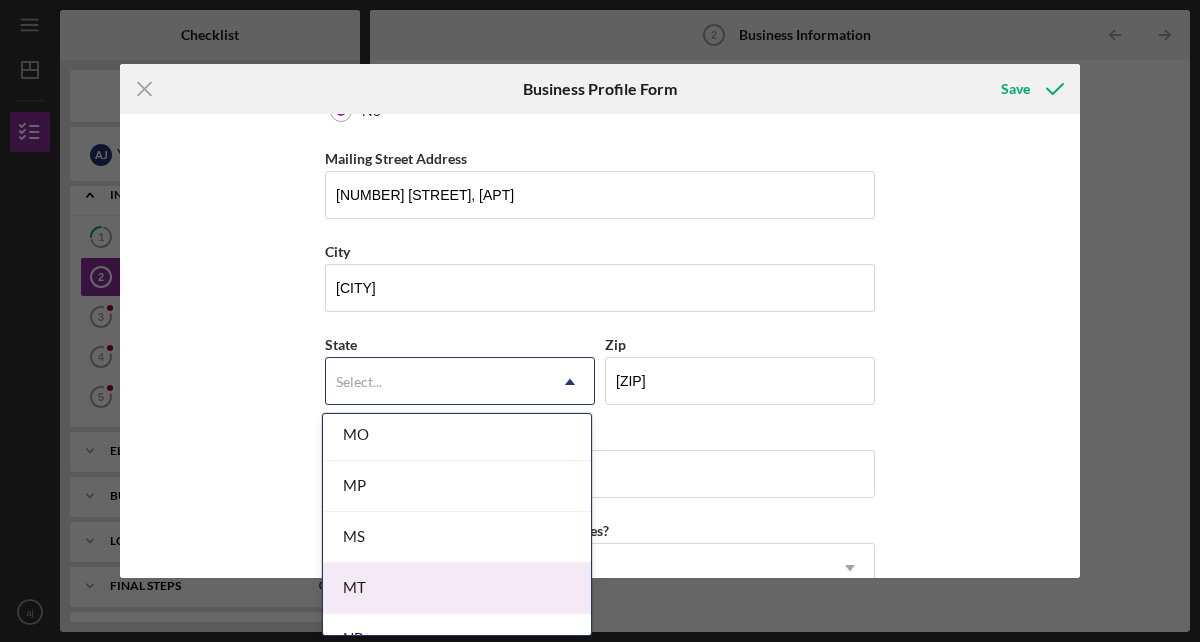 scroll, scrollTop: 1651, scrollLeft: 0, axis: vertical 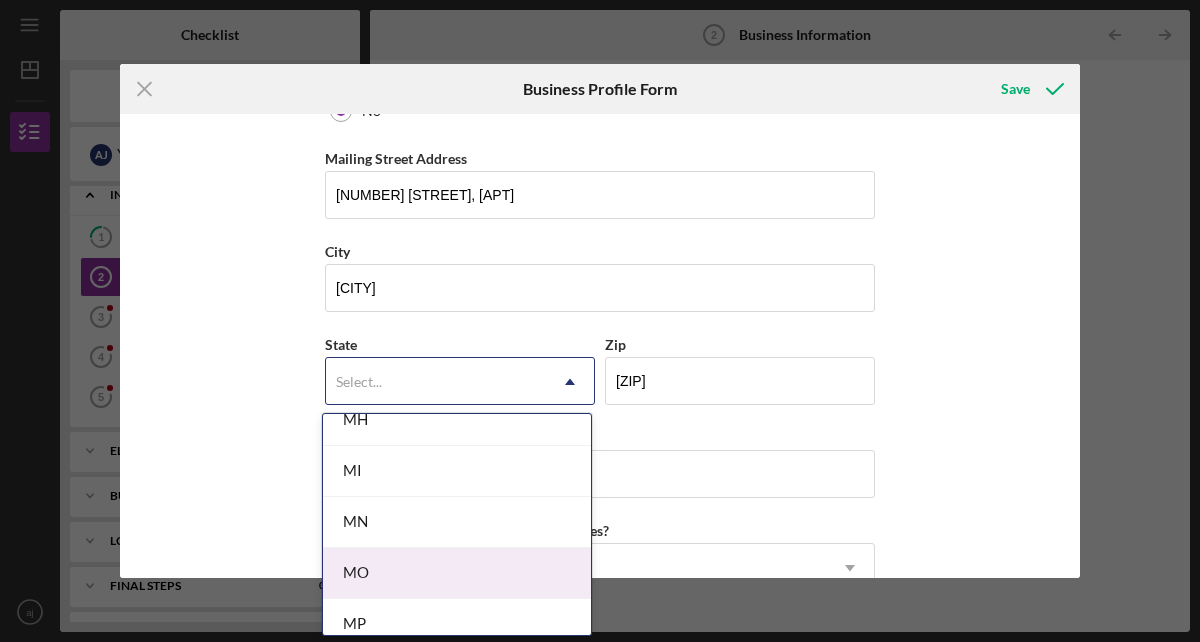 click on "MO" at bounding box center (457, 573) 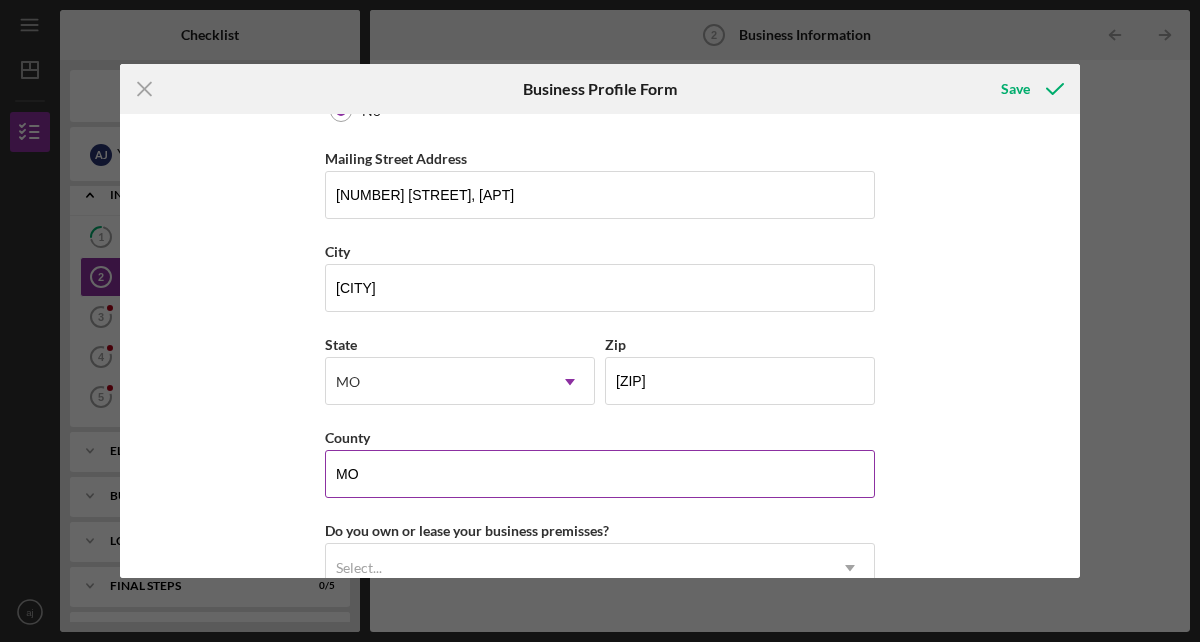 click on "MO" at bounding box center [600, 474] 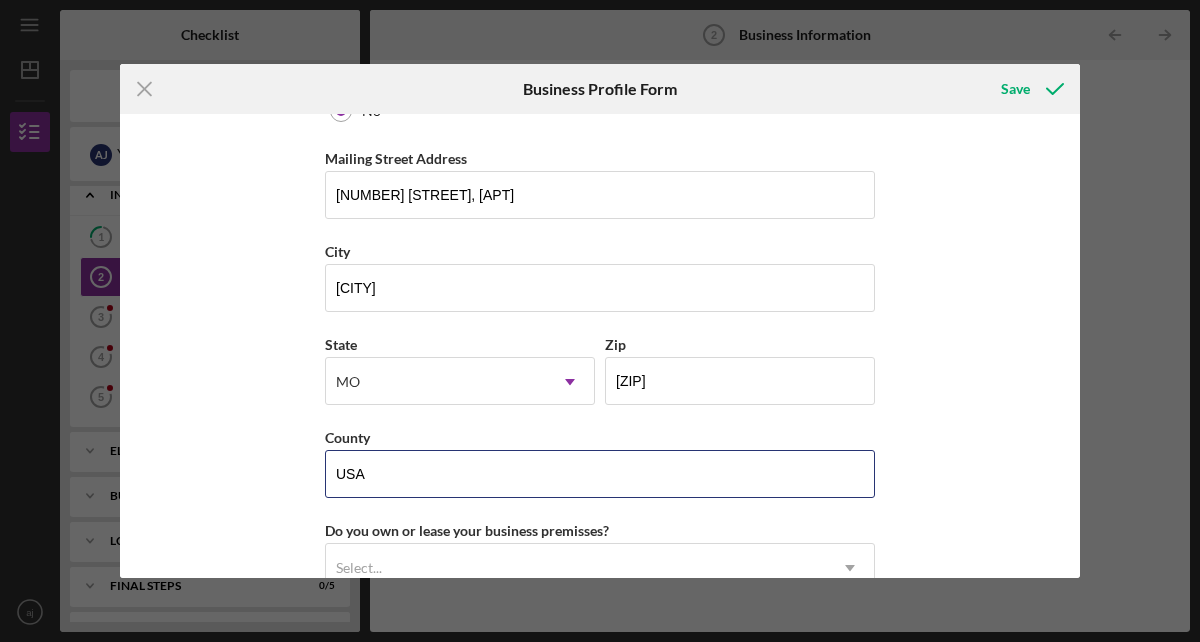 type on "USA" 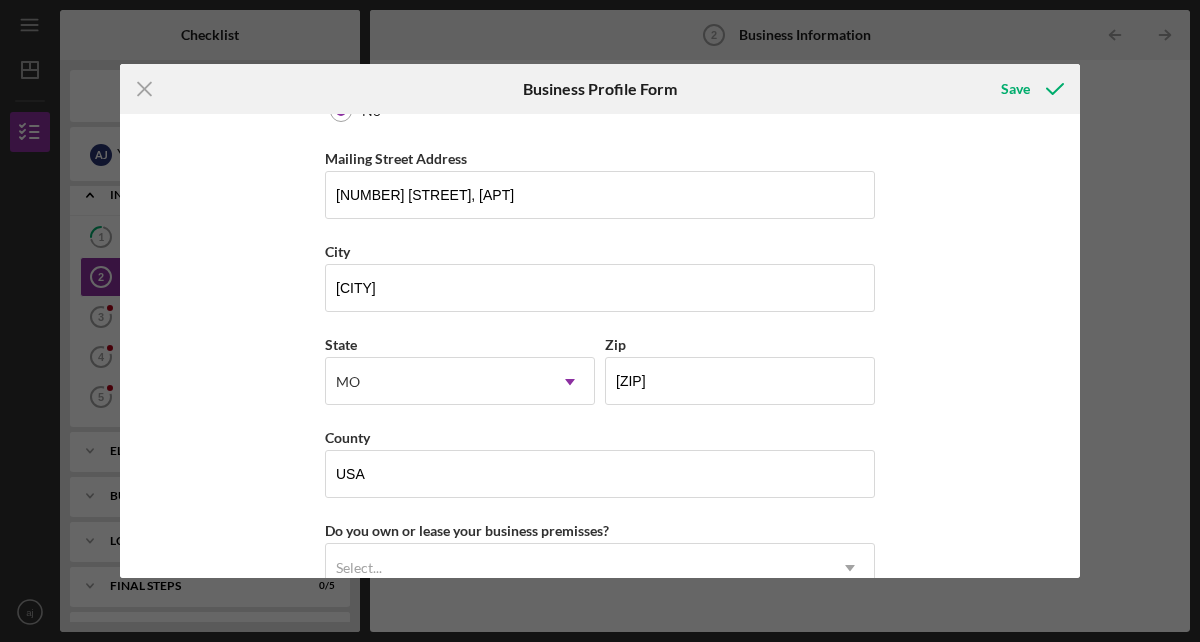 click on "Icon/Menu Close Business Profile Form Save Business Name 4am Rentals LLC DBA 4am Rentals LLC Business Start Date [DATE] Legal Structure LLC Icon/Dropdown Arrow Business Phone ([PHONE]) [PHONE] Business Email [EMAIL] Website Industry Industry NAICS Code EIN [EIN] Ownership Business Ownership Type Minority-Owned Icon/Menu Close Icon/Dropdown Arrow Do you own 100% of the business? Yes No Business Street Address [NUMBER] [STREET] City [CITY] State [STATE] Icon/Dropdown Arrow Zip [ZIP] County [STATE] Is your Mailing Address the same as your Business Address? Yes No Mailing Street Address [NUMBER] [STREET], [APT] City [CITY] State [STATE] Icon/Dropdown Arrow Zip [ZIP] County [COUNTRY] Do you own or lease your business premisses? Select... Icon/Dropdown Arrow Annual Gross Revenue Number of Full-Time Employees Number of Part-Time Employees" at bounding box center (600, 346) 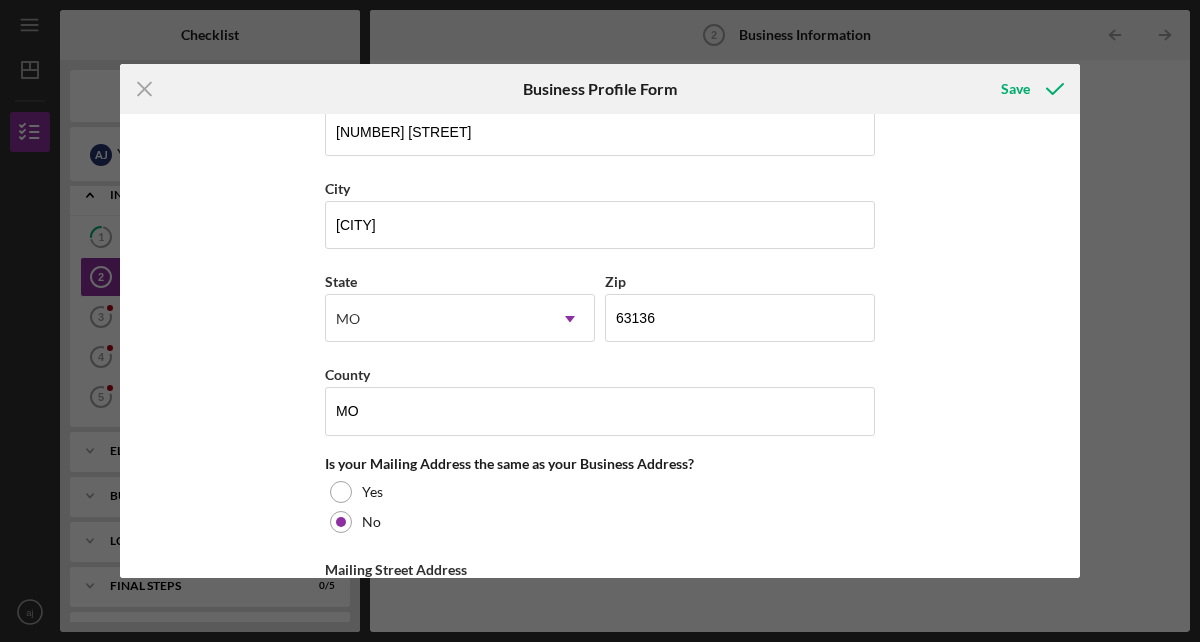scroll, scrollTop: 1220, scrollLeft: 0, axis: vertical 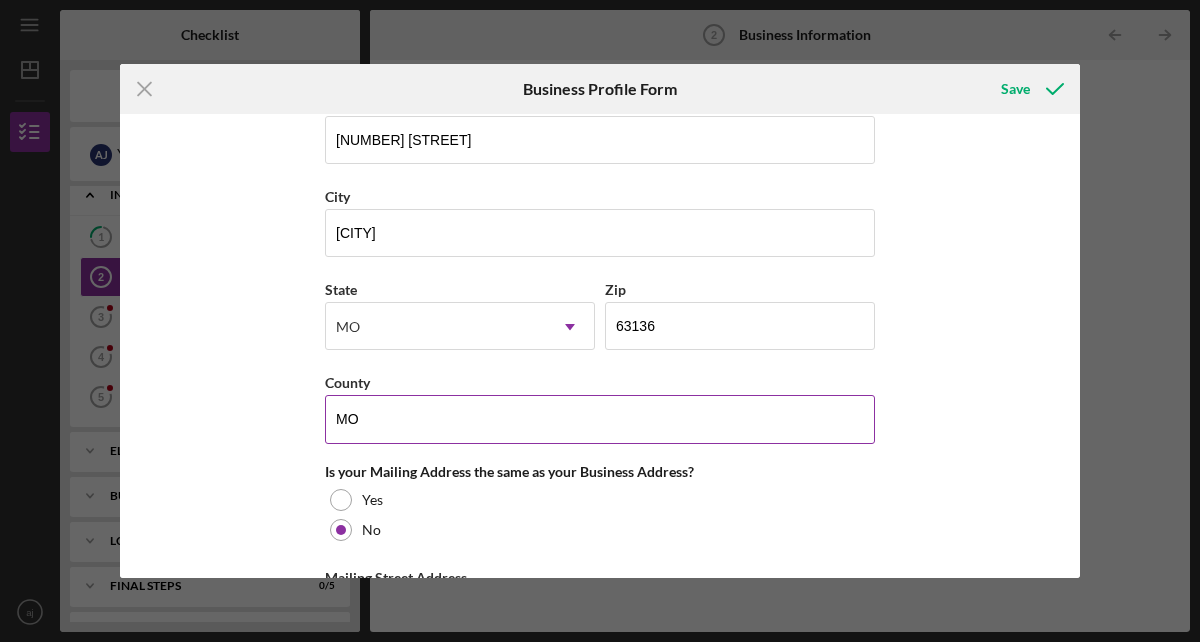 click on "MO" at bounding box center (600, 419) 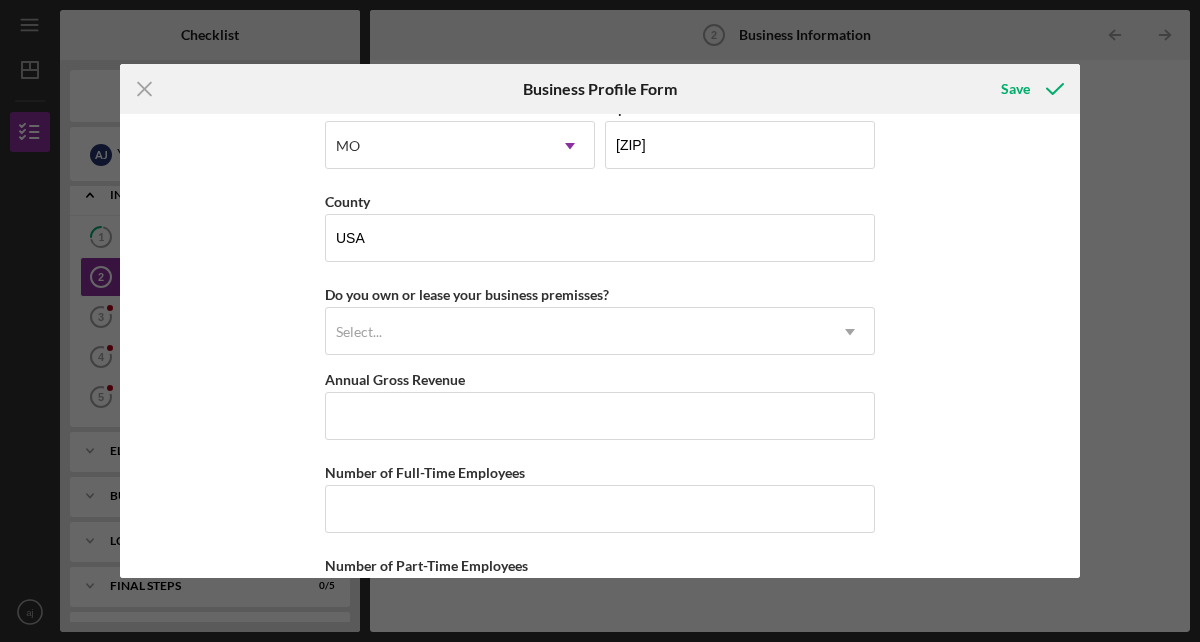 scroll, scrollTop: 1869, scrollLeft: 0, axis: vertical 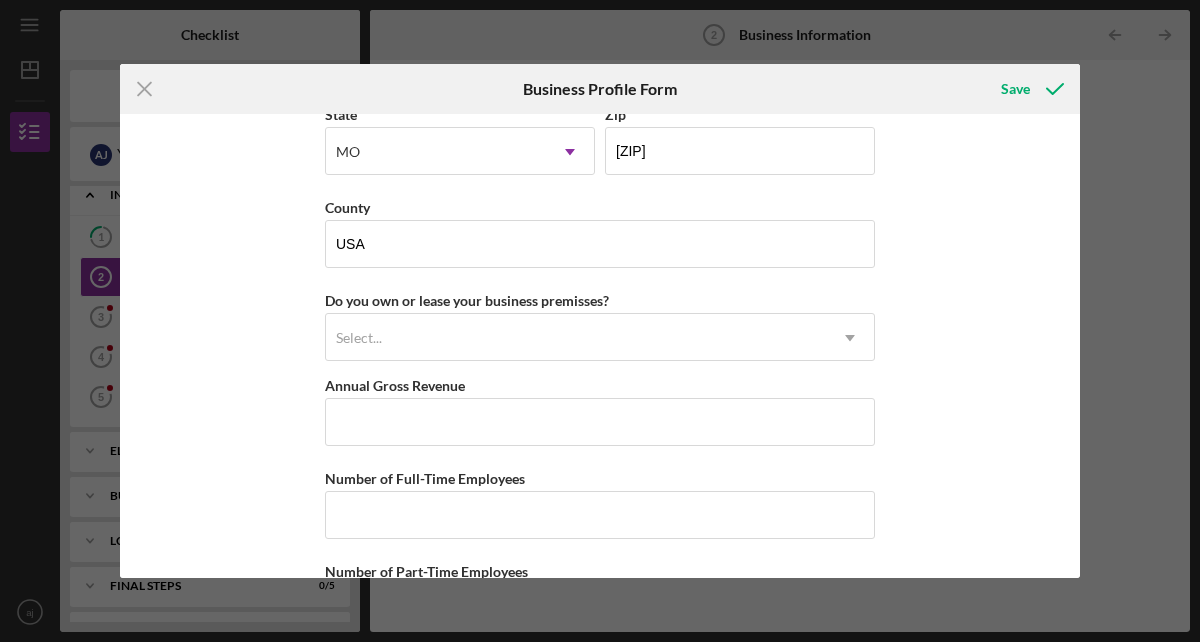 type on "[CITY]" 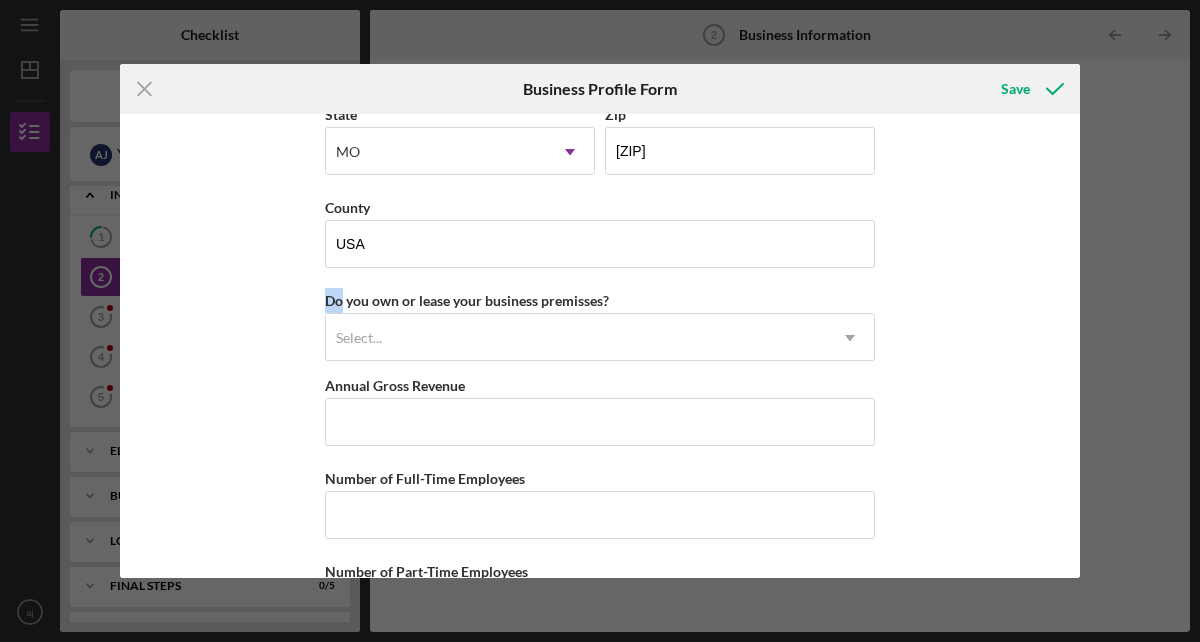 click on "Icon/Menu Close Business Profile Form Save Business Name 4am Rentals LLC DBA 4am Rentals LLC Business Start Date 11/29/2022 Legal Structure LLC Icon/Dropdown Arrow Business Phone [PHONE] Business Email 4amrentals@example.com Website Industry Industry NAICS Code EIN 88-4401481 Ownership Business Ownership Type Minority-Owned Icon/Menu Close Icon/Dropdown Arrow Do you own 100% of the business? Yes No Business Street Address 1523 South 10th Street City [CITY] State [STATE] Icon/Dropdown Arrow Zip 63104 County [CITY] Is your Mailing Address the same as your Business Address? Yes No Mailing Street Address 1523 South 10th Street, 114 apt City [CITY] State [STATE] Icon/Dropdown Arrow Zip 63104 County USA Do you own or lease your business premisses? Select... Icon/Dropdown Arrow Annual Gross Revenue Number of Full-Time Employees Number of Part-Time Employees" at bounding box center (600, -547) 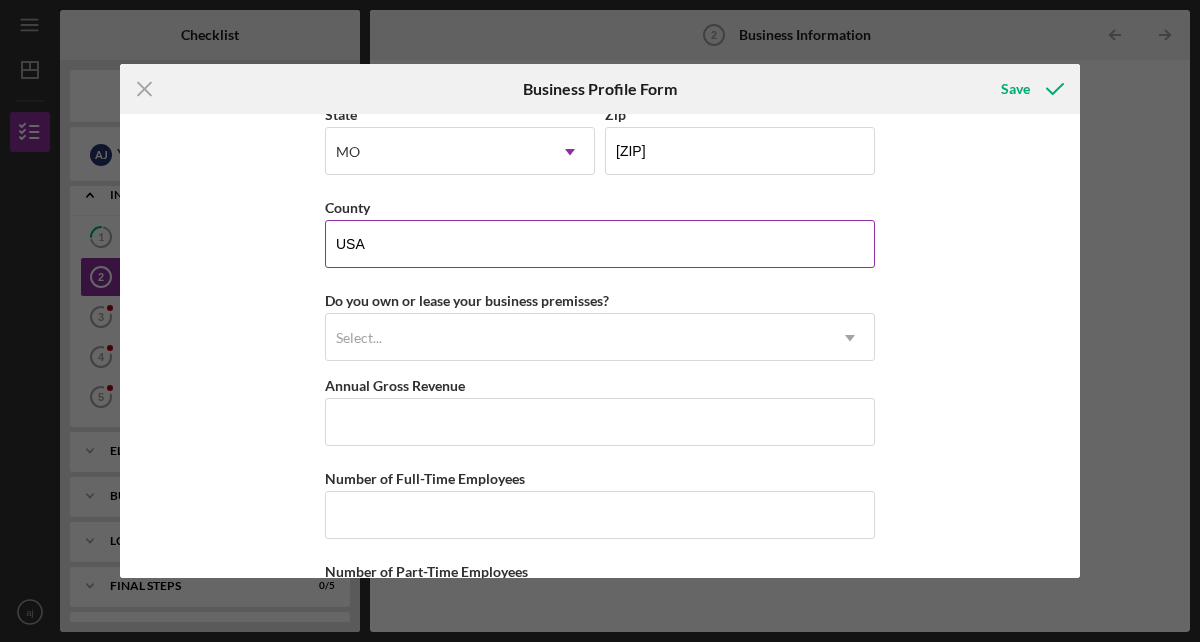 click on "USA" at bounding box center (600, 244) 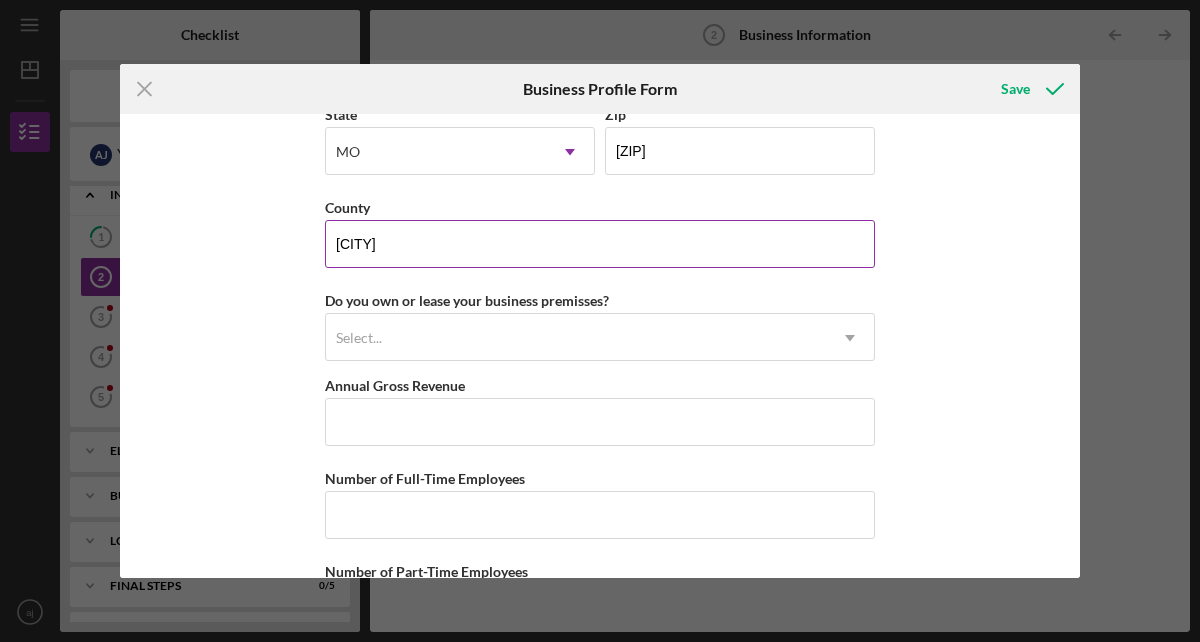 type on "[CITY]" 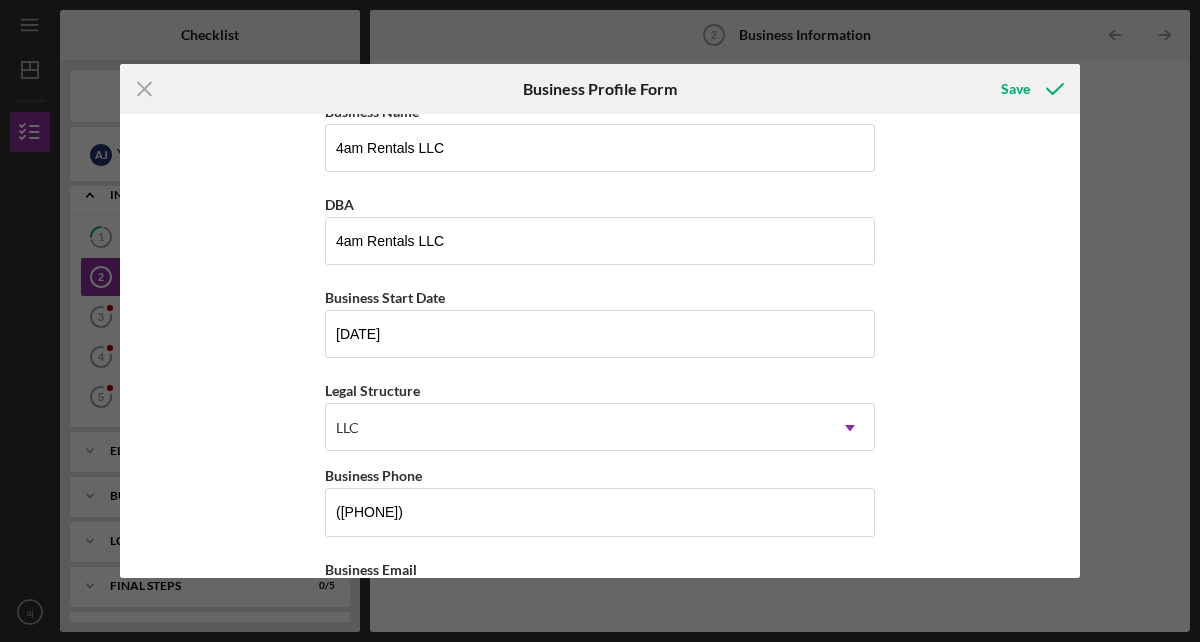 scroll, scrollTop: 0, scrollLeft: 0, axis: both 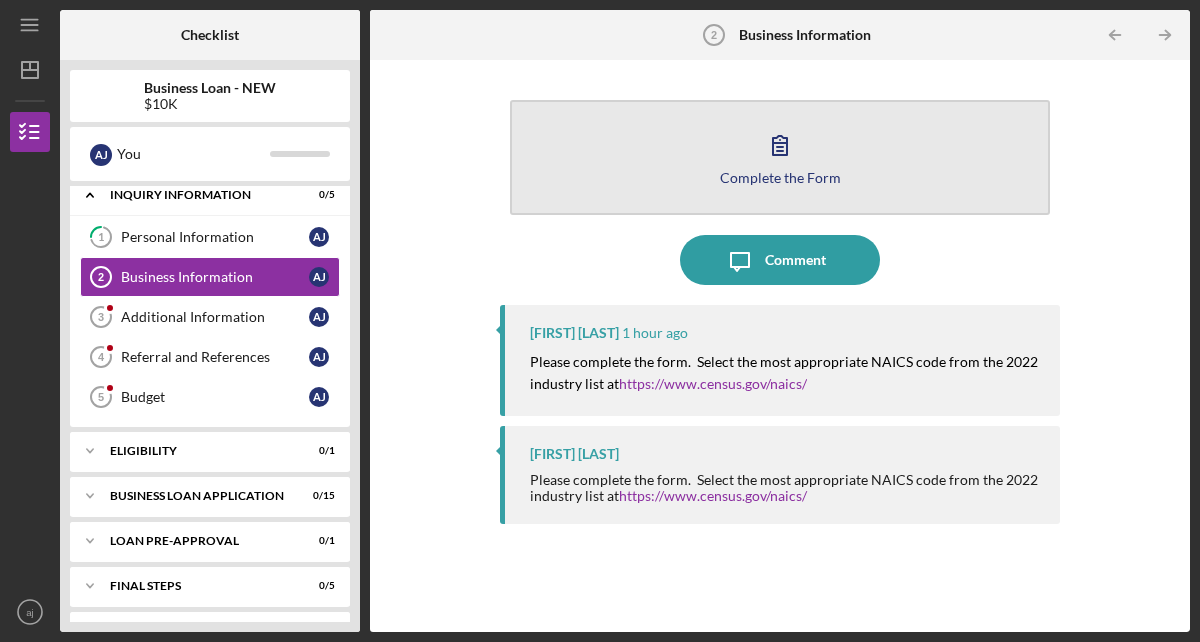 click 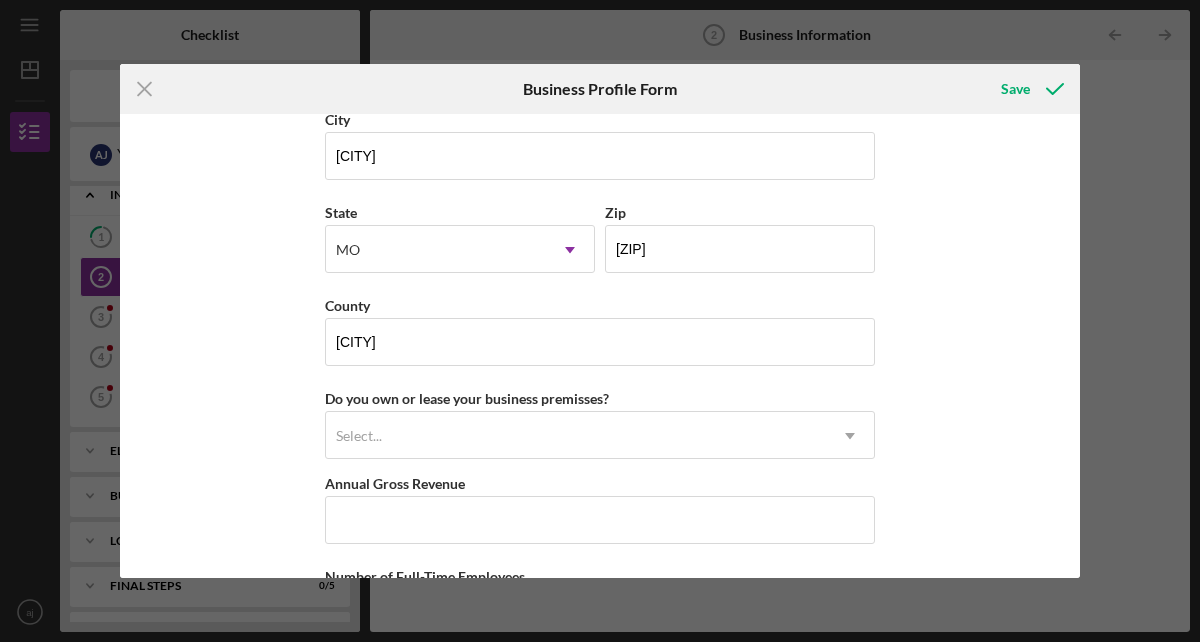 scroll, scrollTop: 1770, scrollLeft: 0, axis: vertical 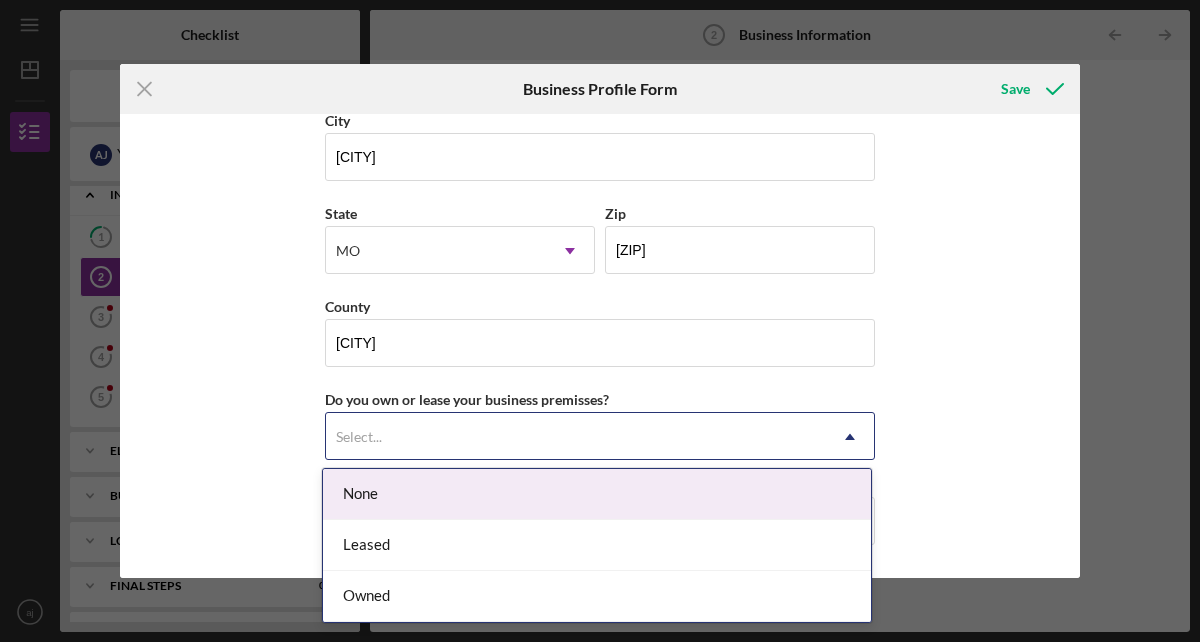 click on "Select..." at bounding box center [576, 437] 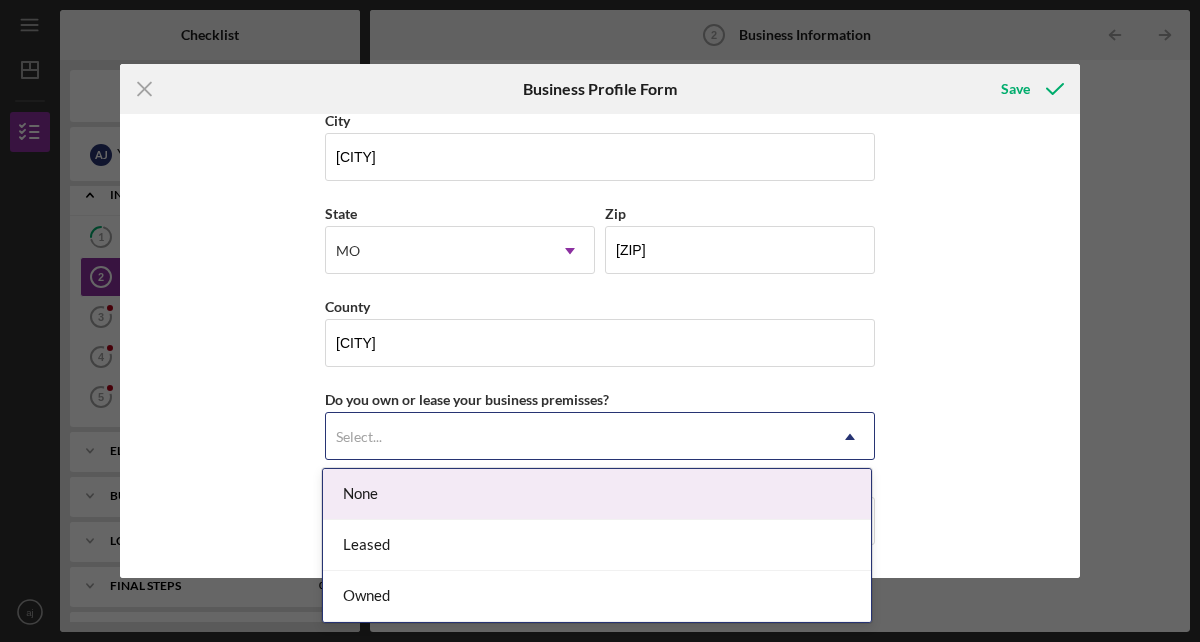 click on "None" at bounding box center (597, 494) 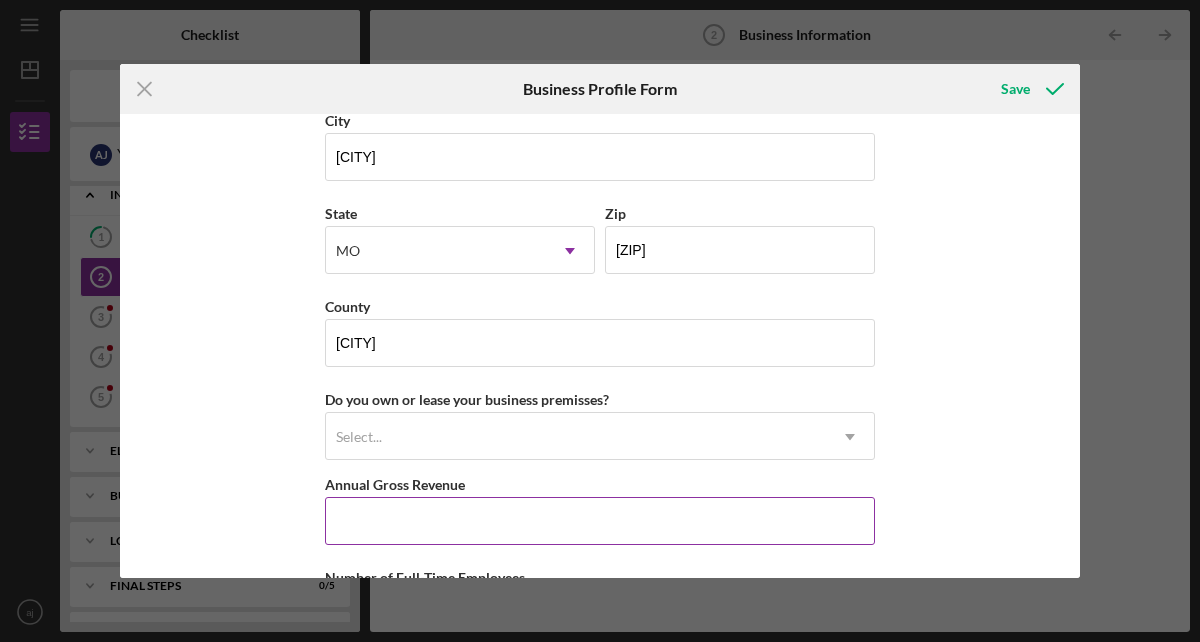 click on "Annual Gross Revenue" at bounding box center [600, 521] 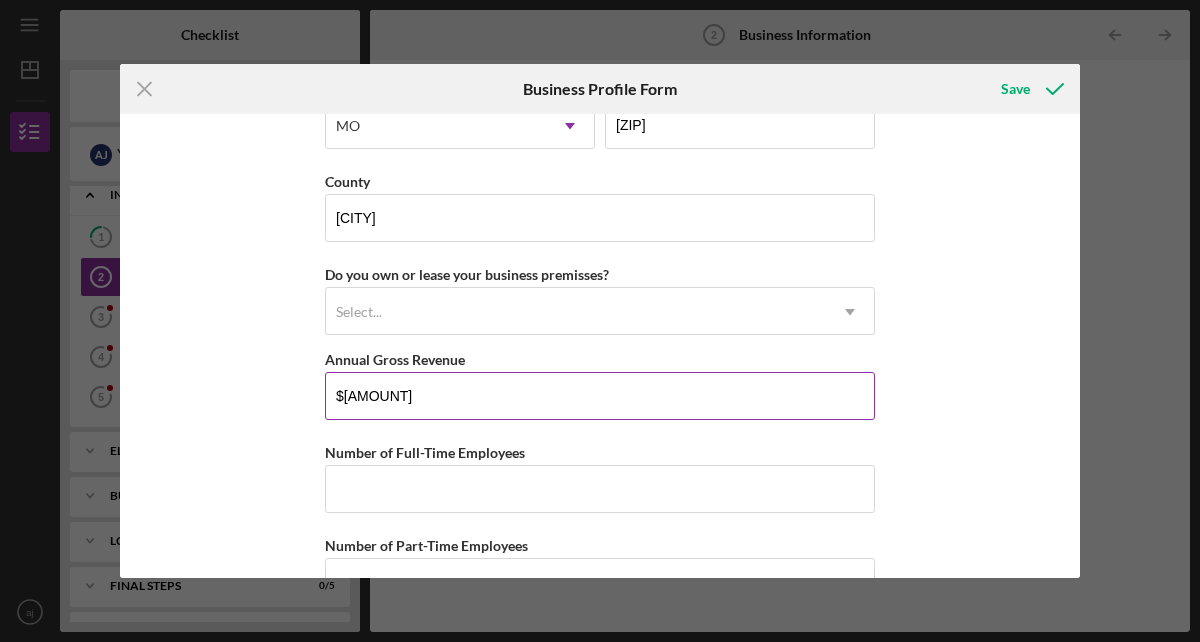 scroll, scrollTop: 1897, scrollLeft: 0, axis: vertical 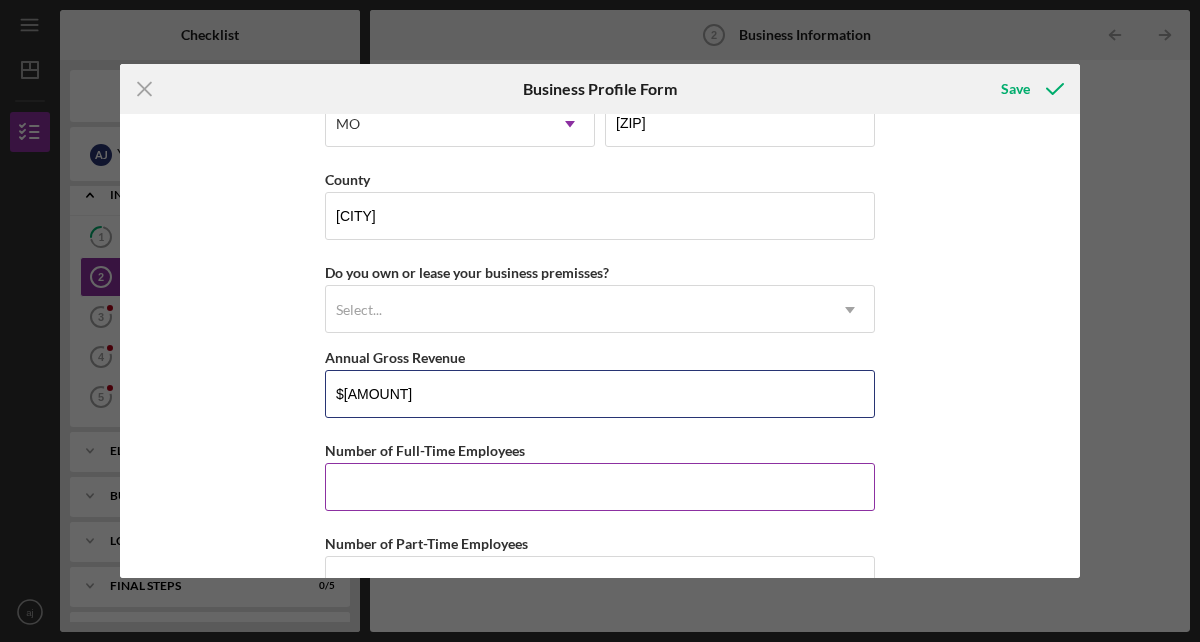 type on "$[AMOUNT]" 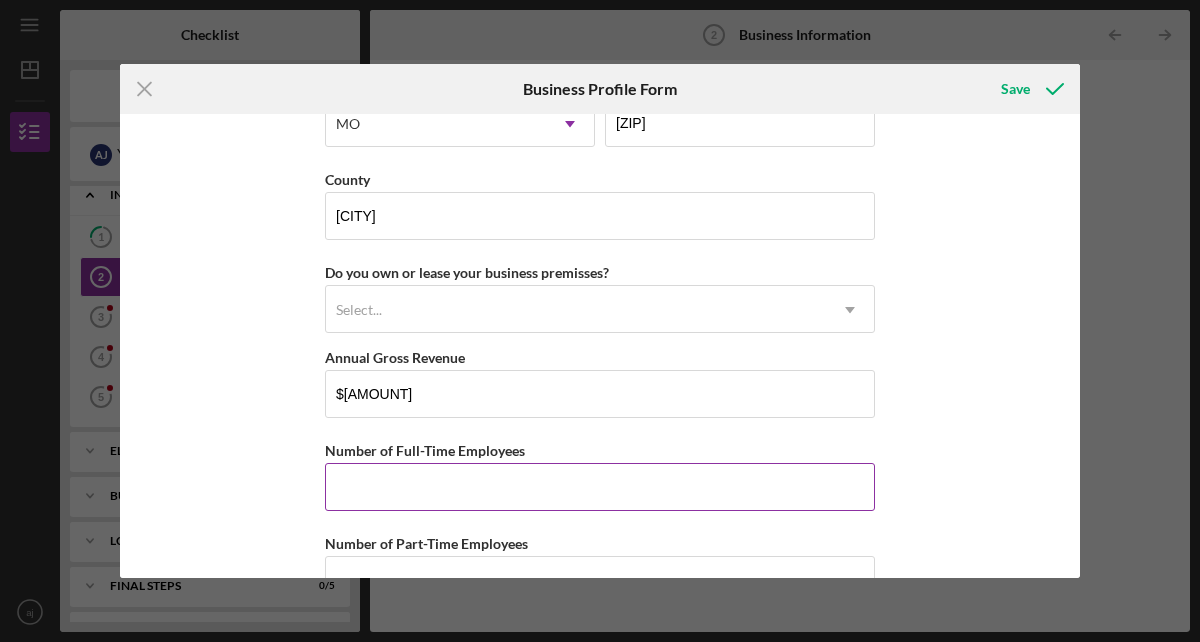 click on "Number of Full-Time Employees" at bounding box center [600, 487] 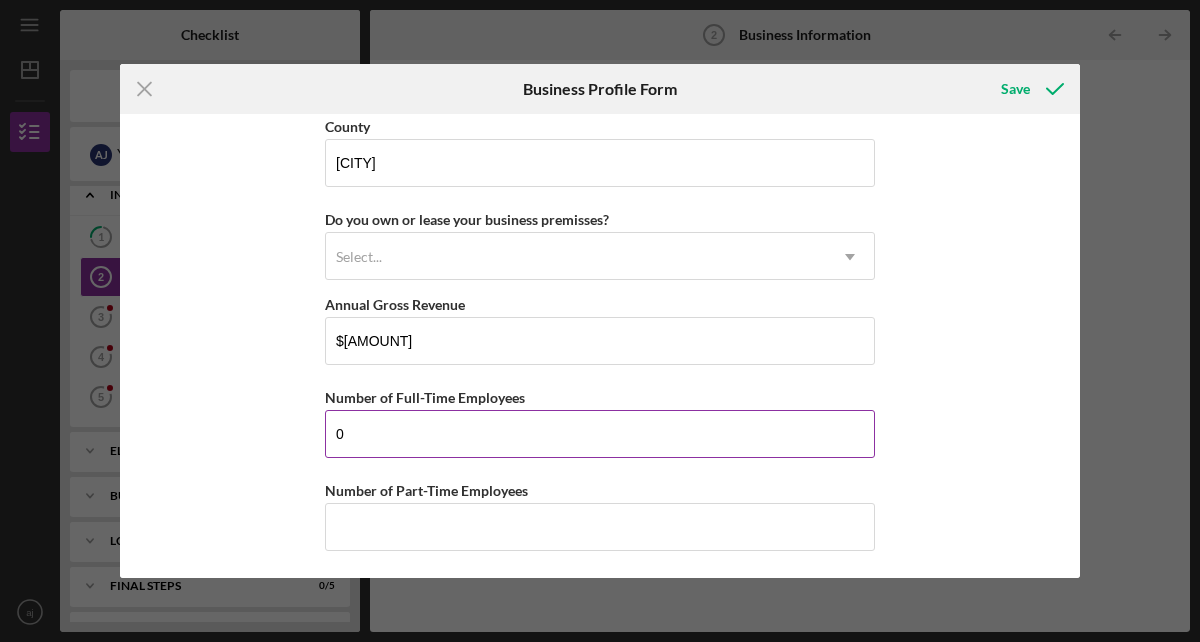 scroll, scrollTop: 1953, scrollLeft: 0, axis: vertical 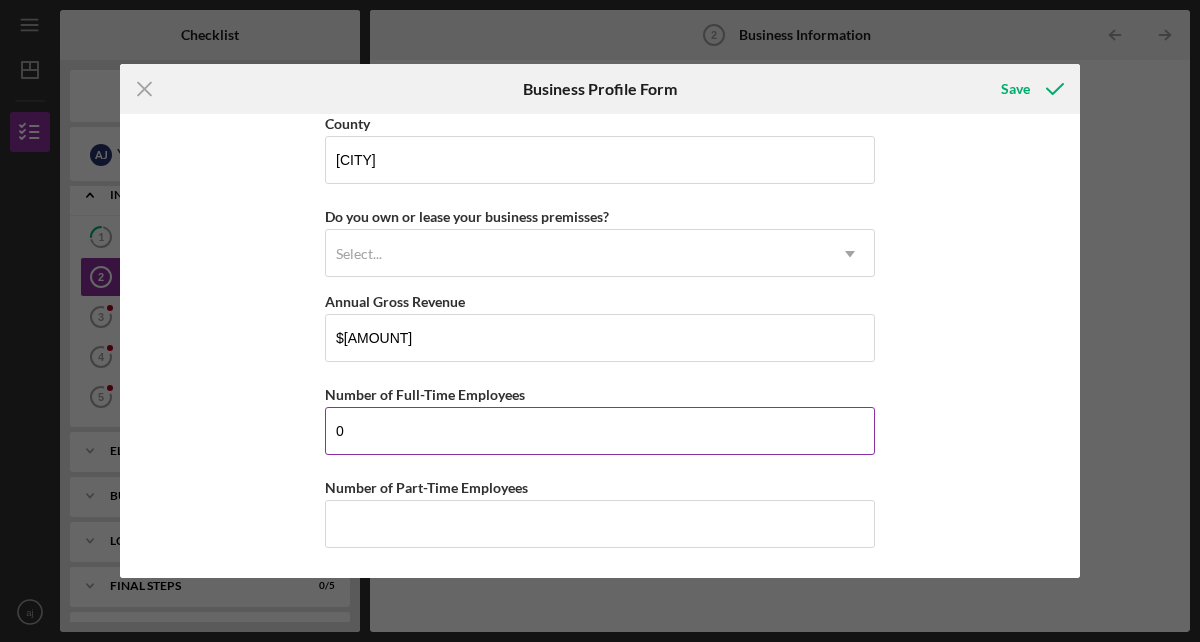 type on "0" 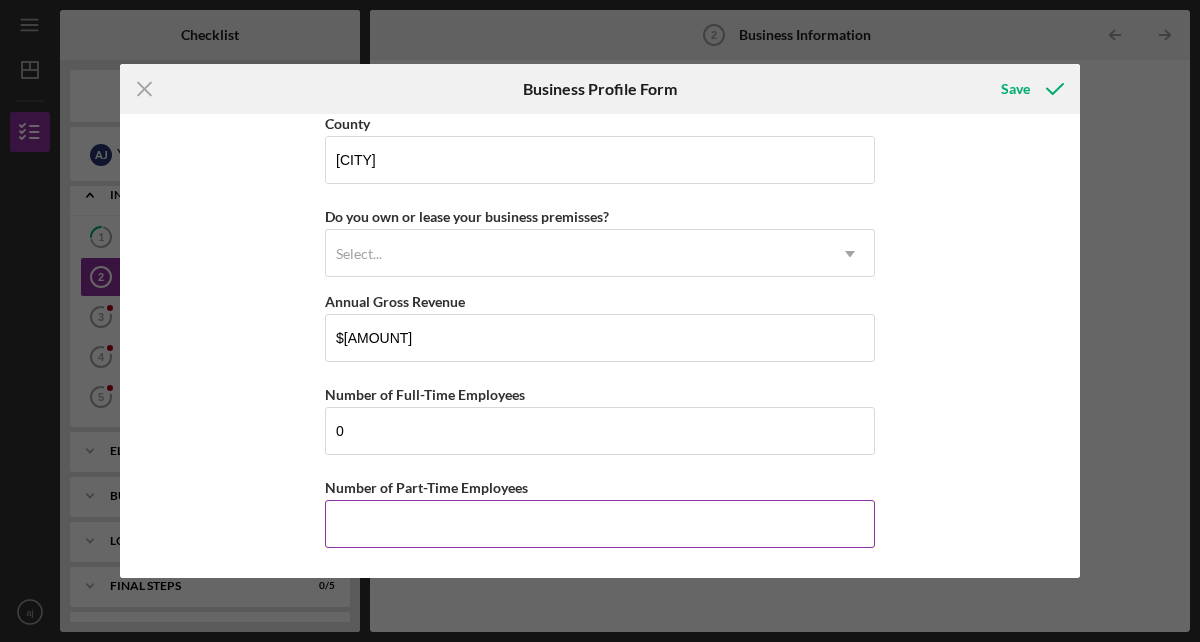 click on "Number of Part-Time Employees" at bounding box center [600, 524] 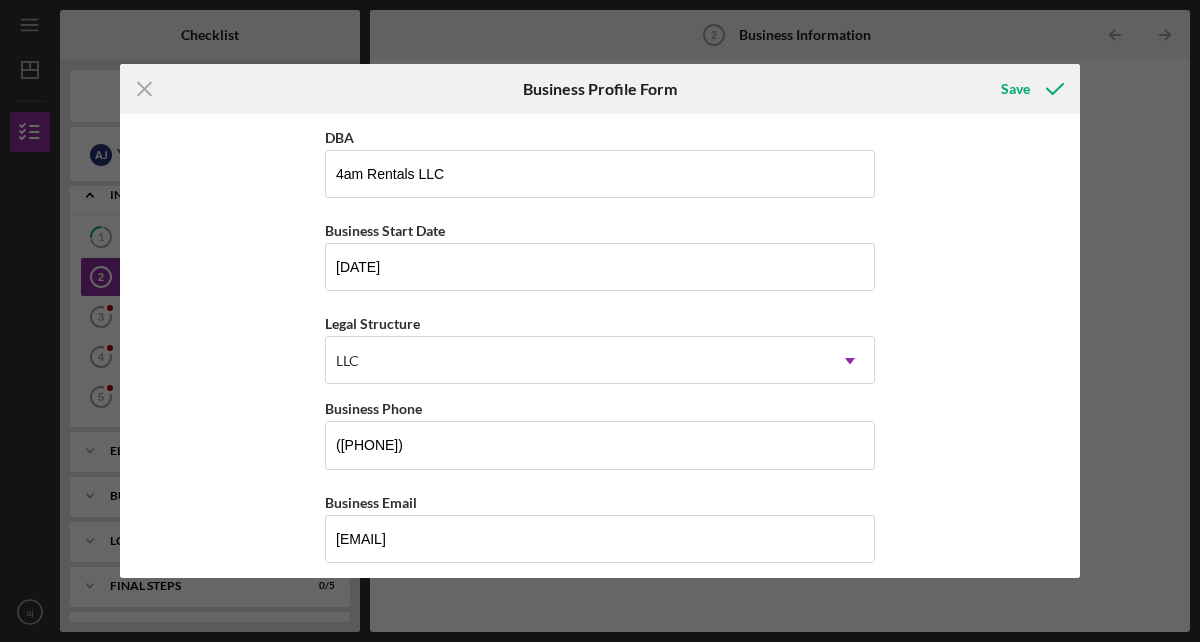 scroll, scrollTop: 0, scrollLeft: 0, axis: both 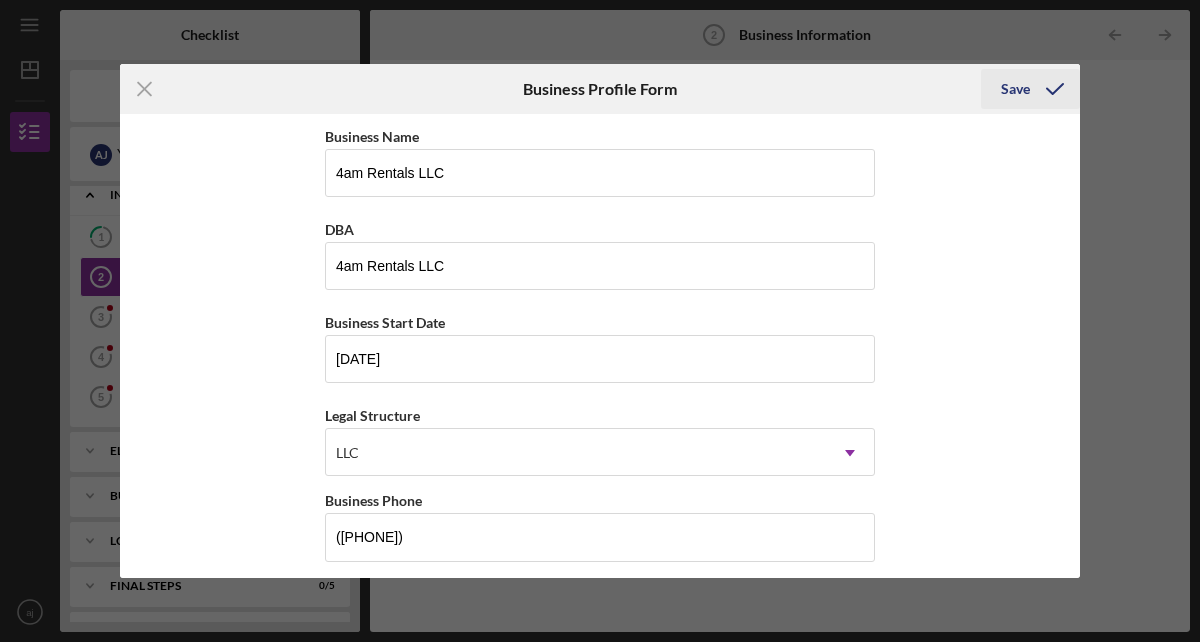 type on "0" 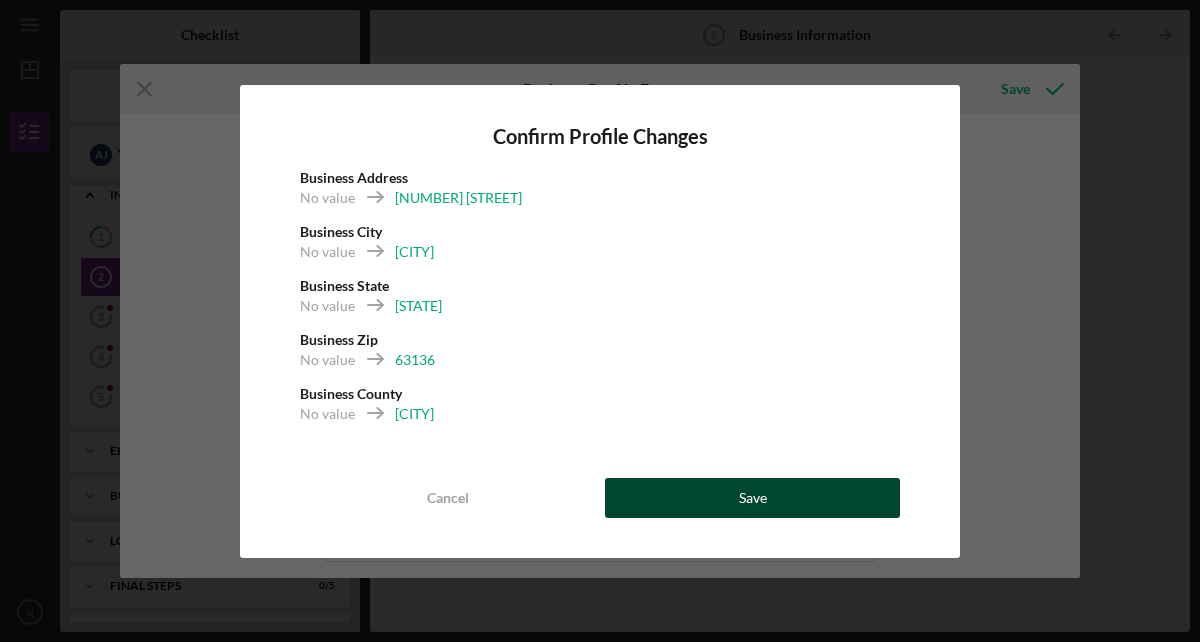 click on "Save" at bounding box center (752, 498) 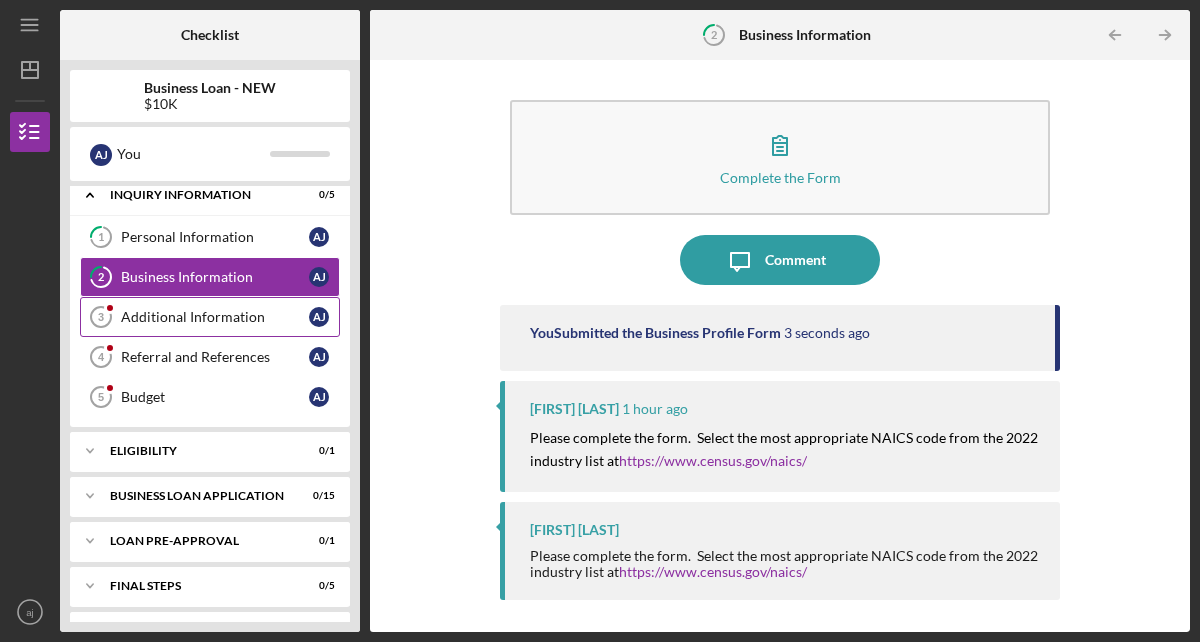 click on "Additional Information" at bounding box center (215, 317) 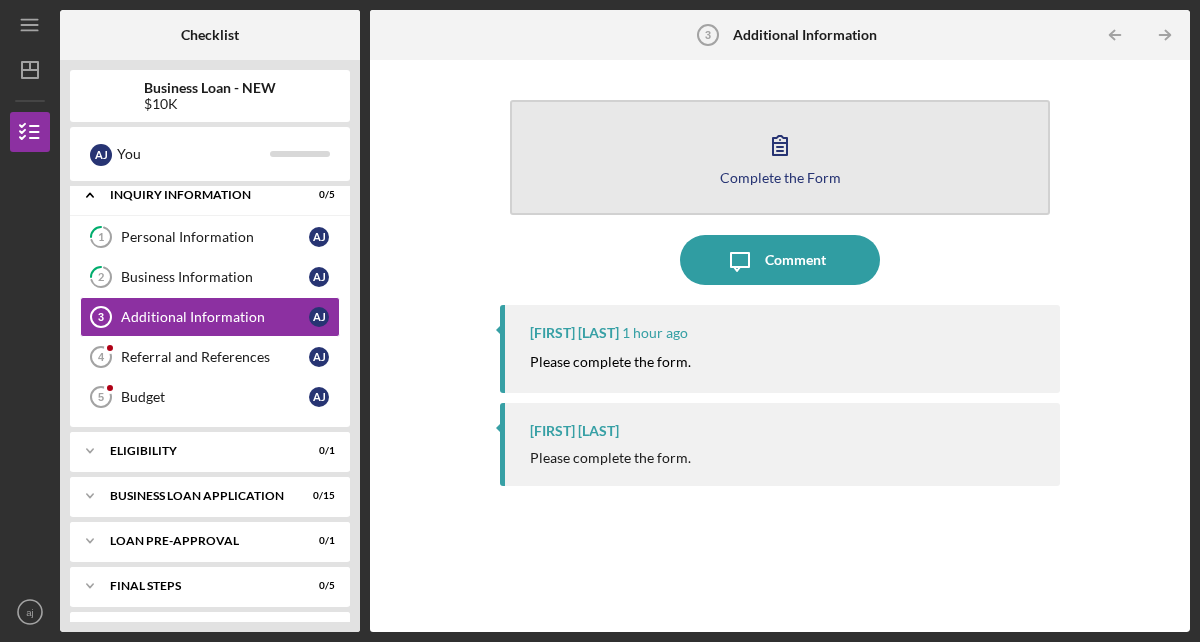 click on "Complete the Form Form" at bounding box center [780, 157] 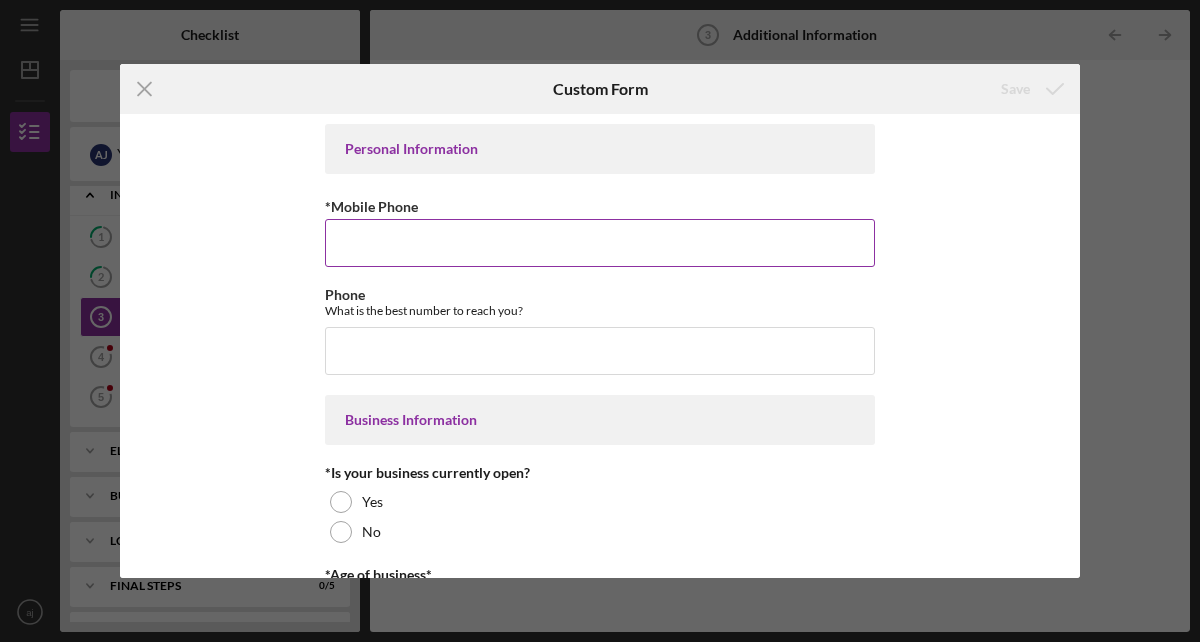 click on "*Mobile Phone" at bounding box center (600, 243) 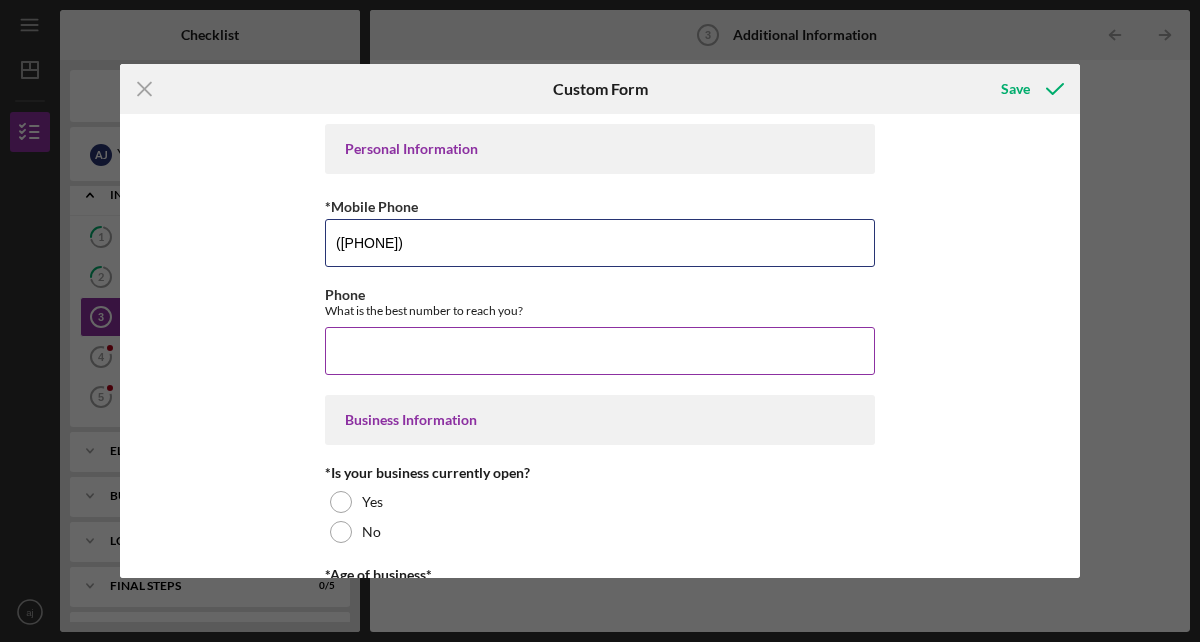 type on "([PHONE])" 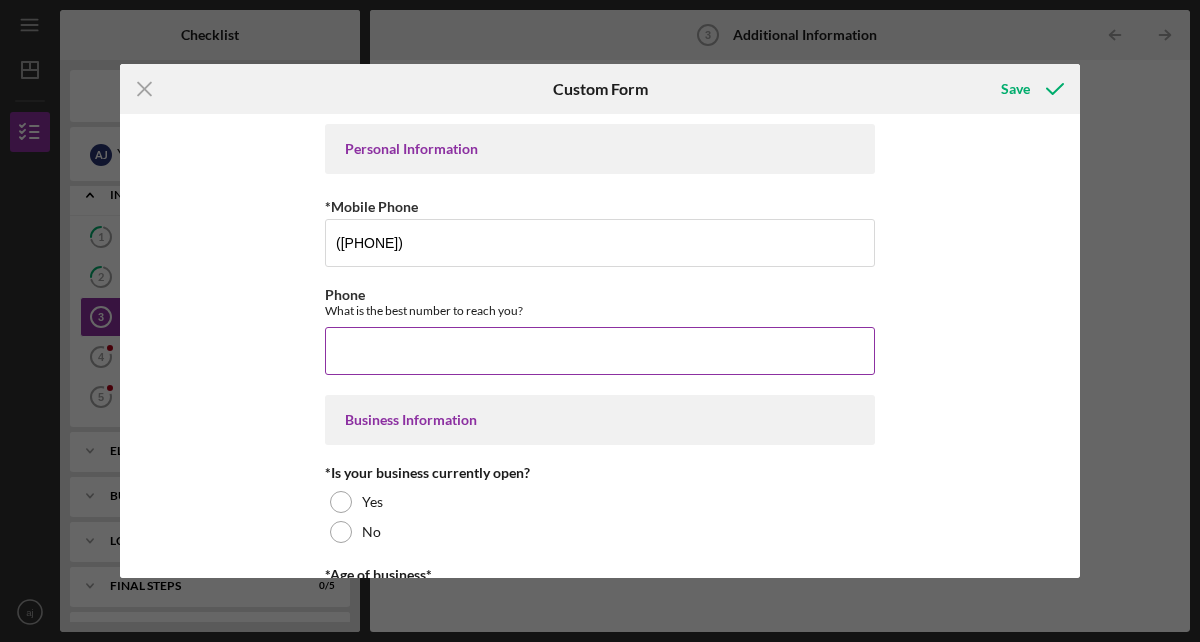 click on "Phone" at bounding box center (600, 351) 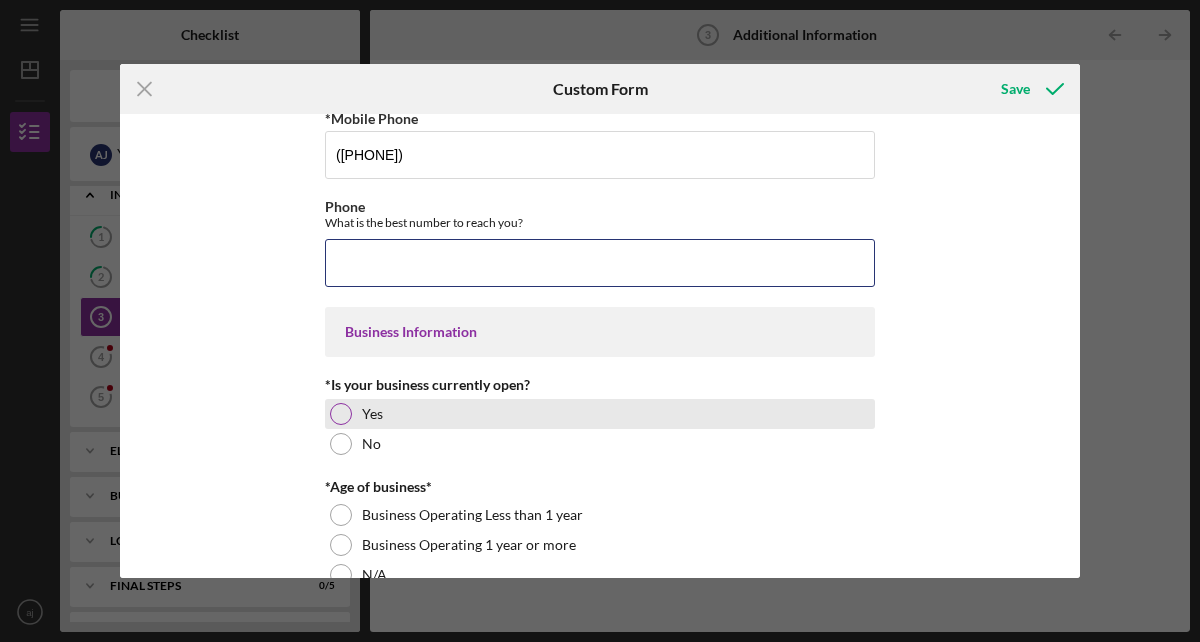 scroll, scrollTop: 112, scrollLeft: 0, axis: vertical 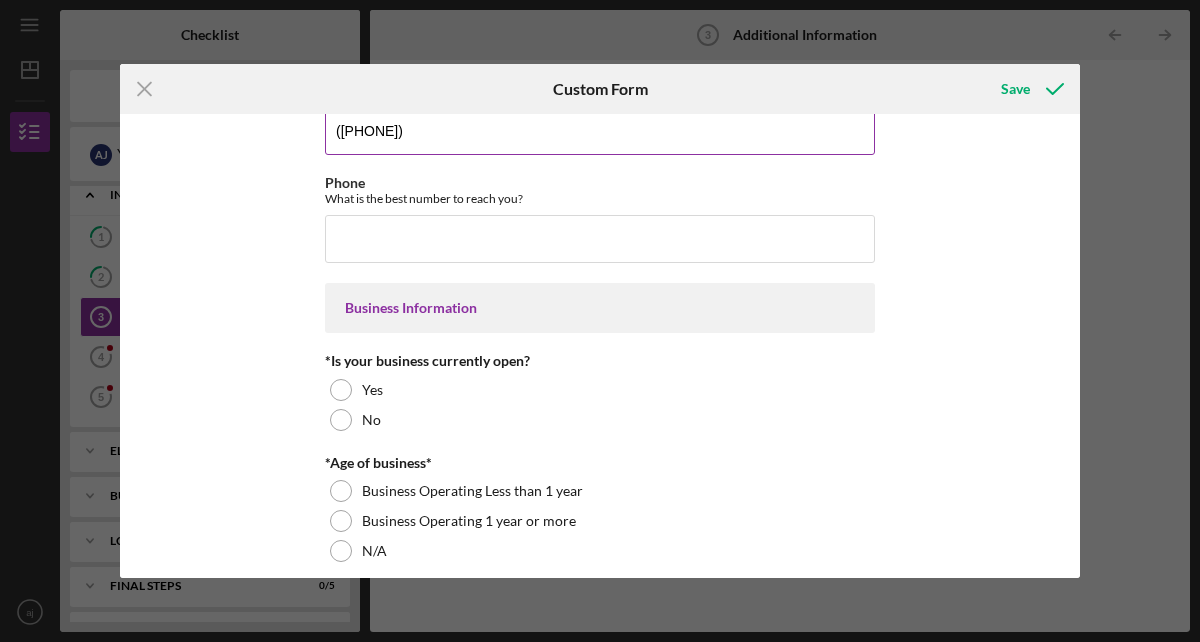 click on "([PHONE])" at bounding box center [600, 131] 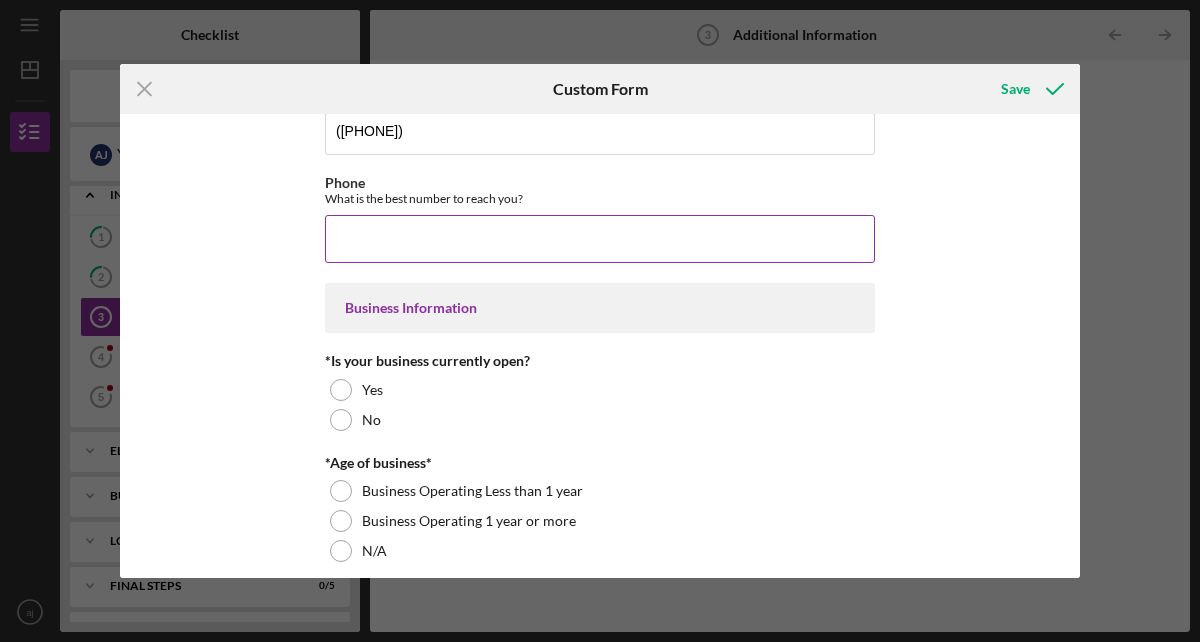 click on "Phone" at bounding box center (600, 239) 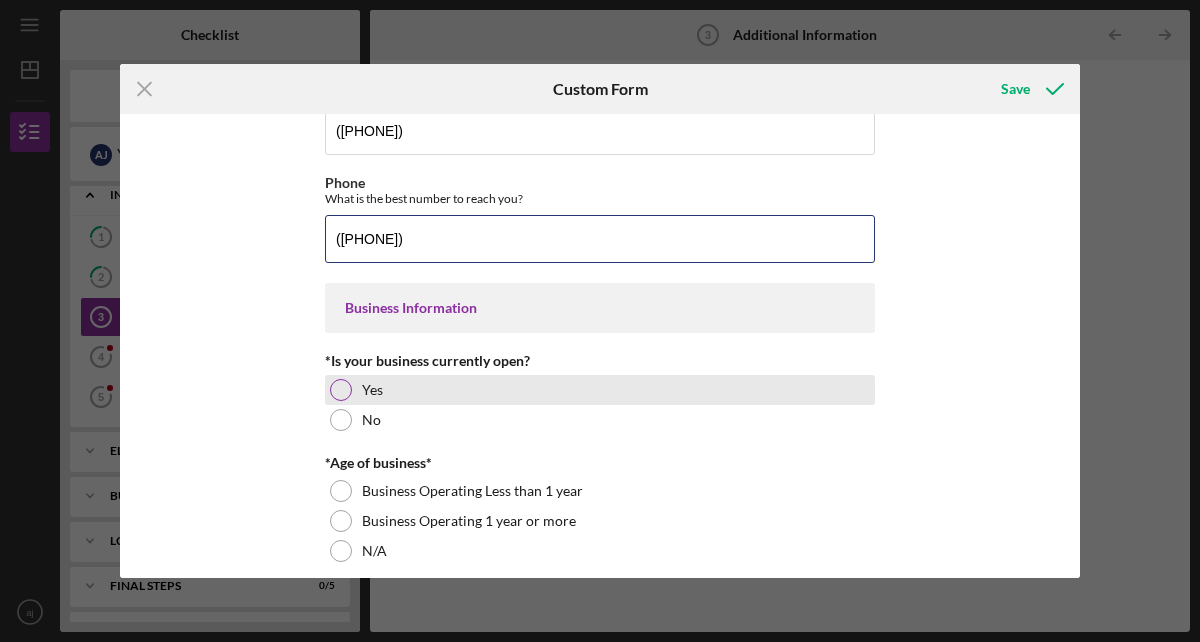 type on "([PHONE])" 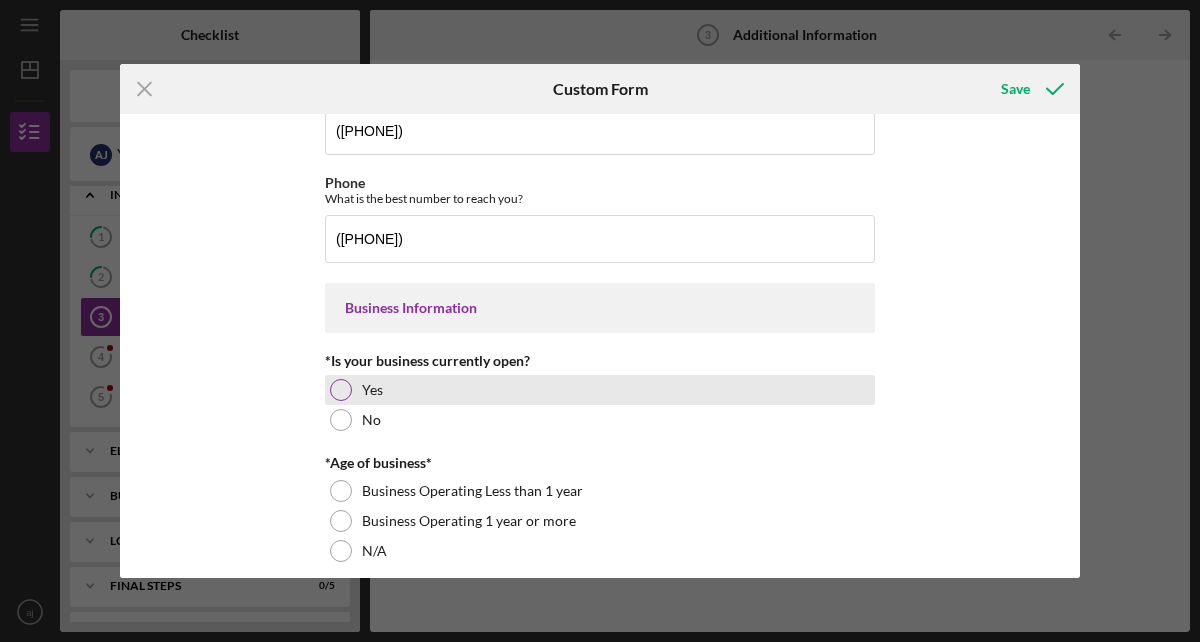 click on "Yes" at bounding box center (372, 390) 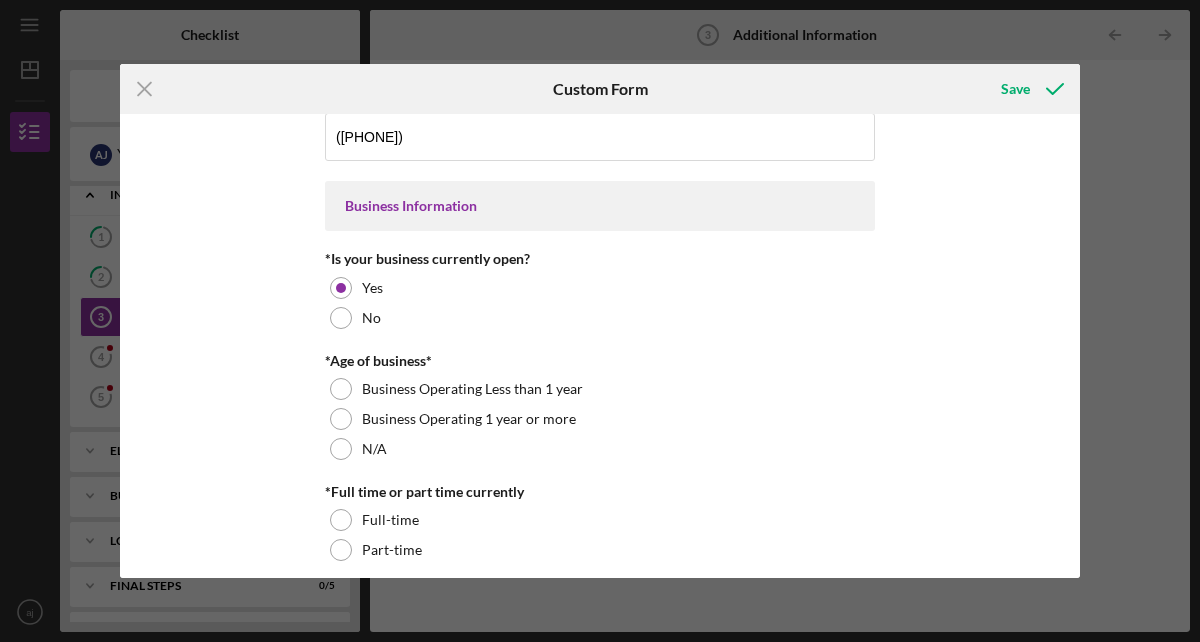 scroll, scrollTop: 225, scrollLeft: 0, axis: vertical 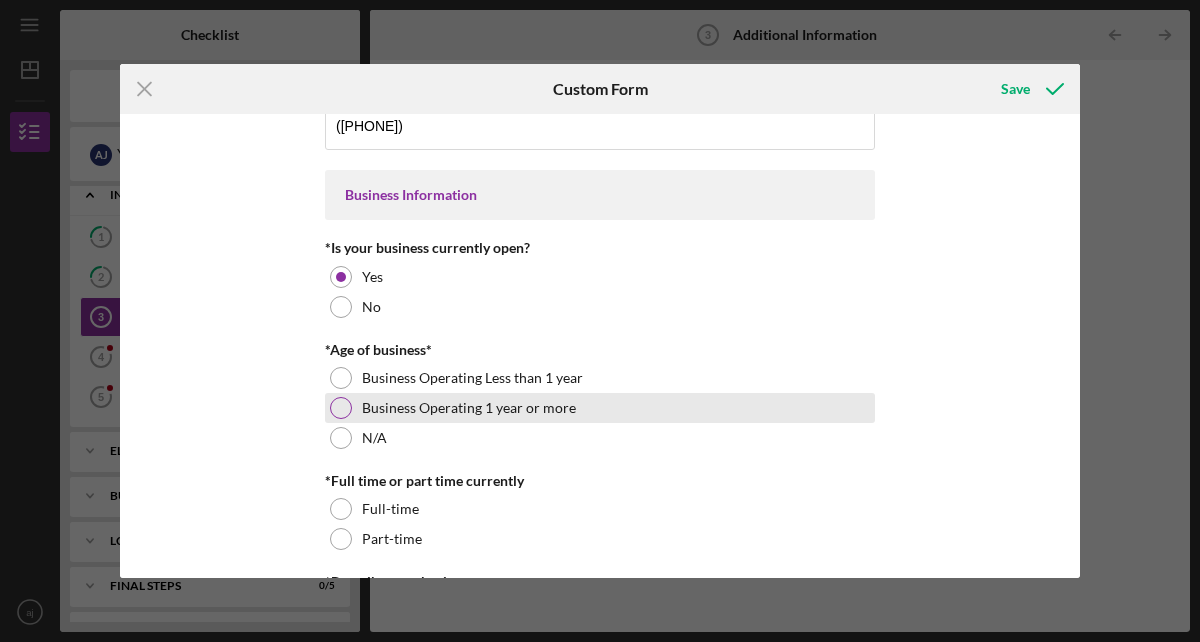 click on "Business Operating 1 year or more" at bounding box center (600, 408) 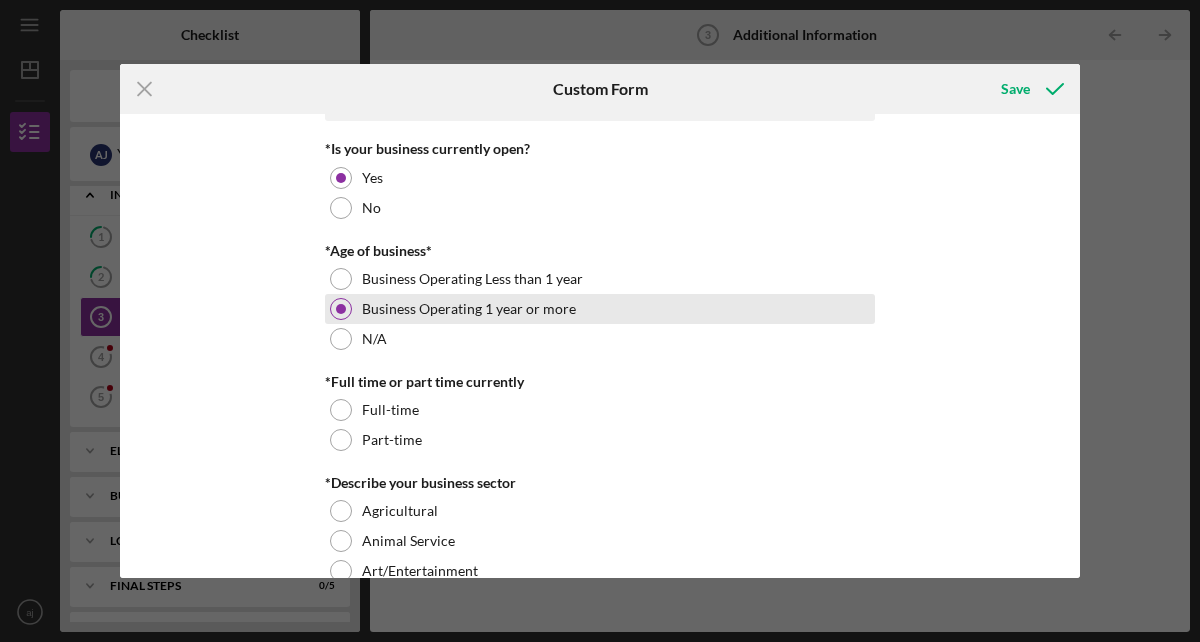 scroll, scrollTop: 325, scrollLeft: 0, axis: vertical 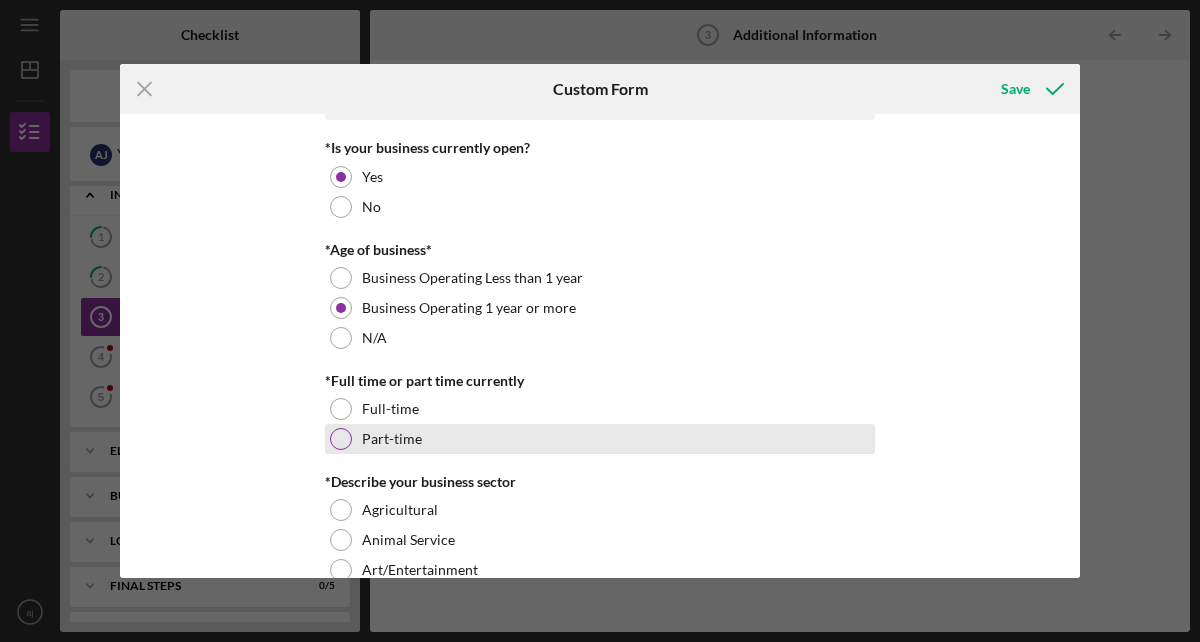 click on "Part-time" at bounding box center (600, 439) 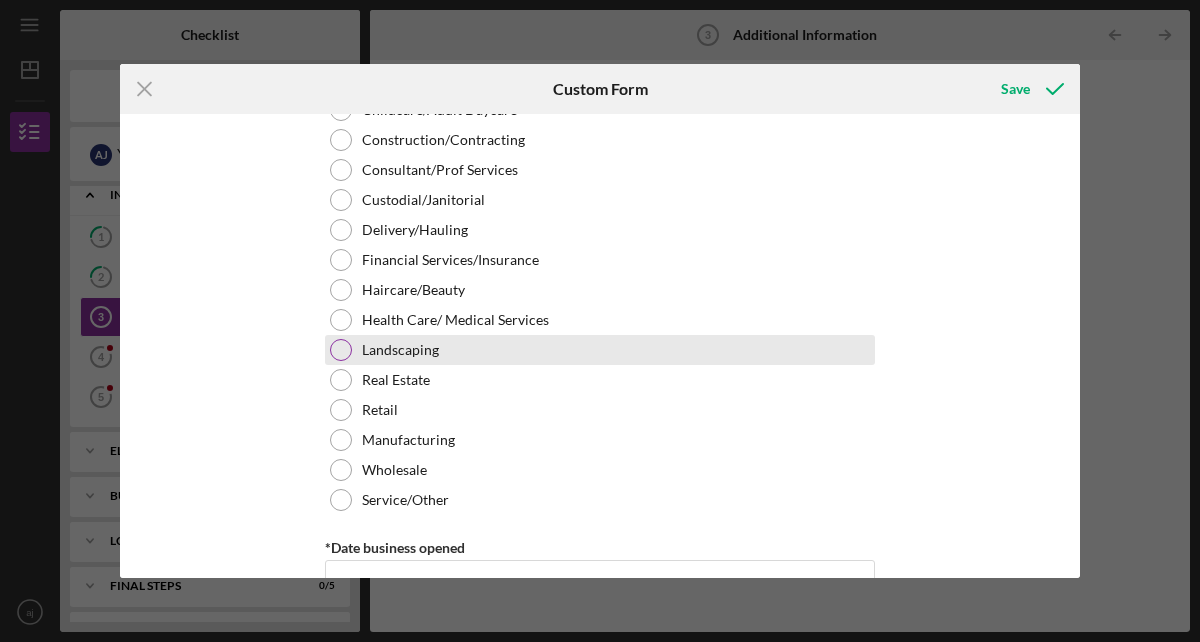 scroll, scrollTop: 877, scrollLeft: 0, axis: vertical 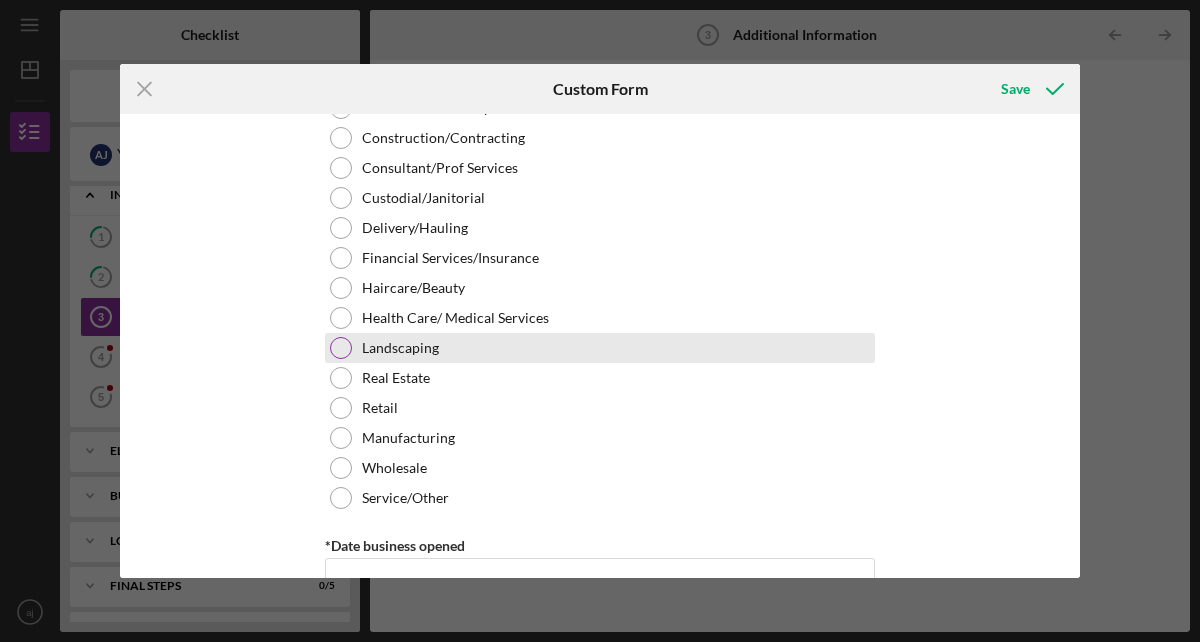 click on "Service/Other" at bounding box center (600, 498) 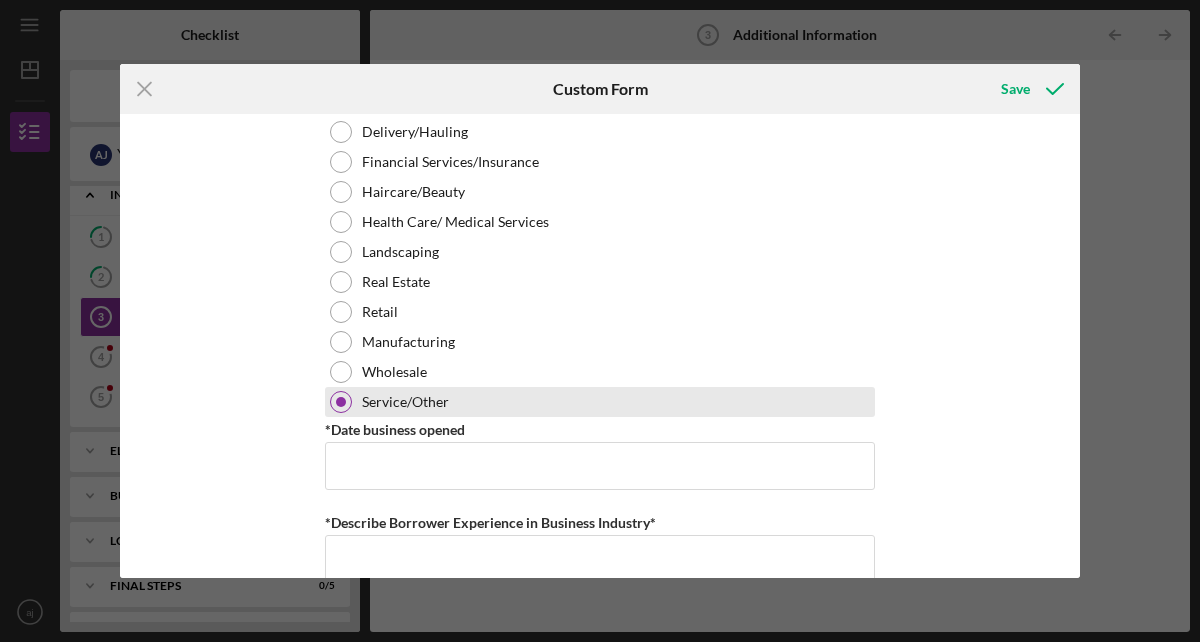 scroll, scrollTop: 975, scrollLeft: 0, axis: vertical 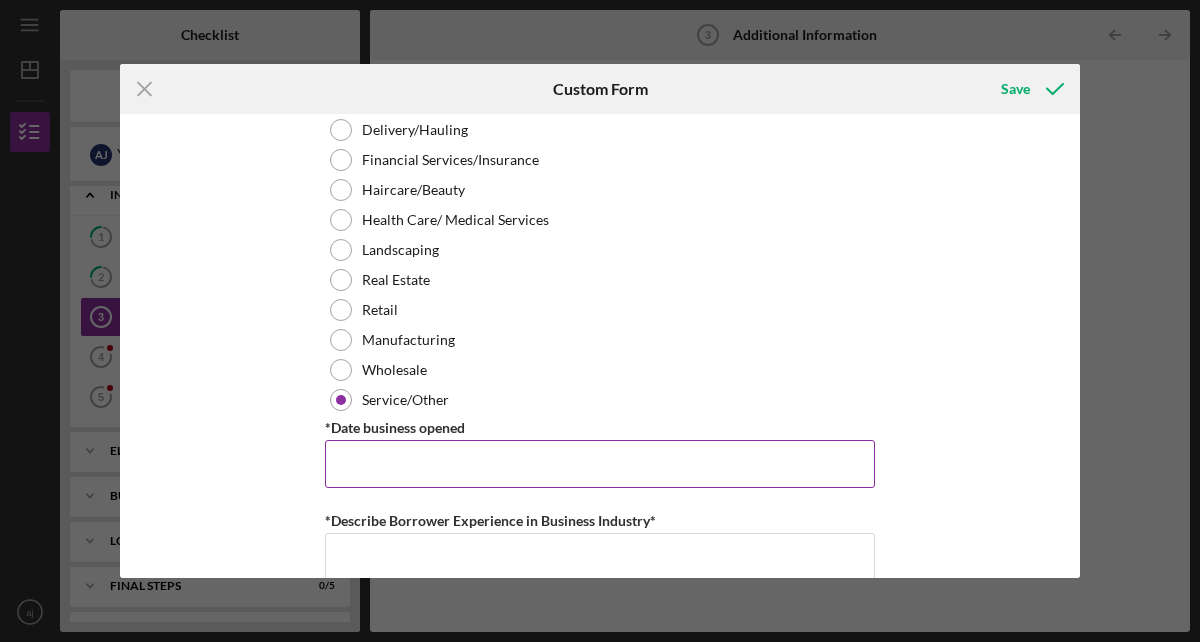click on "*Date business opened" at bounding box center [600, 427] 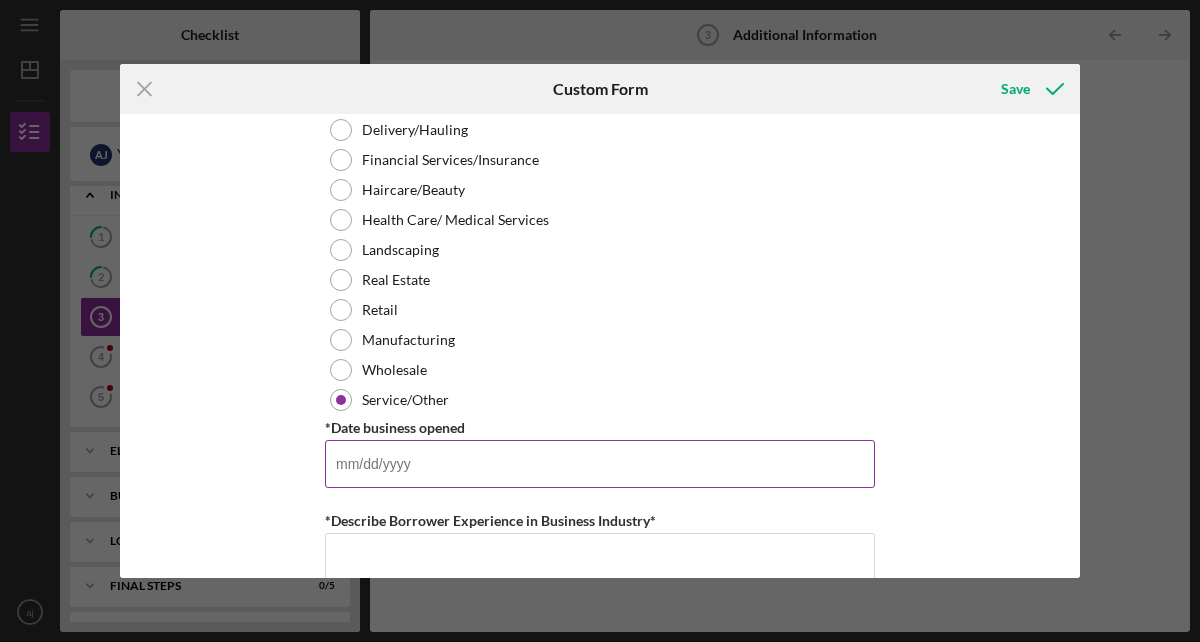 click on "*Date business opened" at bounding box center (600, 464) 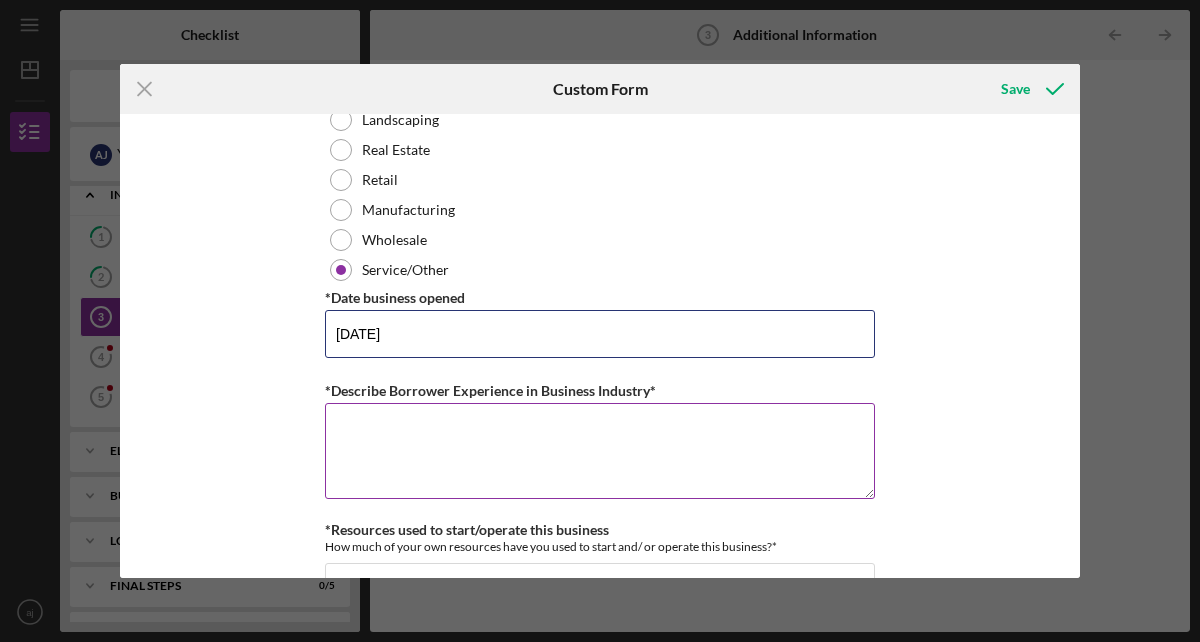 scroll, scrollTop: 1157, scrollLeft: 0, axis: vertical 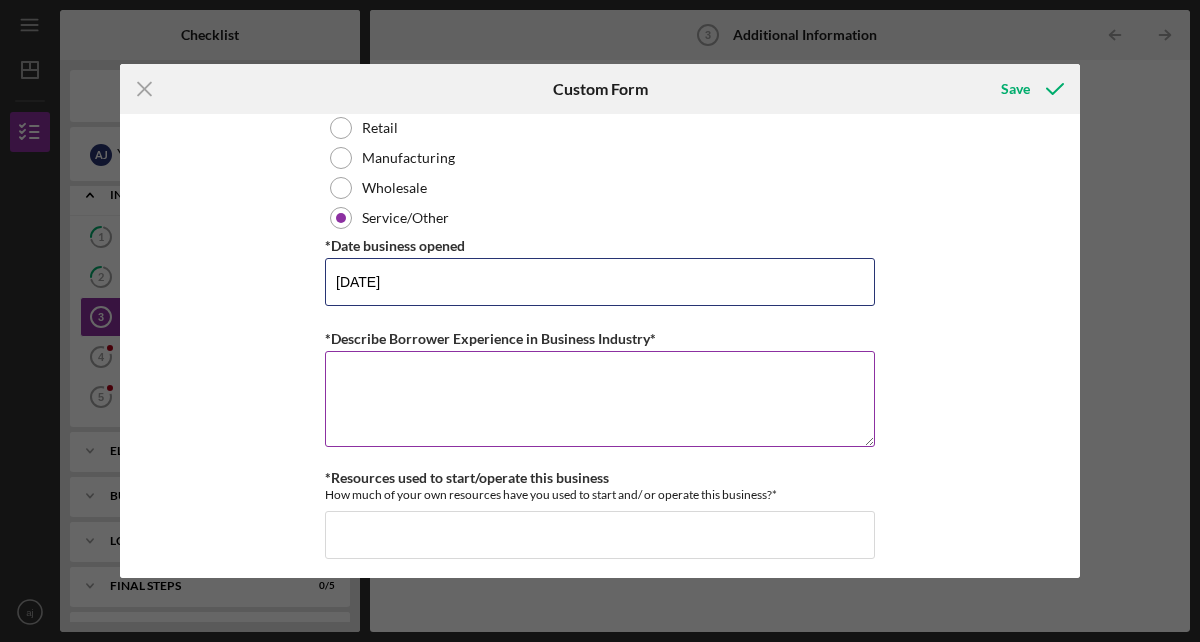 type on "[DATE]" 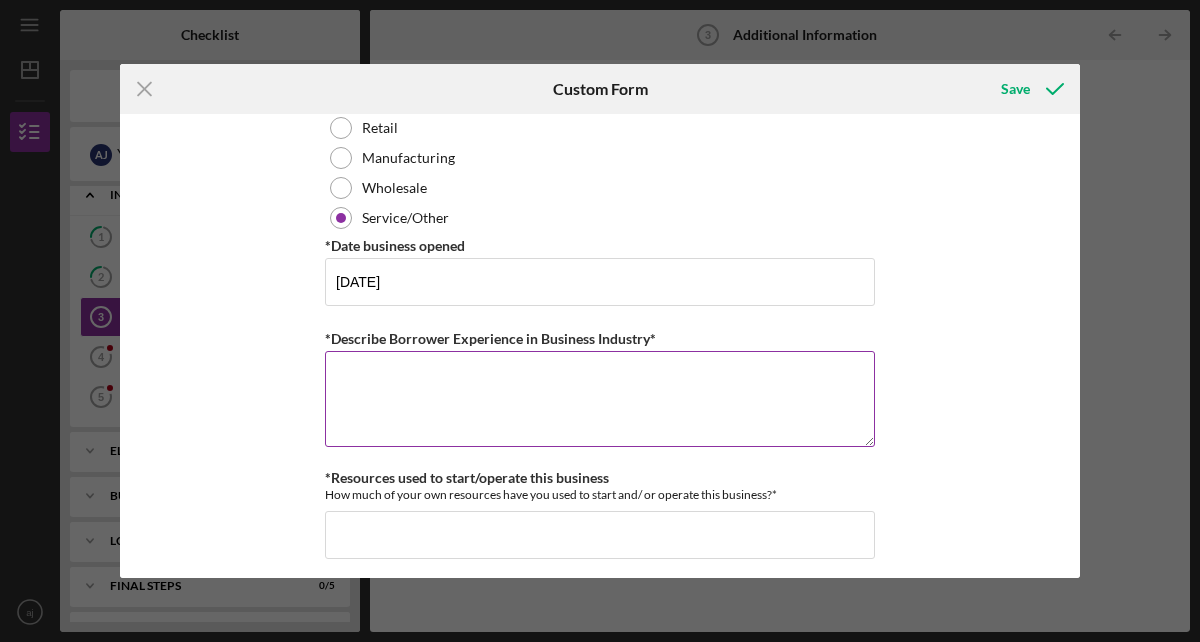 click on "*Describe Borrower Experience in Business Industry*" at bounding box center [600, 399] 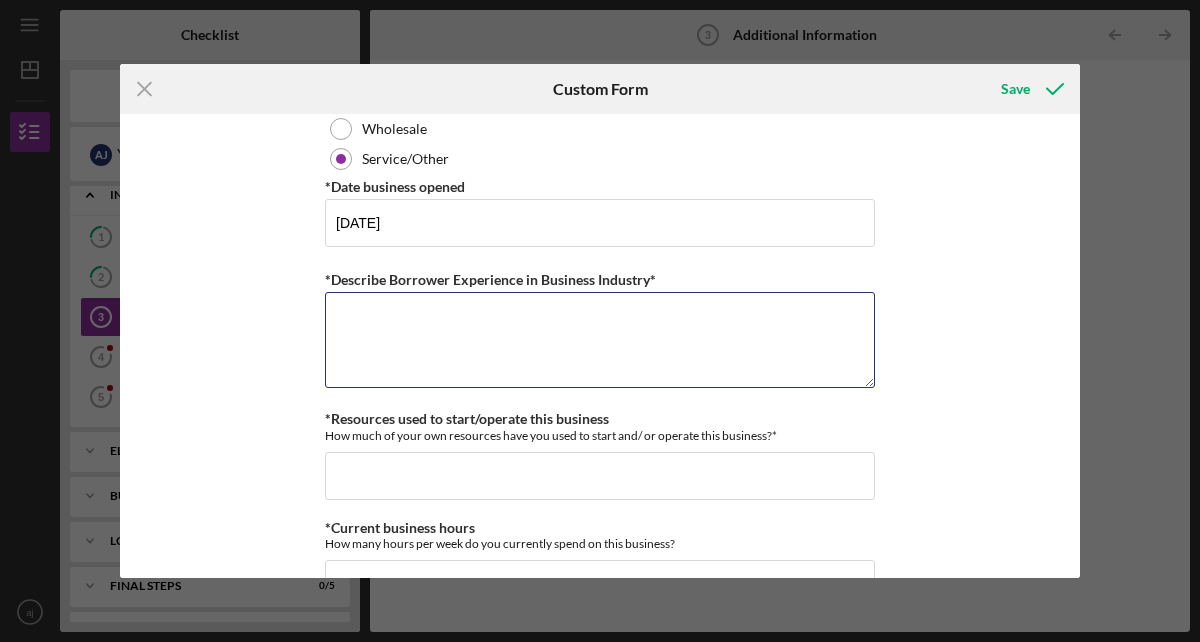 scroll, scrollTop: 1228, scrollLeft: 0, axis: vertical 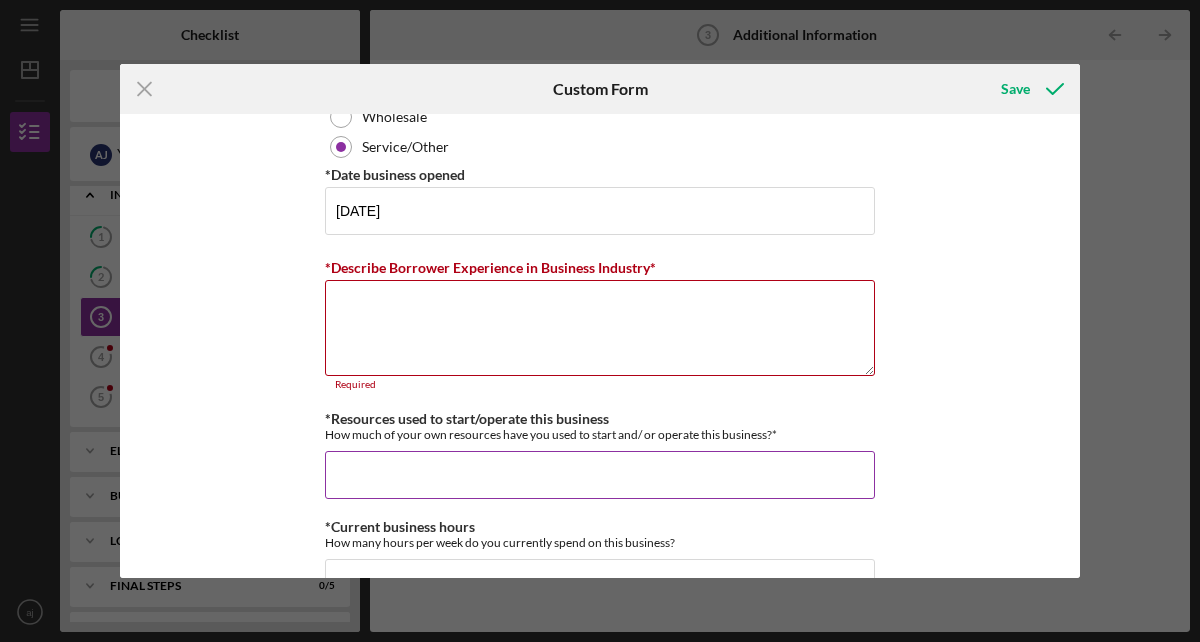 click on "*Resources used to start/operate this business" at bounding box center (600, 475) 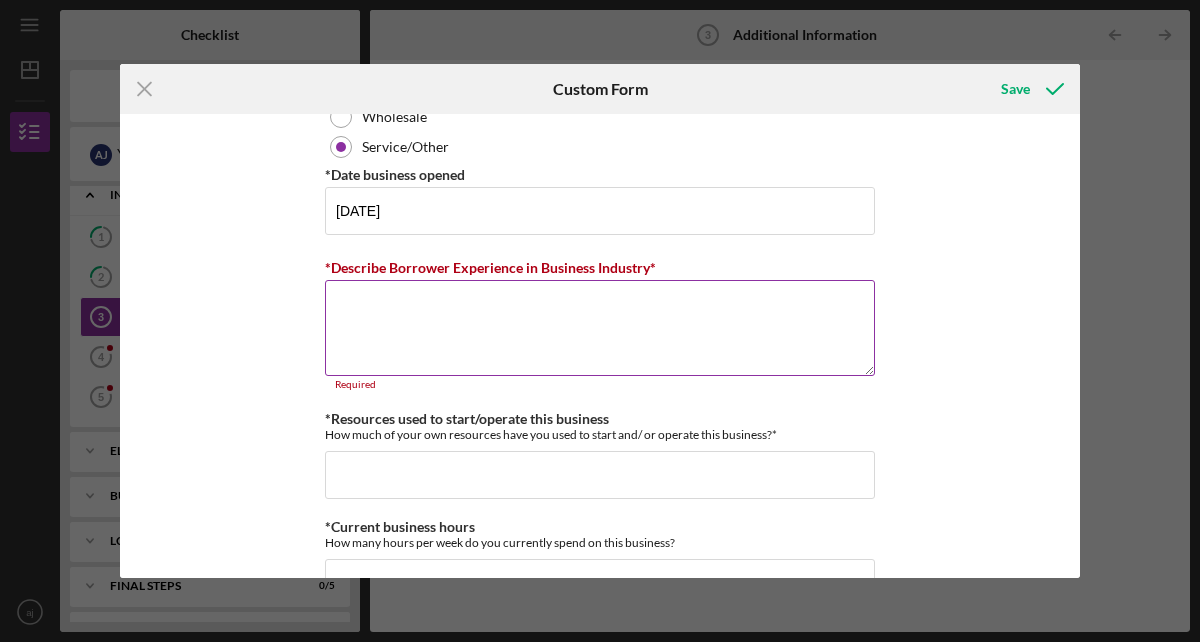 click on "*Describe Borrower Experience in Business Industry*" at bounding box center [600, 328] 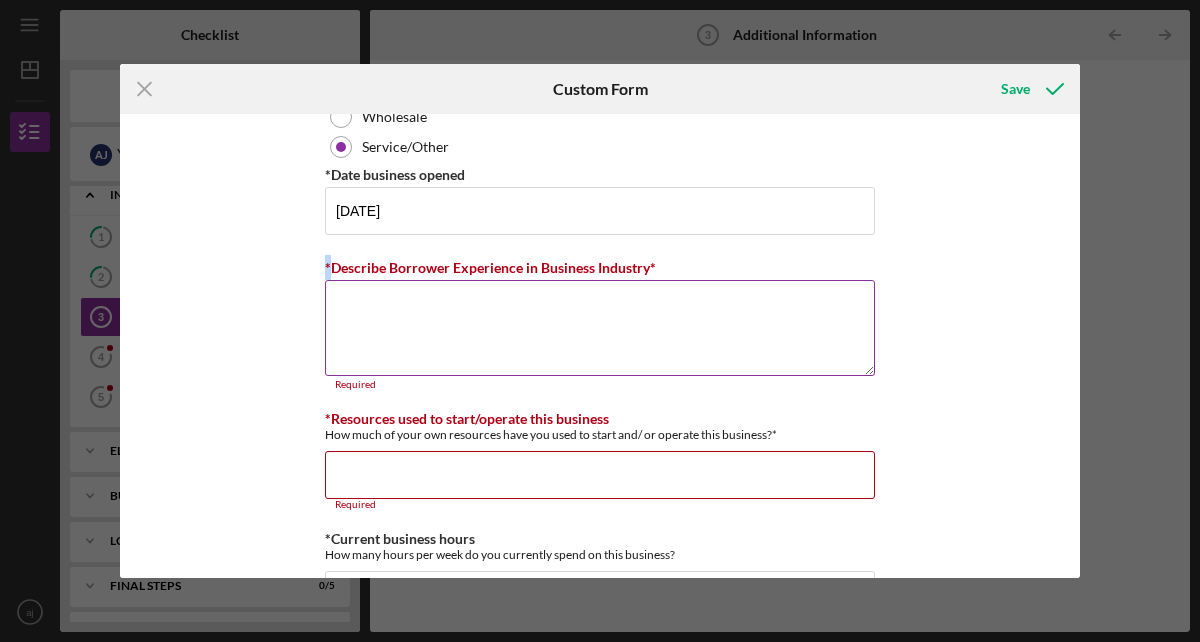 drag, startPoint x: 325, startPoint y: 267, endPoint x: 670, endPoint y: 281, distance: 345.28394 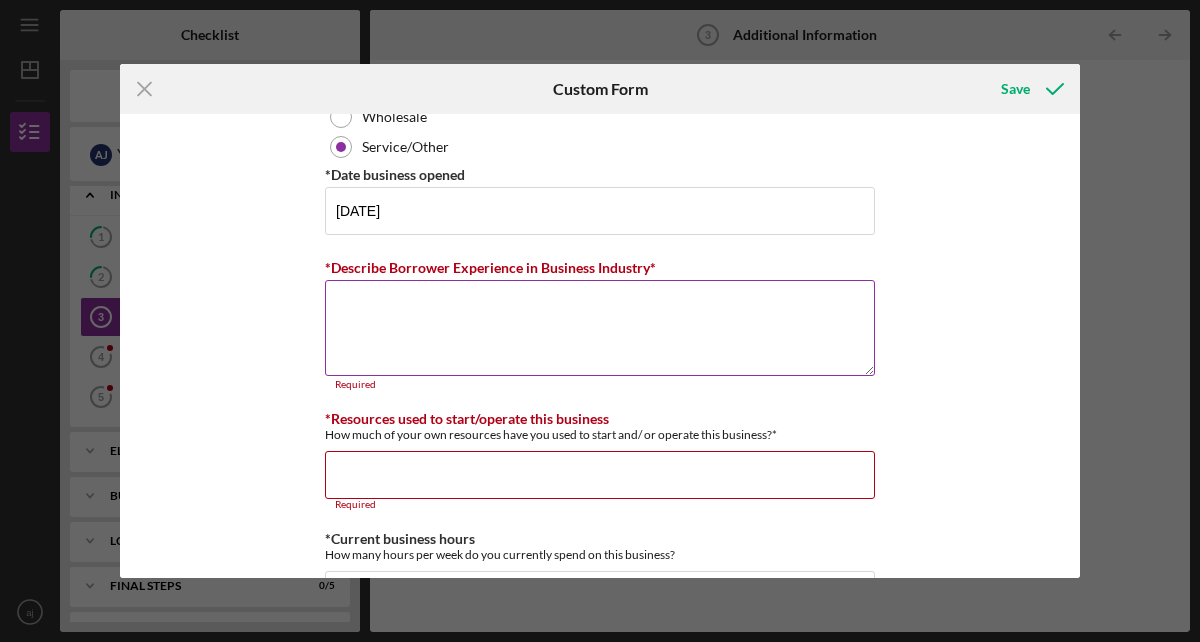 click on "*Describe Borrower Experience in Business Industry*" at bounding box center (600, 328) 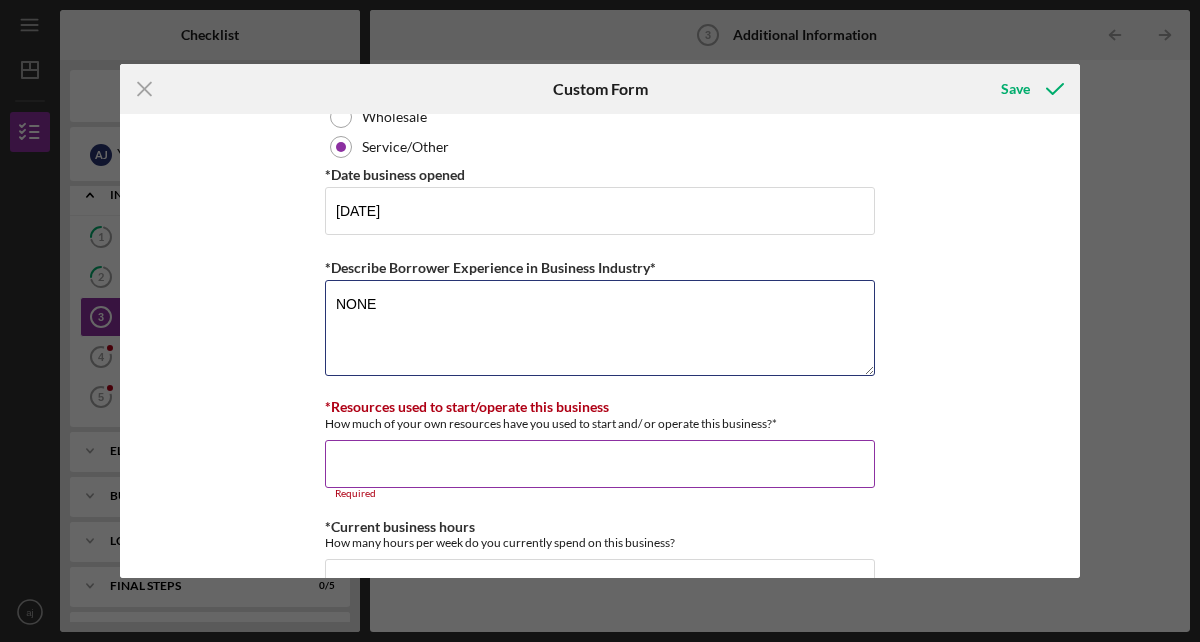 type on "NONE" 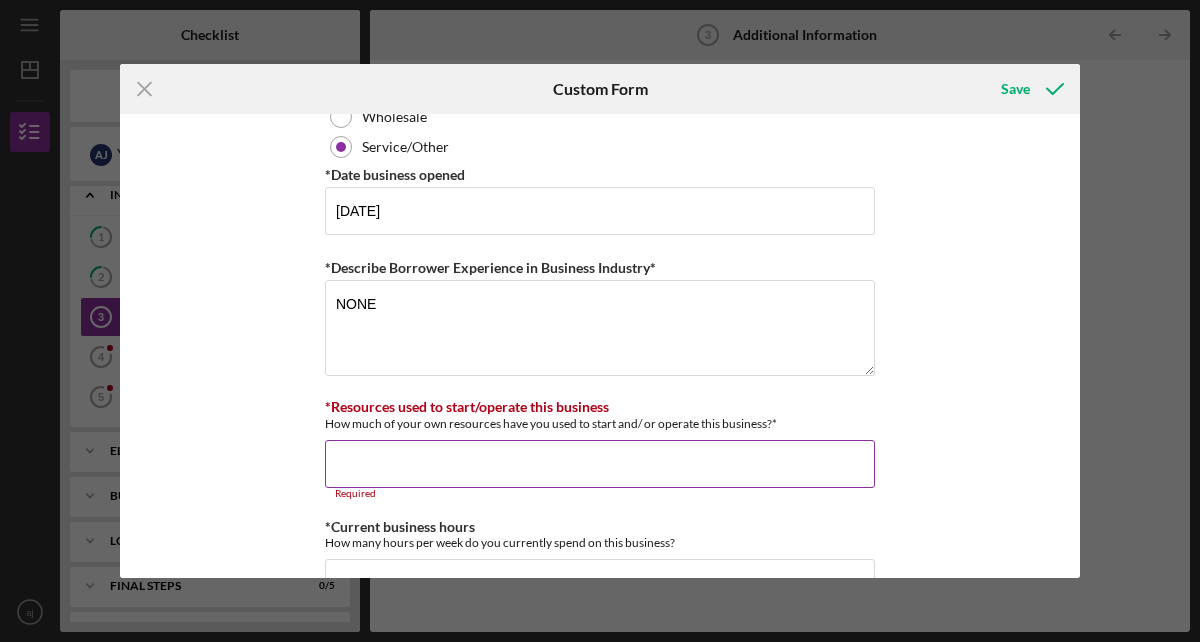 click on "*Resources used to start/operate this business" at bounding box center (600, 464) 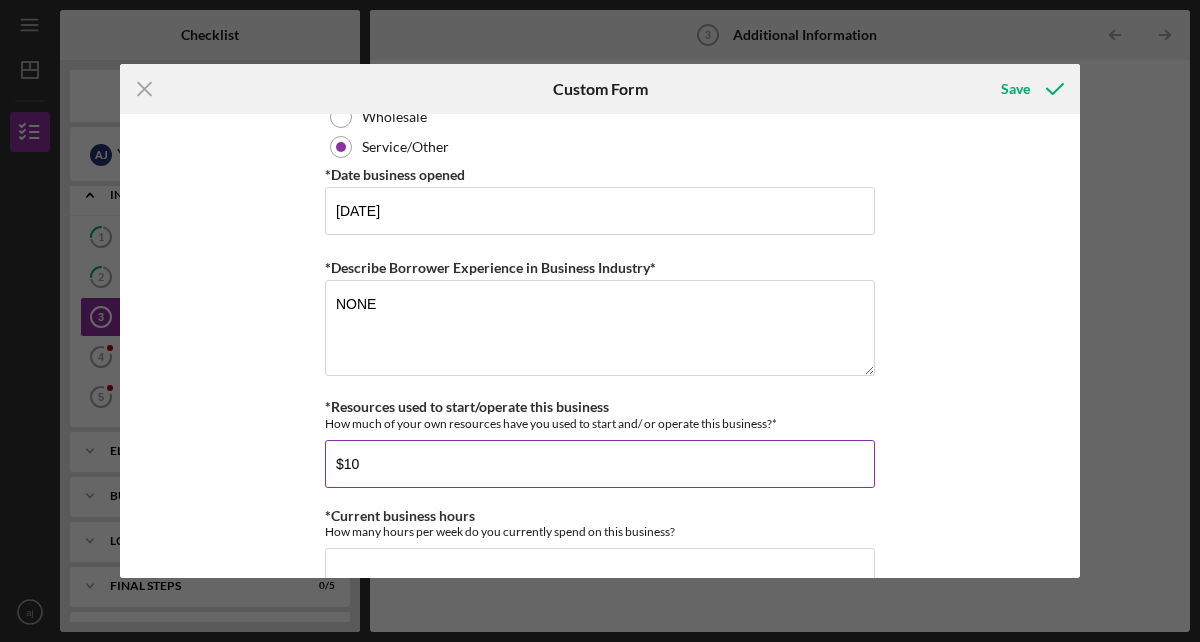 type on "$1" 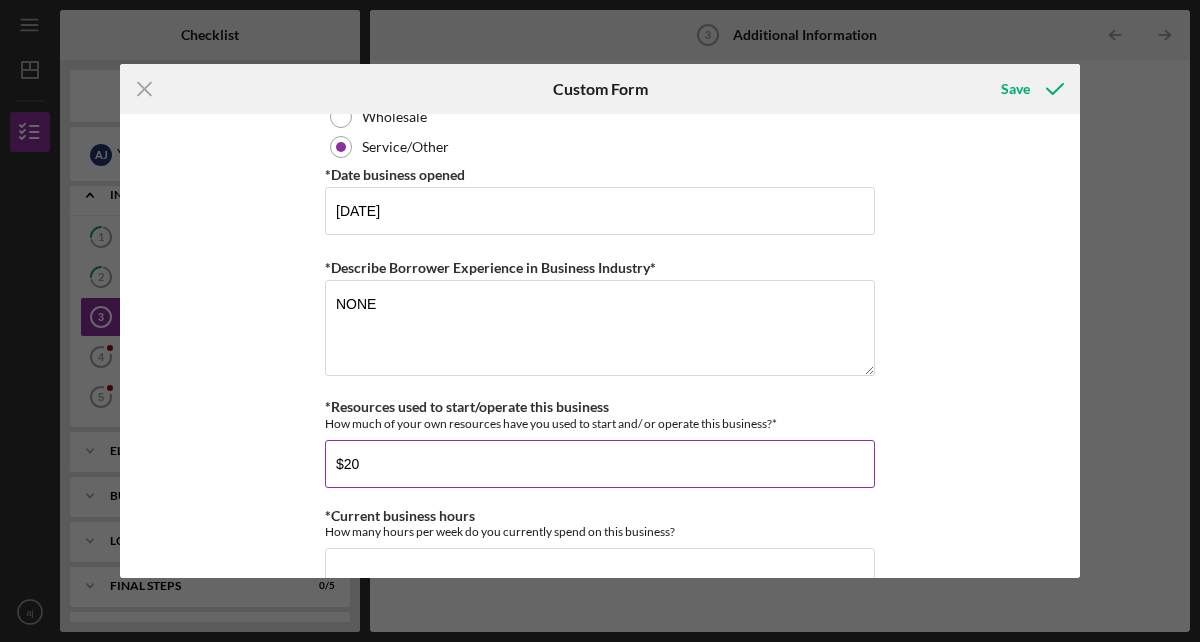 type on "$2" 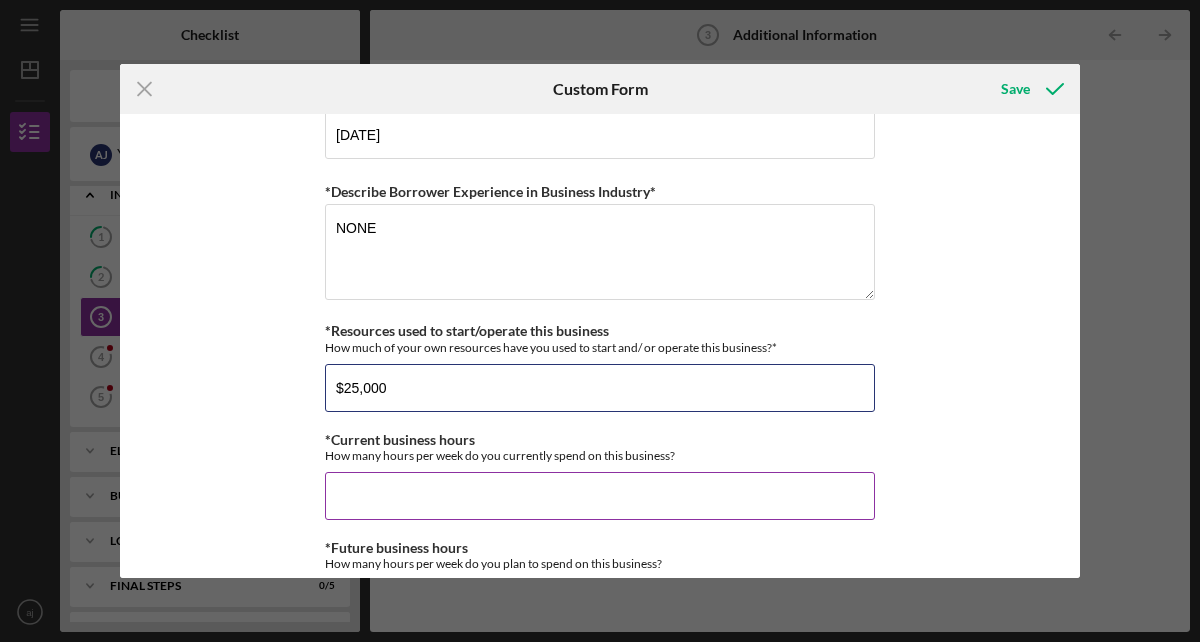 scroll, scrollTop: 1310, scrollLeft: 0, axis: vertical 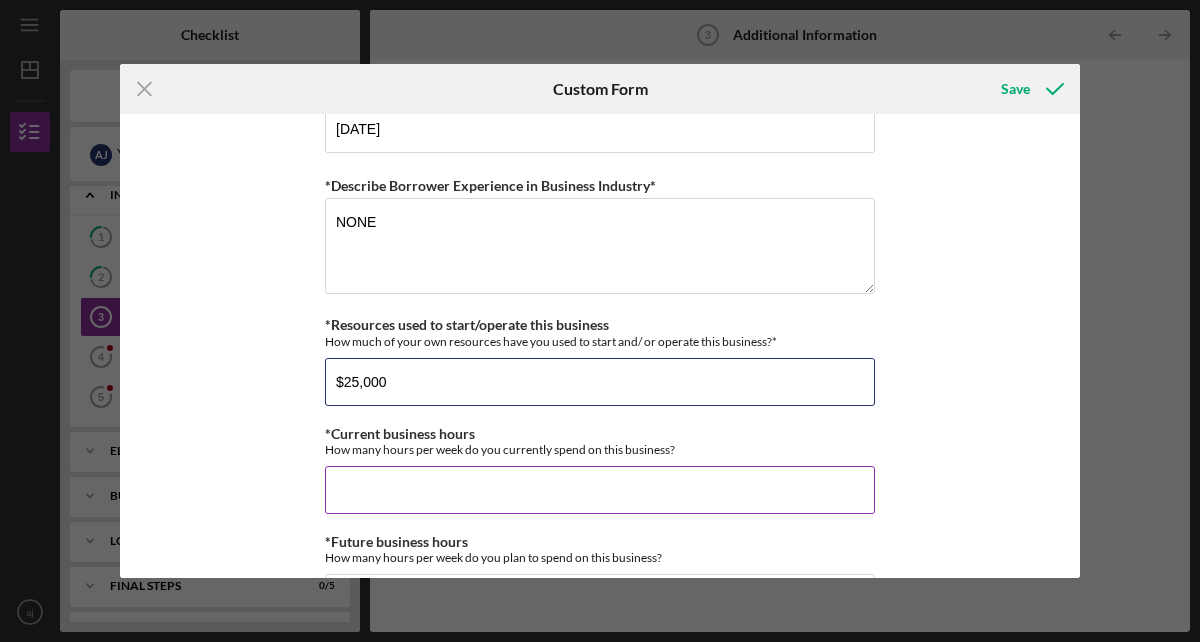 type on "$25,000" 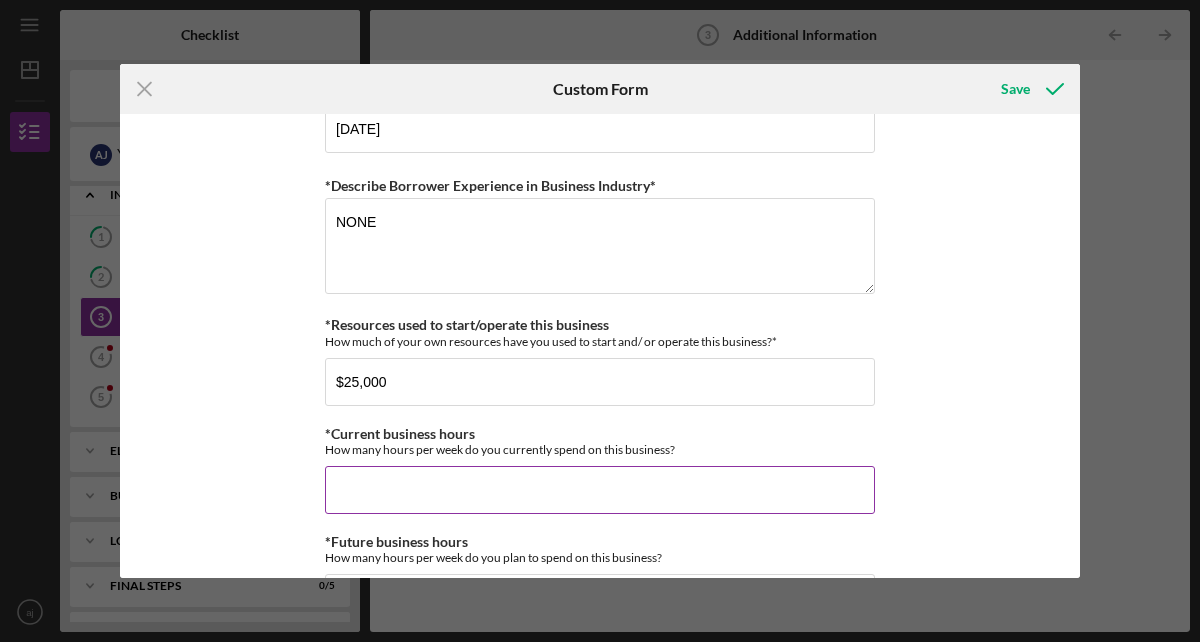 click on "*Current business hours" at bounding box center (600, 490) 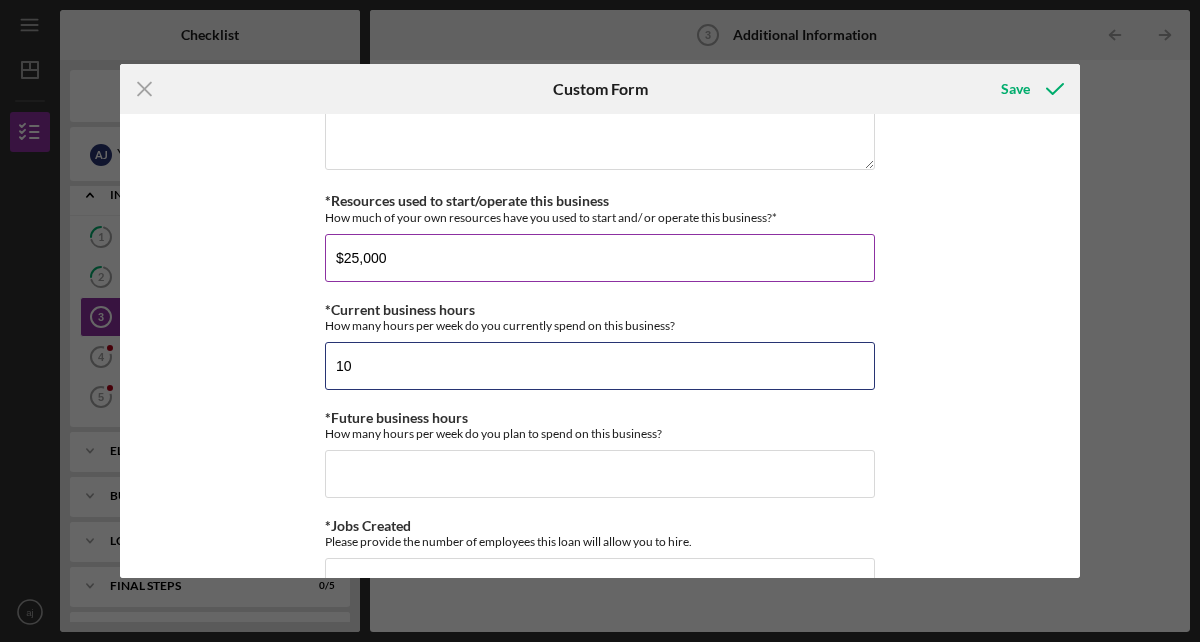 scroll, scrollTop: 1440, scrollLeft: 0, axis: vertical 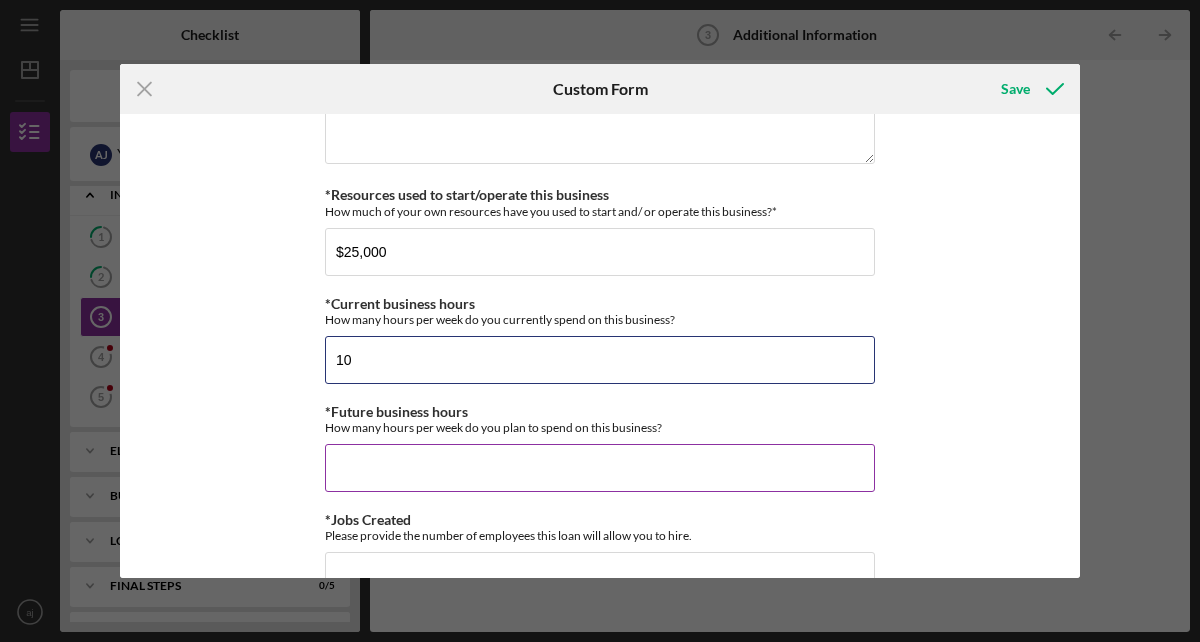 type on "10" 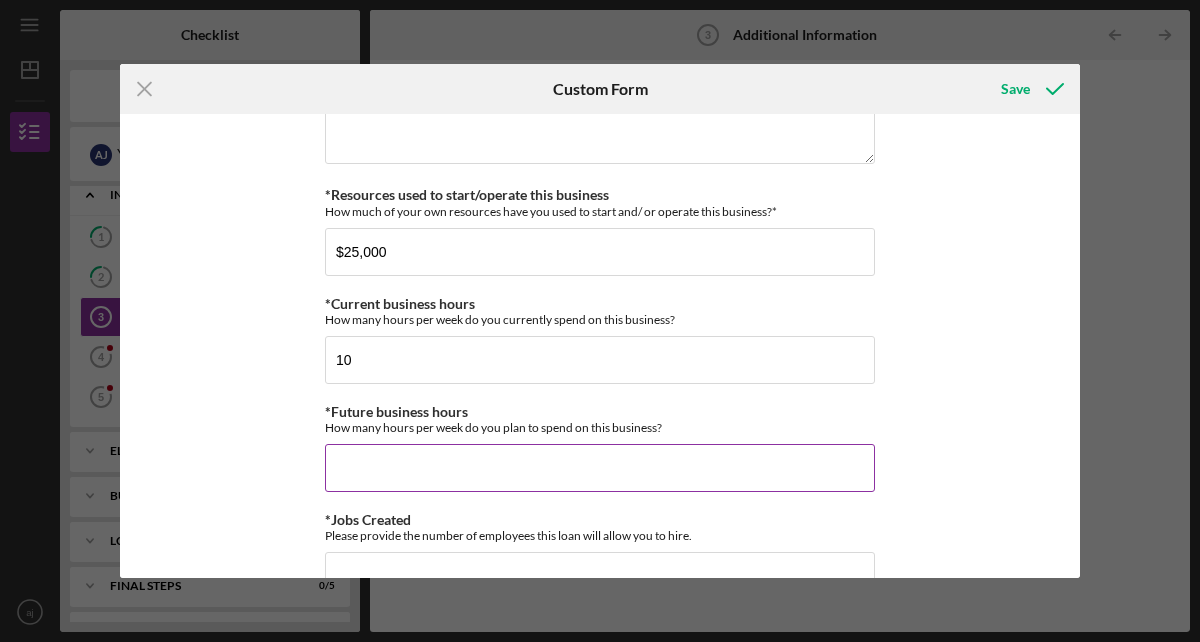click on "*Future business hours" at bounding box center (600, 468) 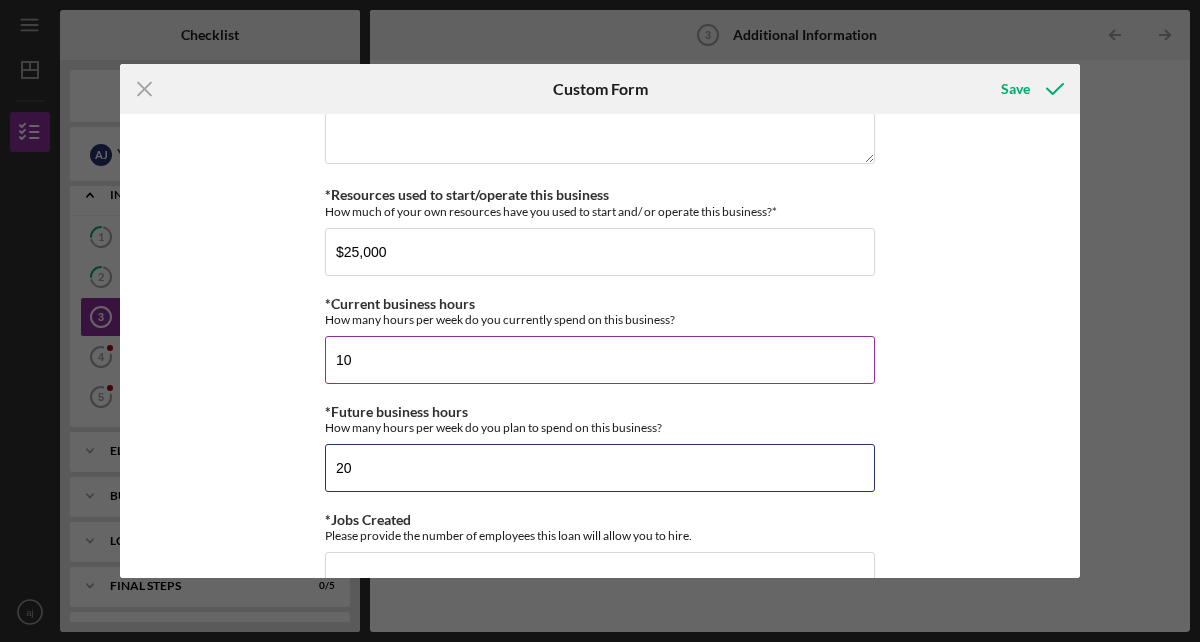 type on "20" 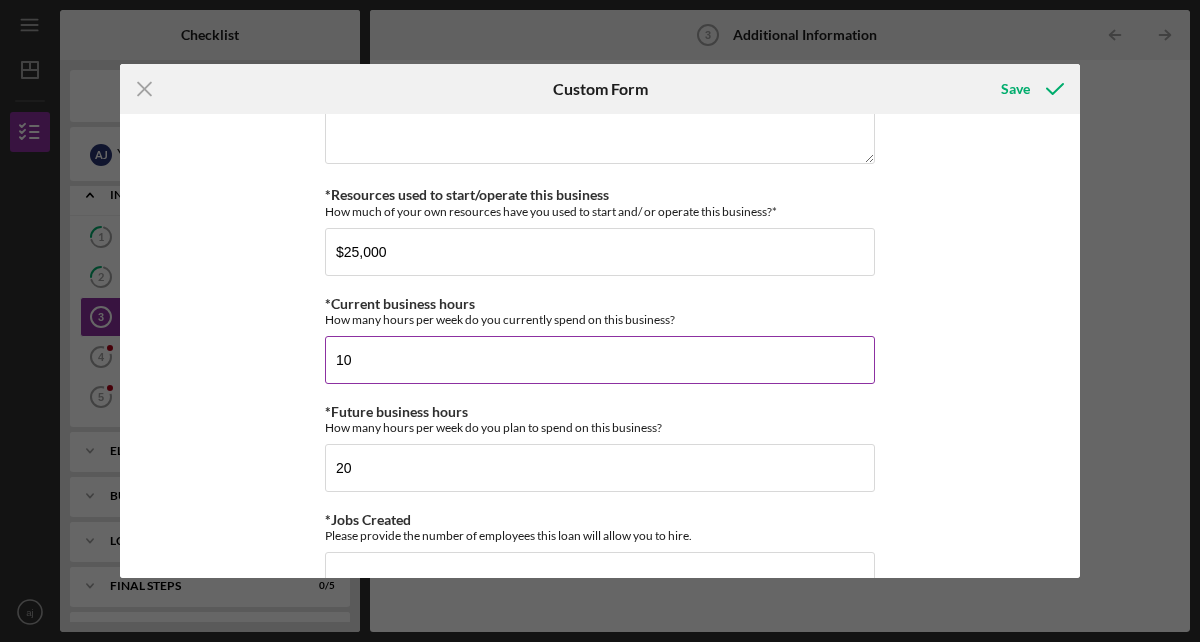 click on "10" at bounding box center (600, 360) 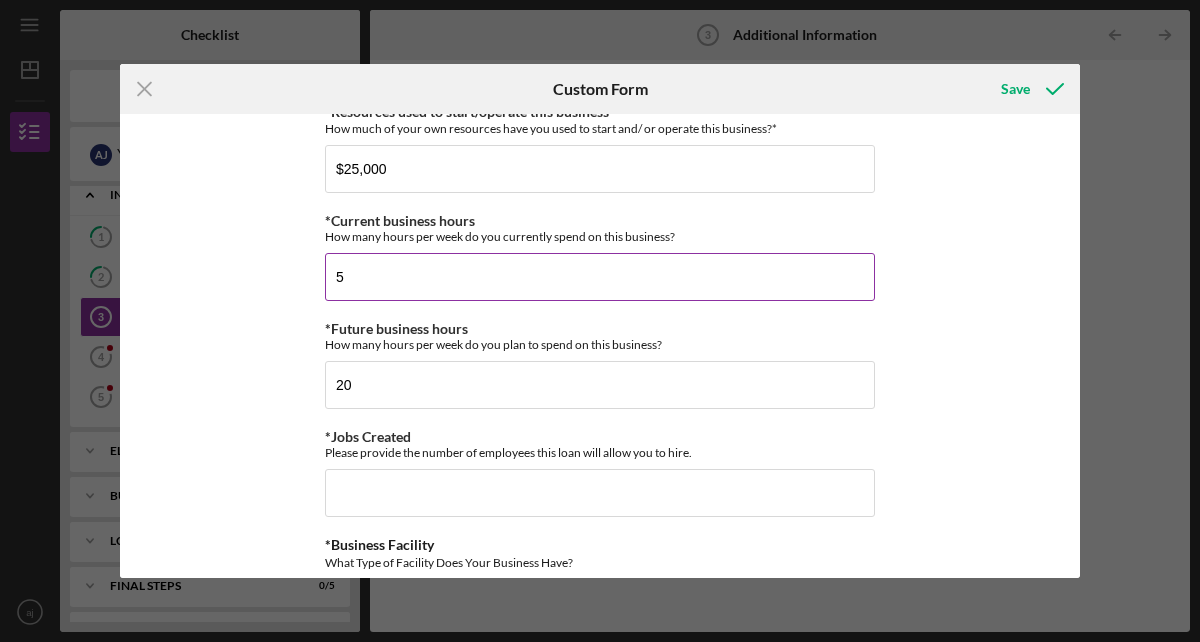 scroll, scrollTop: 1527, scrollLeft: 0, axis: vertical 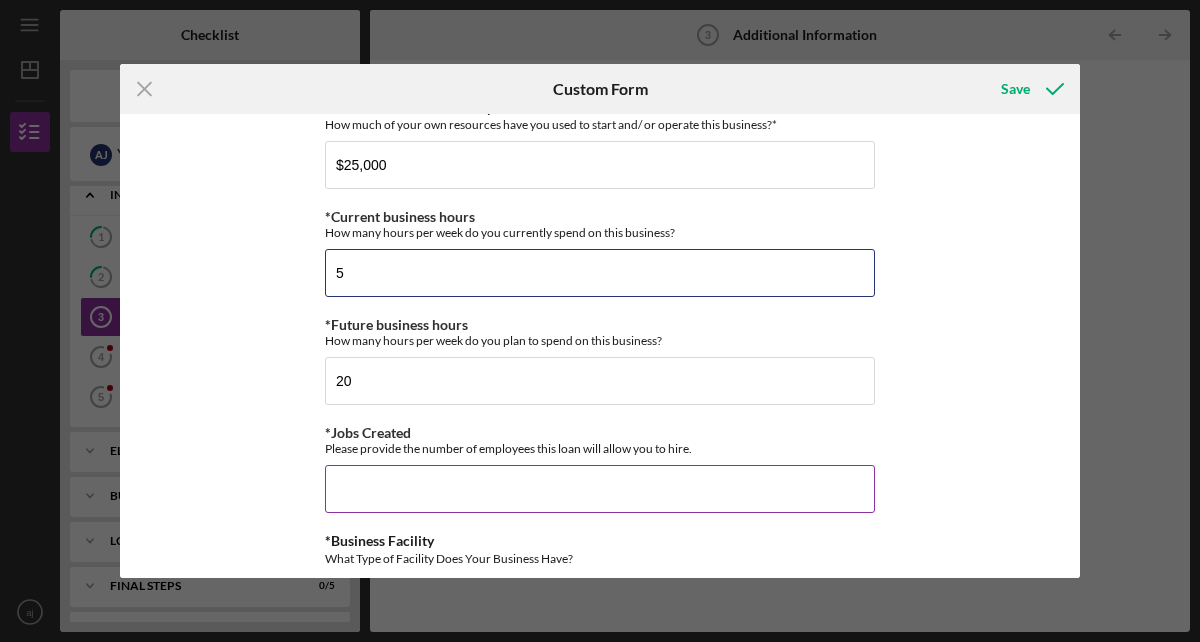 type on "5" 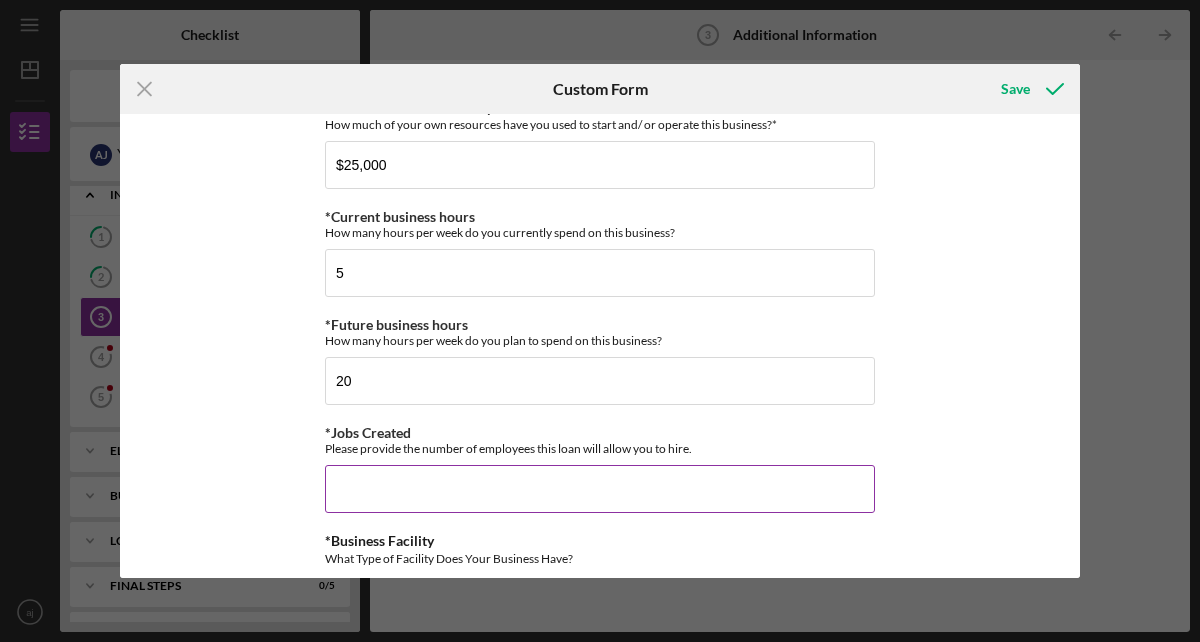 click on "*Jobs Created" at bounding box center (600, 489) 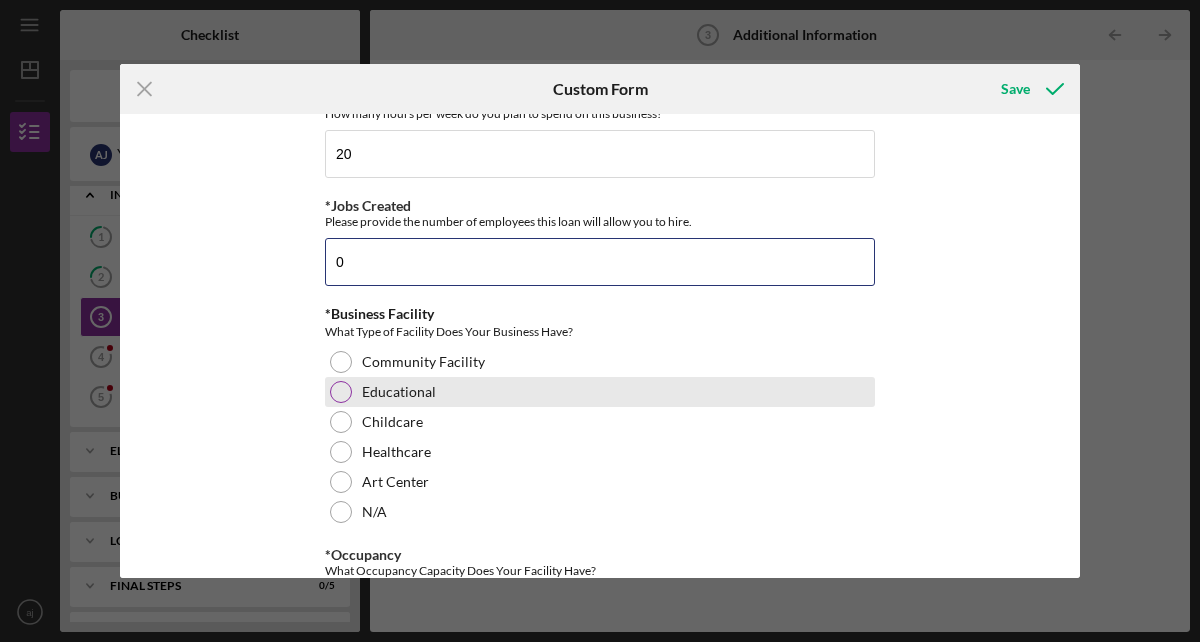 scroll, scrollTop: 1766, scrollLeft: 0, axis: vertical 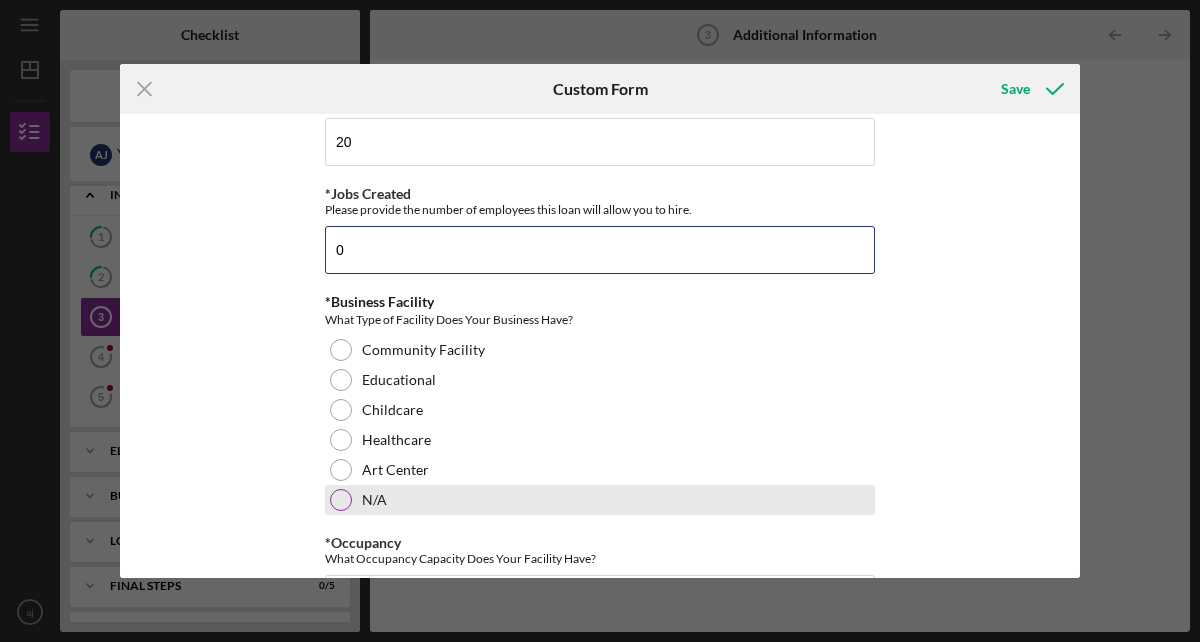 type on "0" 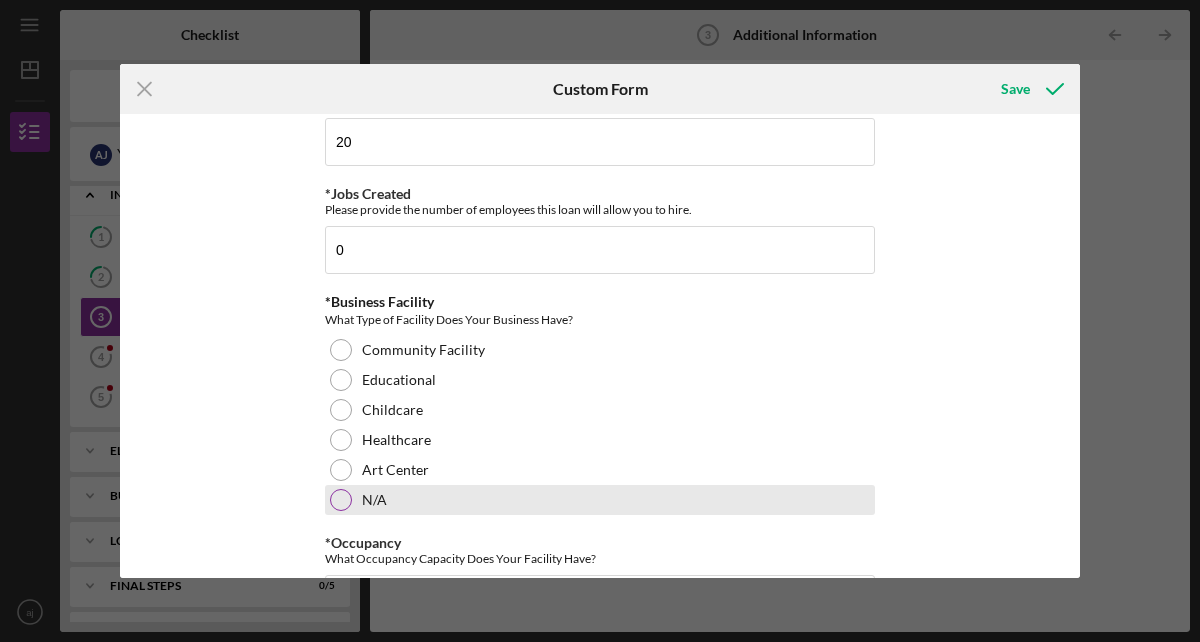 click on "N/A" at bounding box center [600, 500] 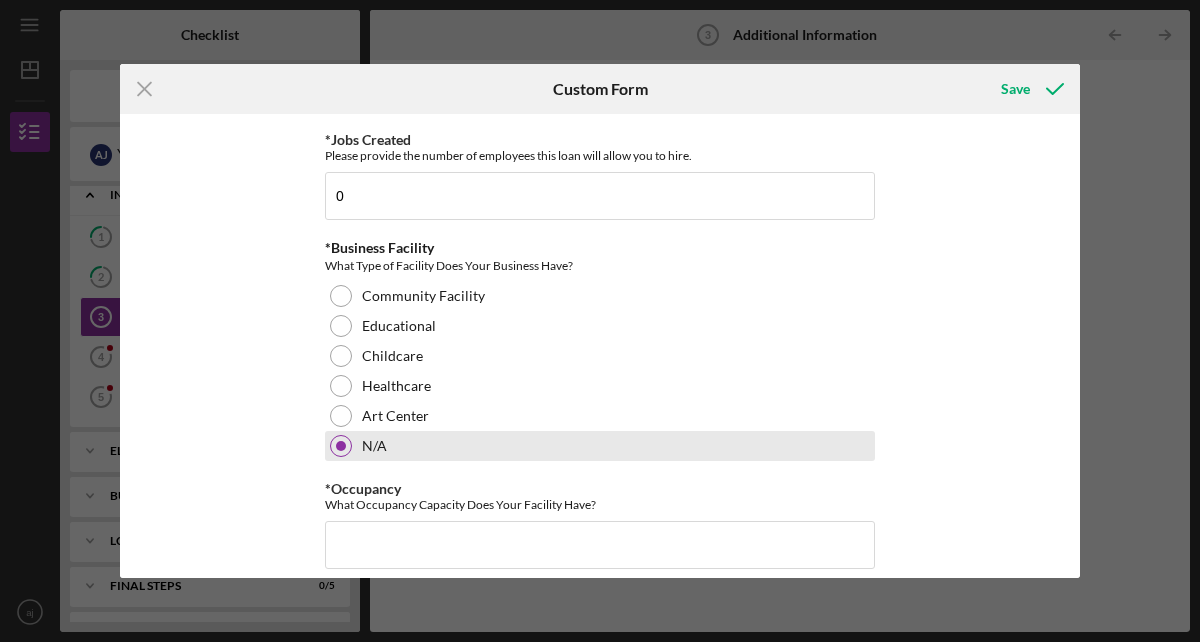scroll, scrollTop: 1848, scrollLeft: 0, axis: vertical 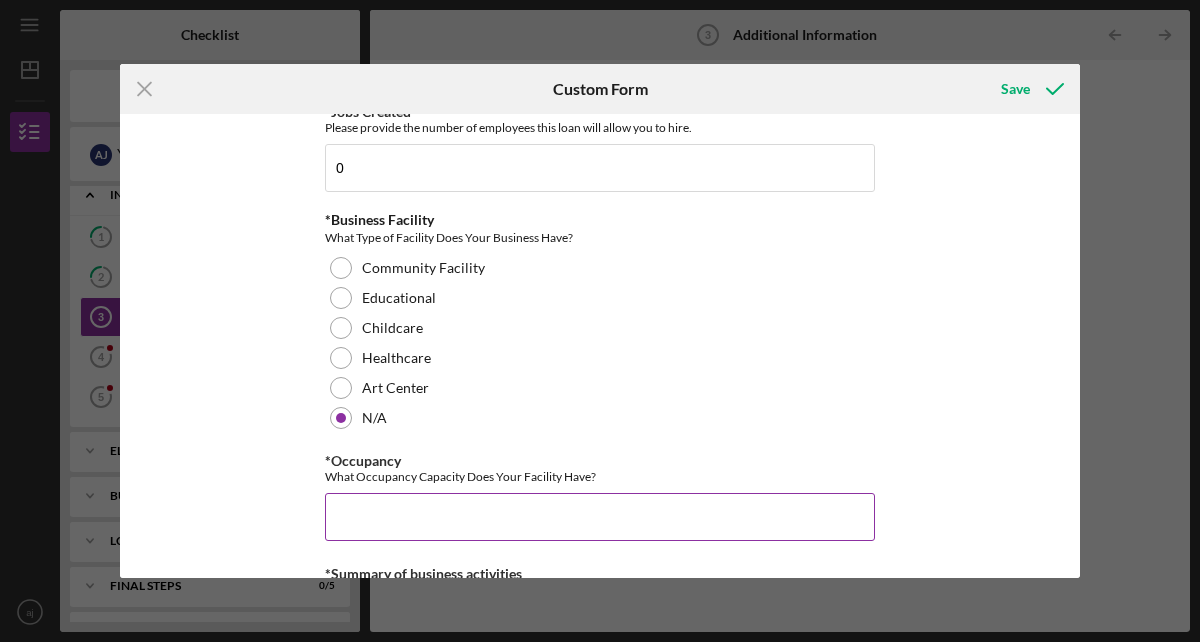 click on "*Occupancy" at bounding box center (600, 517) 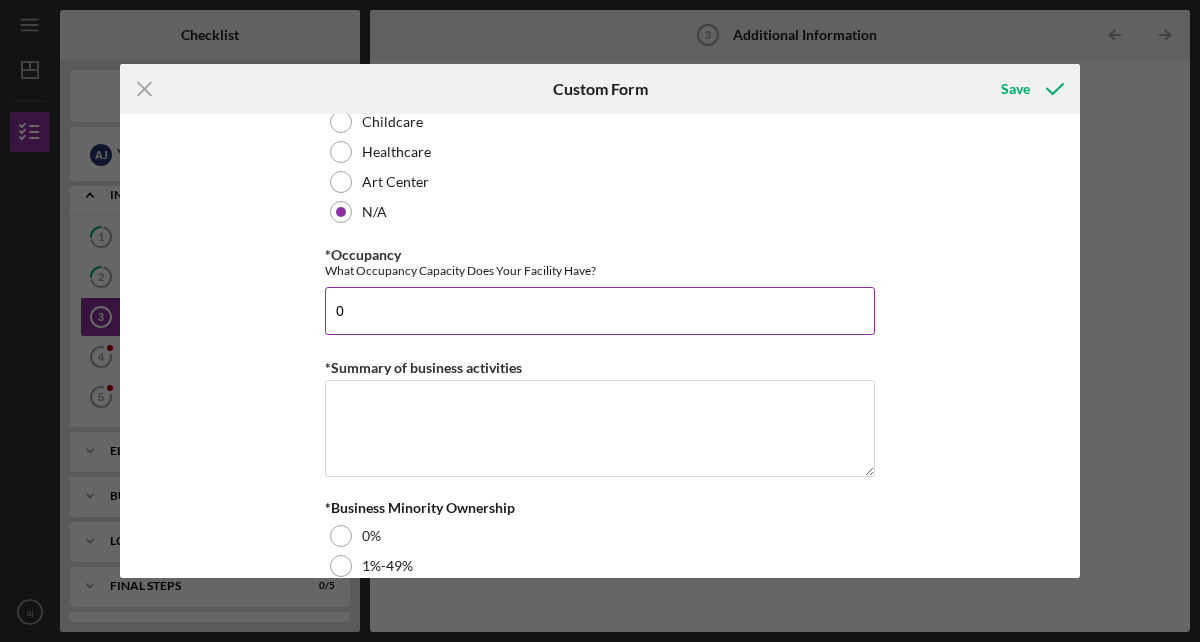 scroll, scrollTop: 2065, scrollLeft: 0, axis: vertical 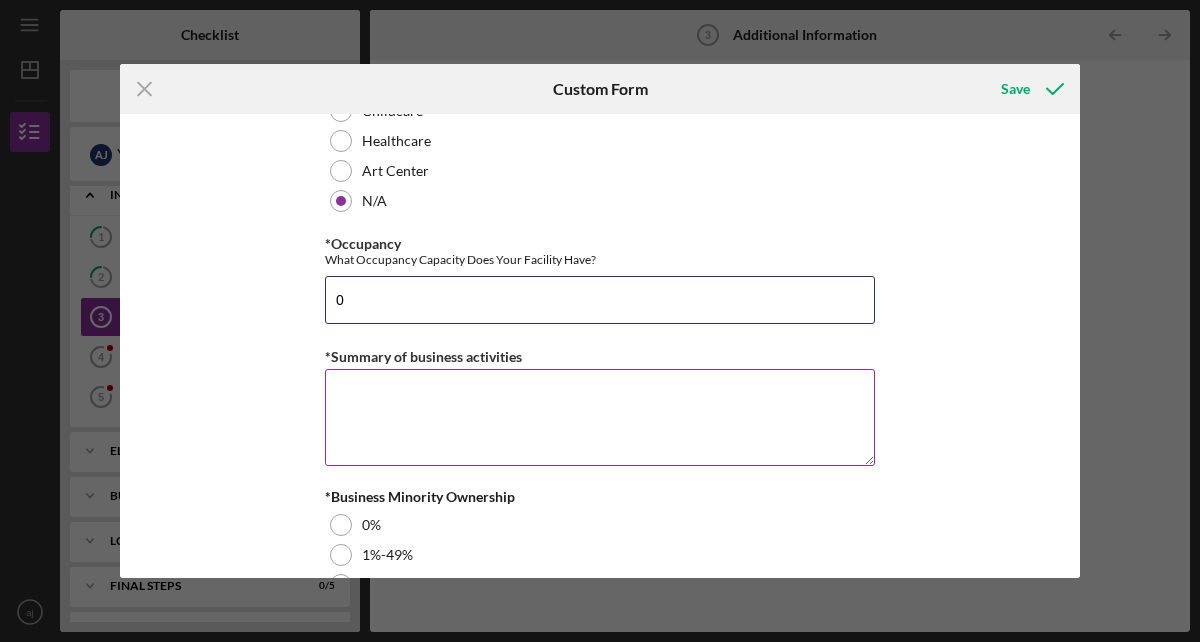 type on "0" 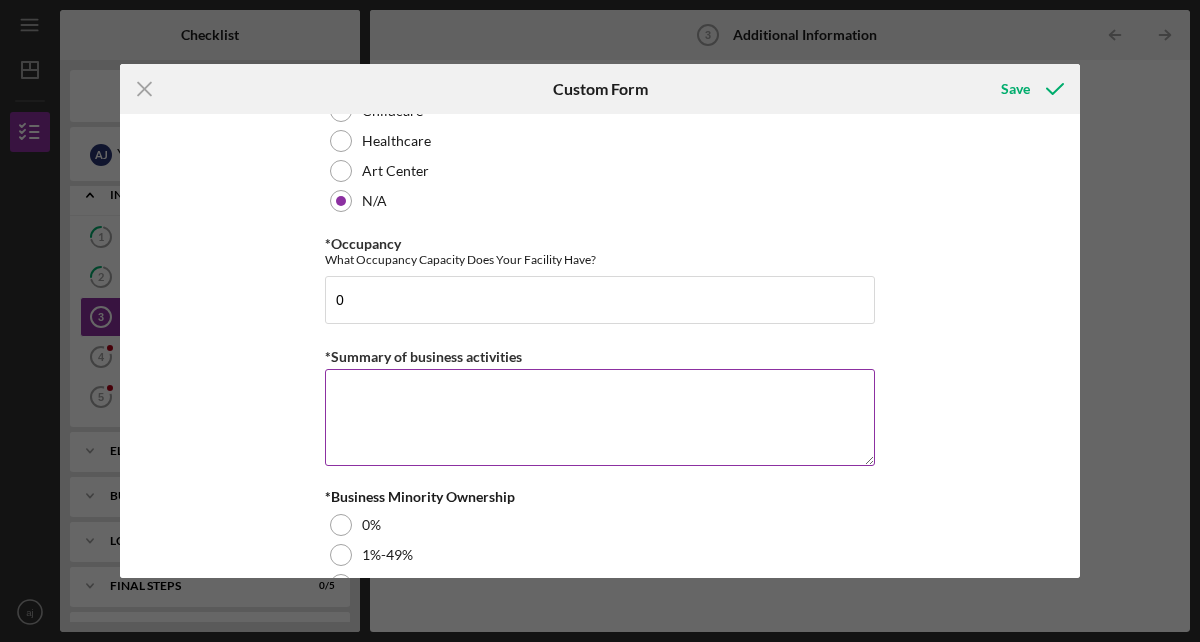 click on "*Summary of business activities" at bounding box center [600, 417] 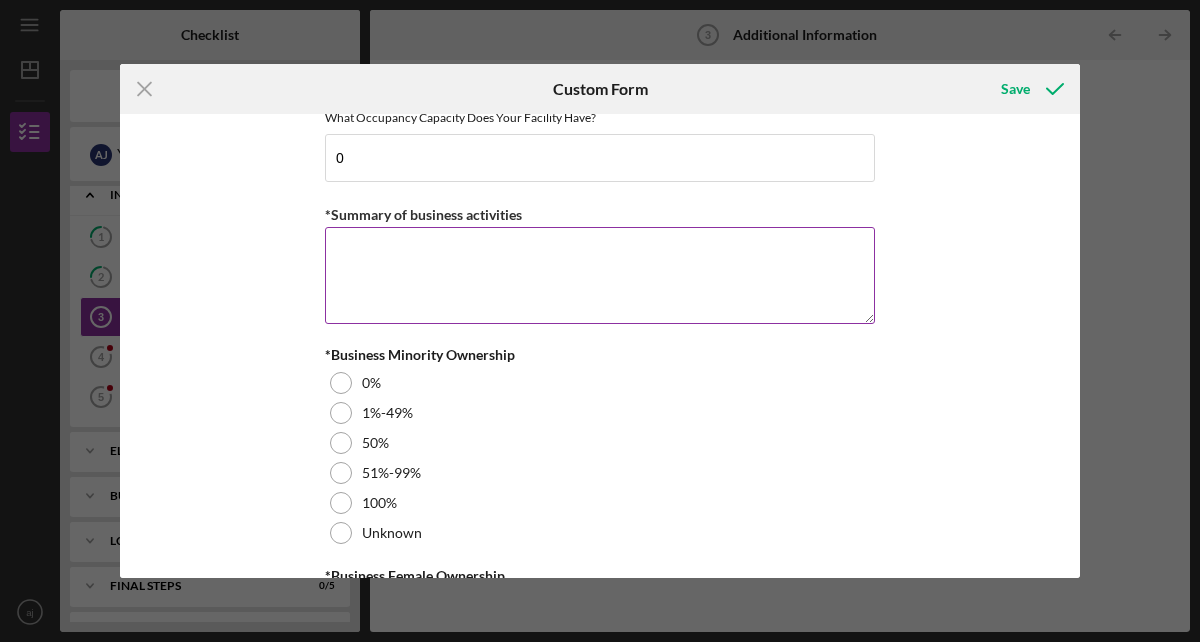 scroll, scrollTop: 2236, scrollLeft: 0, axis: vertical 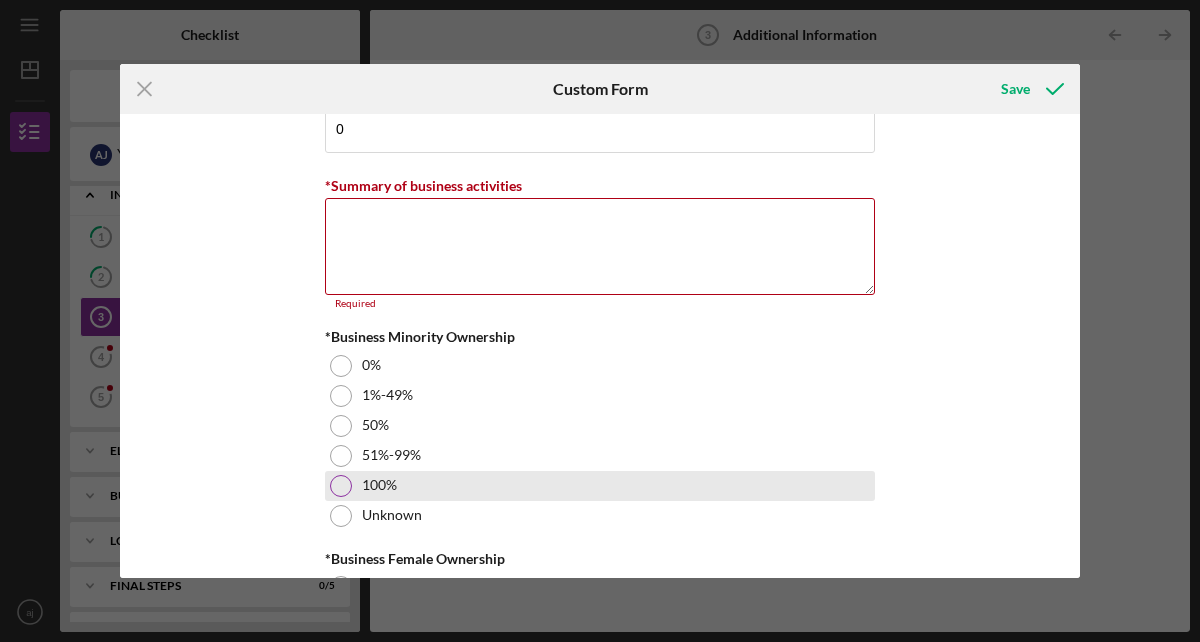 click on "100%" at bounding box center [600, 486] 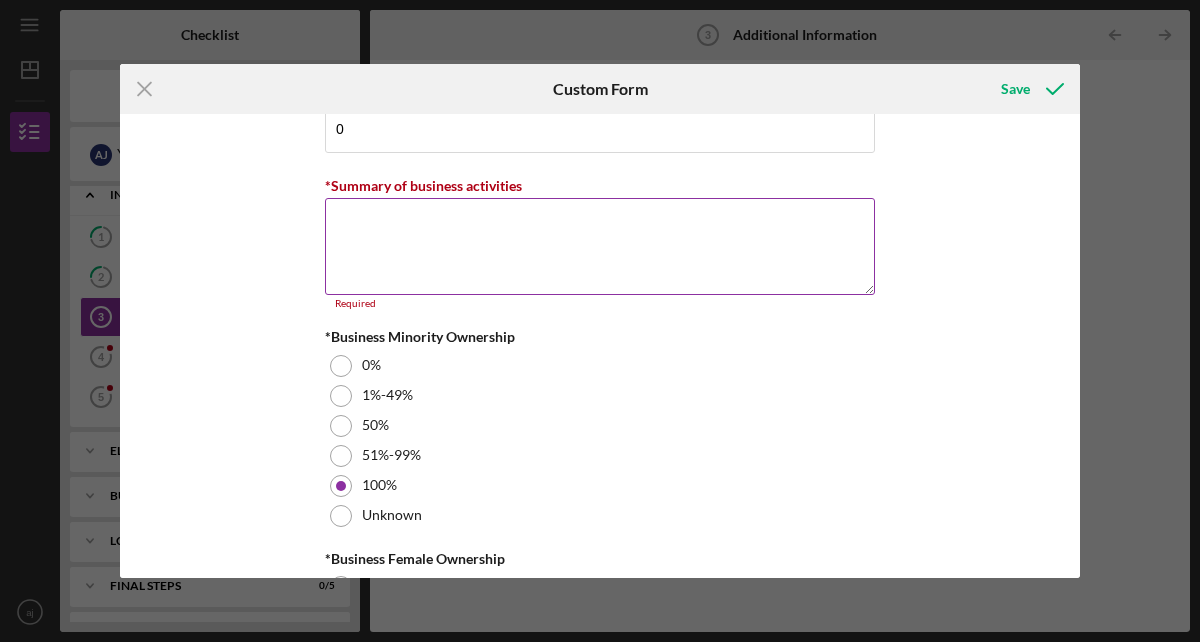 click on "*Summary of business activities" at bounding box center (600, 246) 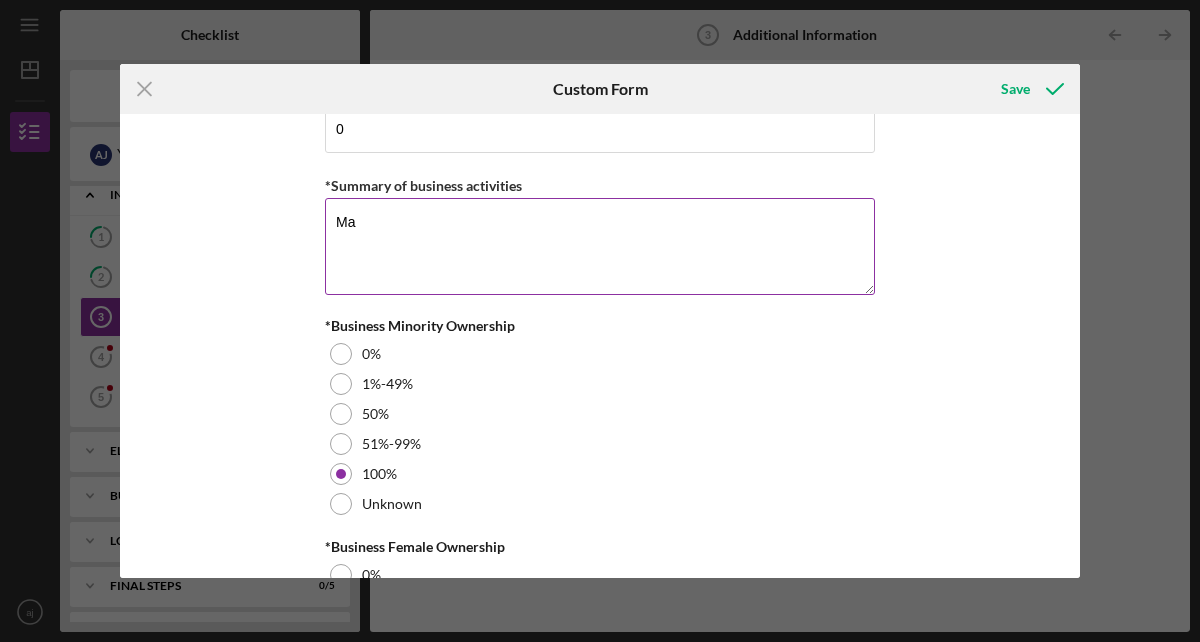 type on "M" 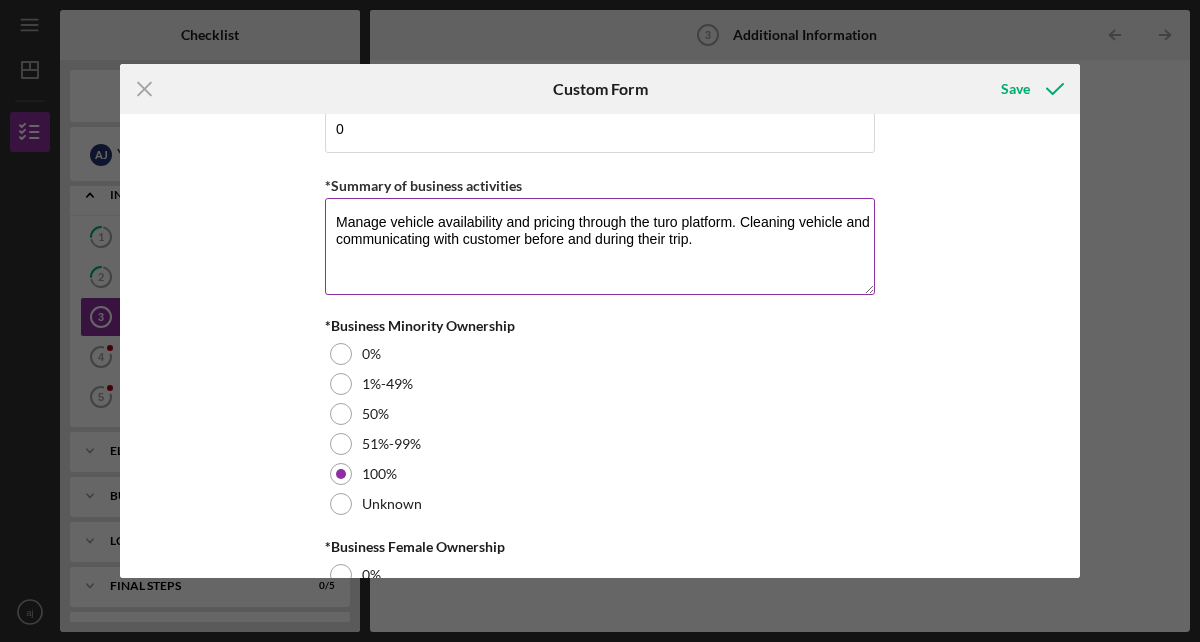 click on "Manage vehicle availability and pricing through the turo platform. Cleaning vehicle and communicating with customer before and during their trip." at bounding box center [600, 246] 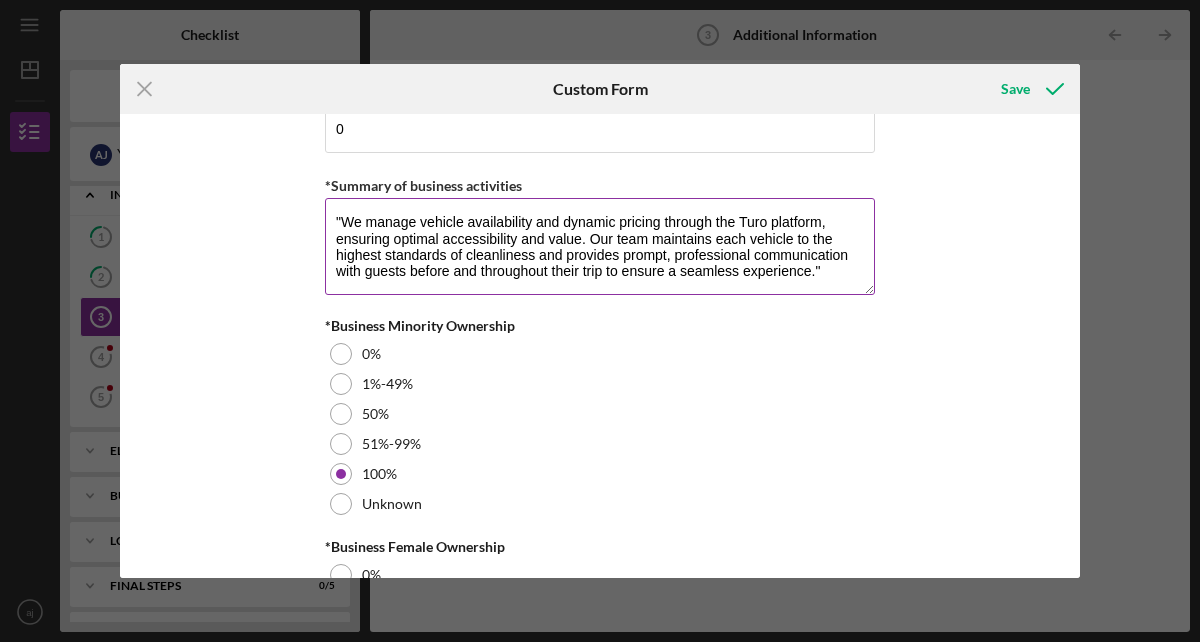 click on ""We manage vehicle availability and dynamic pricing through the Turo platform, ensuring optimal accessibility and value. Our team maintains each vehicle to the highest standards of cleanliness and provides prompt, professional communication with guests before and throughout their trip to ensure a seamless experience."" at bounding box center (600, 246) 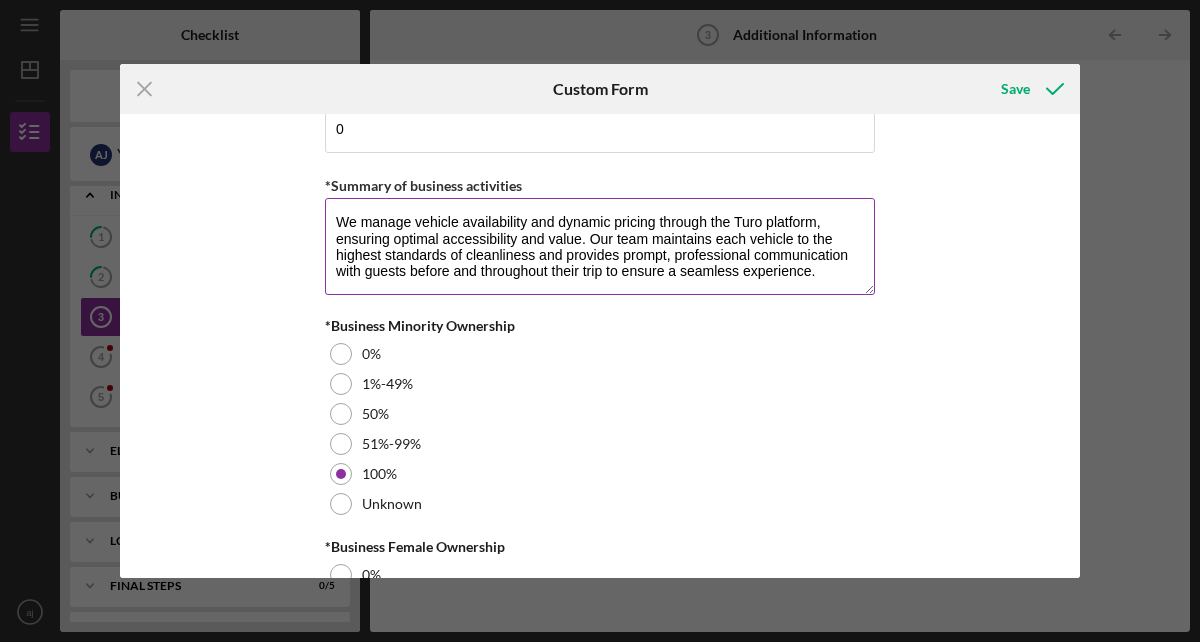 click on "We manage vehicle availability and dynamic pricing through the Turo platform, ensuring optimal accessibility and value. Our team maintains each vehicle to the highest standards of cleanliness and provides prompt, professional communication with guests before and throughout their trip to ensure a seamless experience." at bounding box center [600, 246] 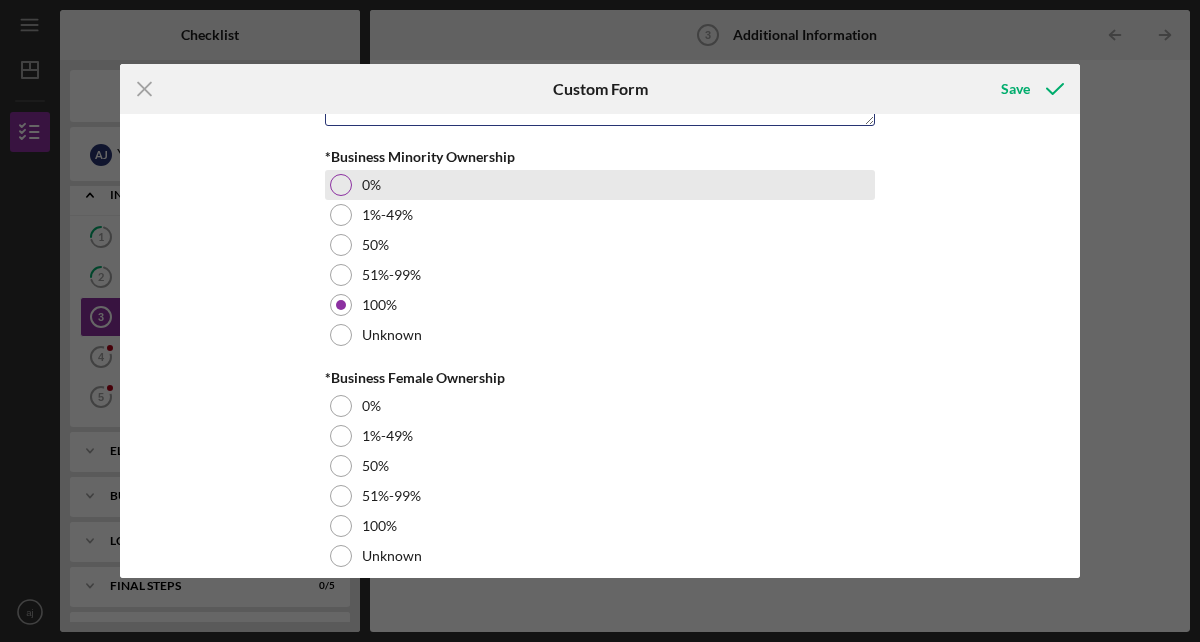 scroll, scrollTop: 2427, scrollLeft: 0, axis: vertical 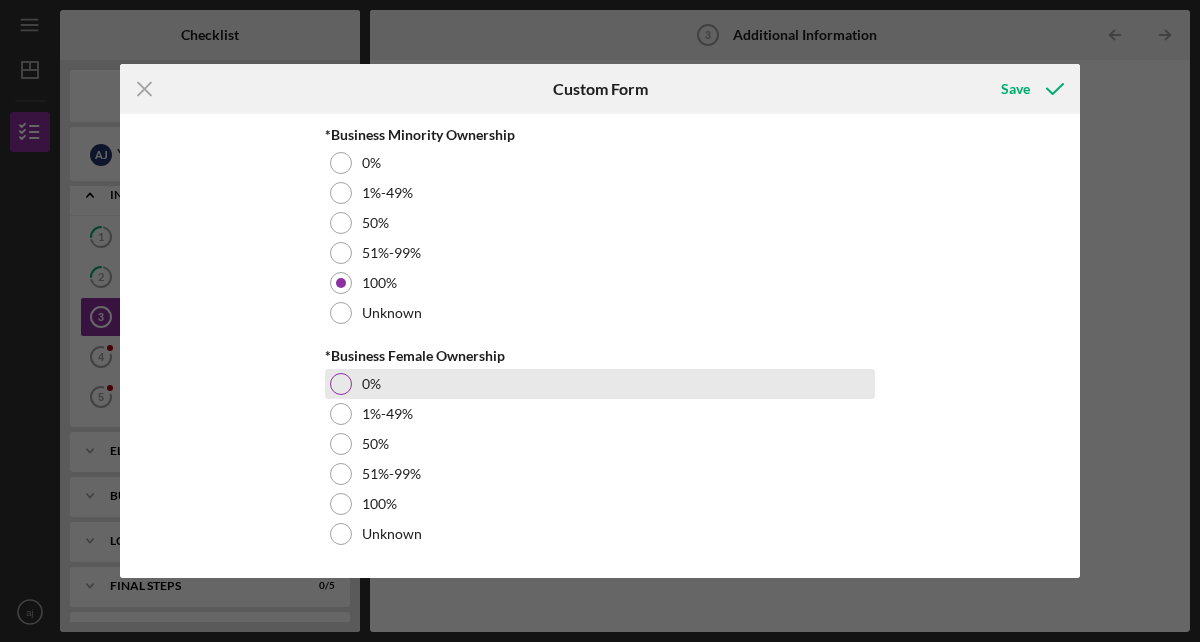 type on "We manage vehicle availability and dynamic pricing through the Turo platform, ensuring optimal accessibility and value. Our team maintains each vehicle to the highest standards of cleanliness and provides prompt, professional communication with guests before and throughout their trip to ensure a seamless experience." 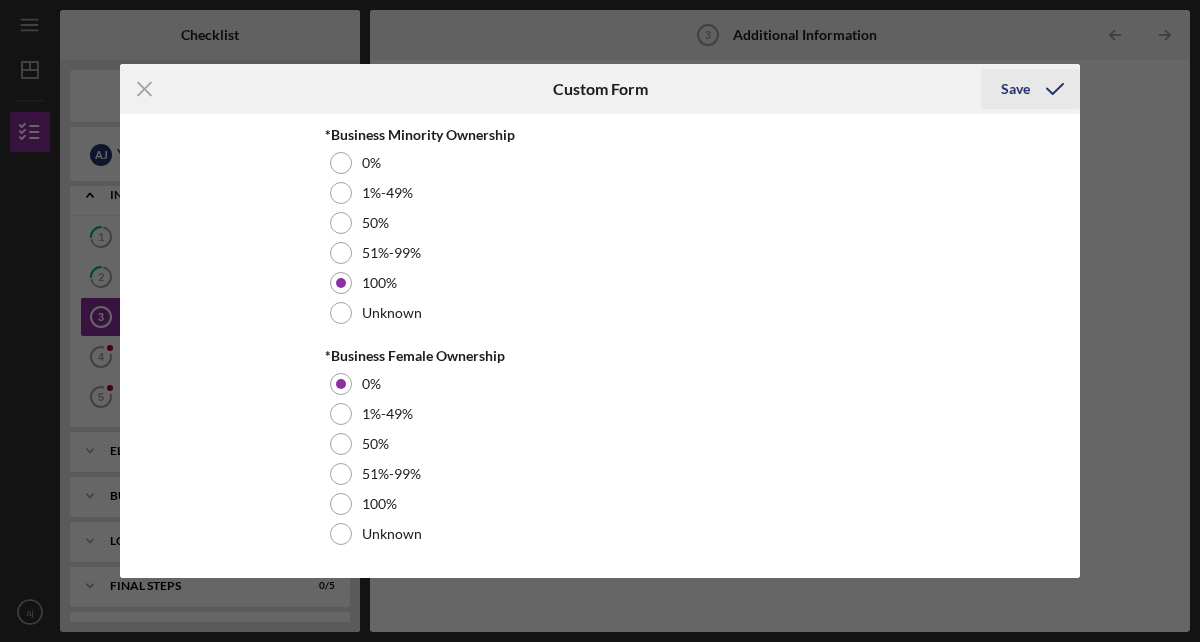 click 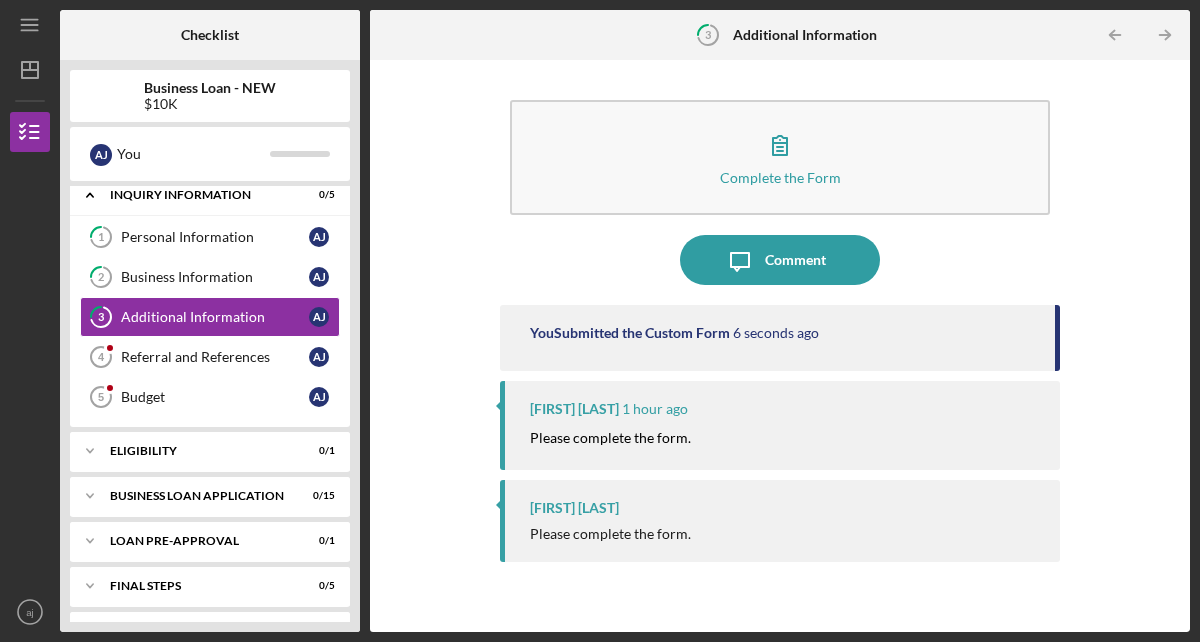 click on "Please complete the form." at bounding box center (610, 534) 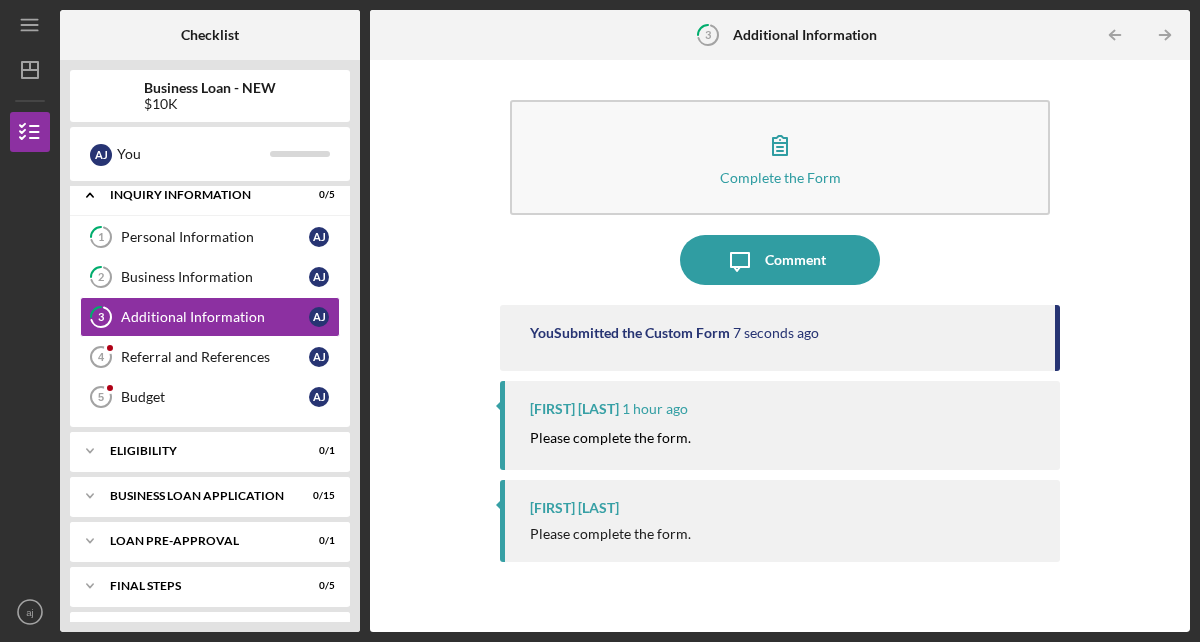 click on "[FIRST] [LAST]  Please complete the form." at bounding box center [780, 521] 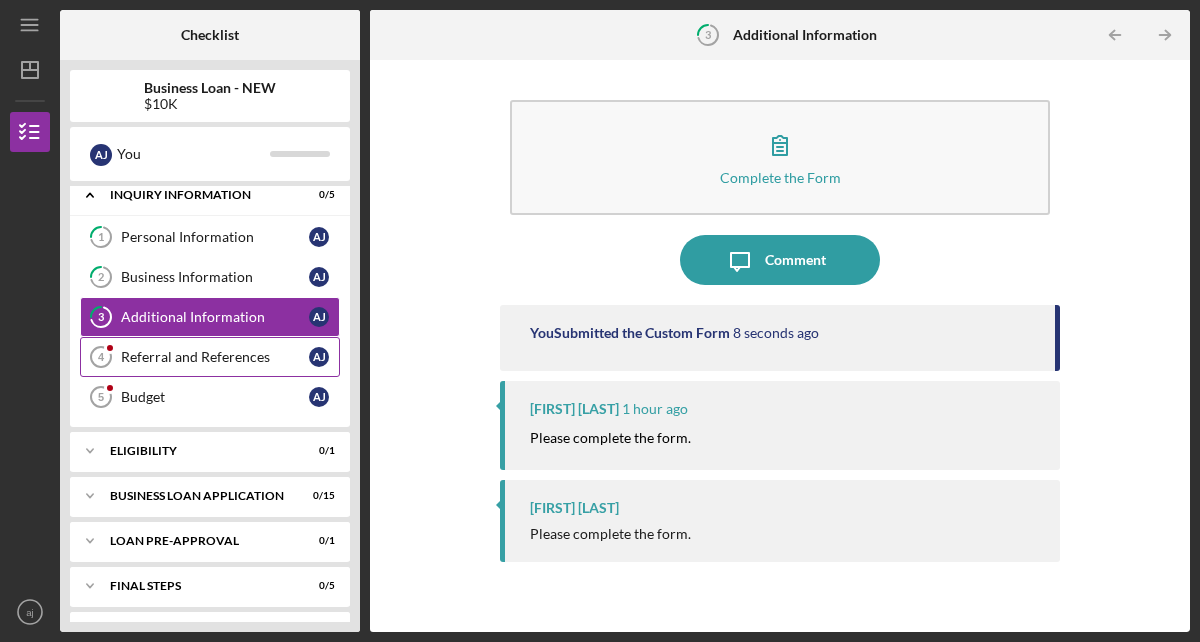 click on "Referral and References 4 Referral and References a j" at bounding box center [210, 357] 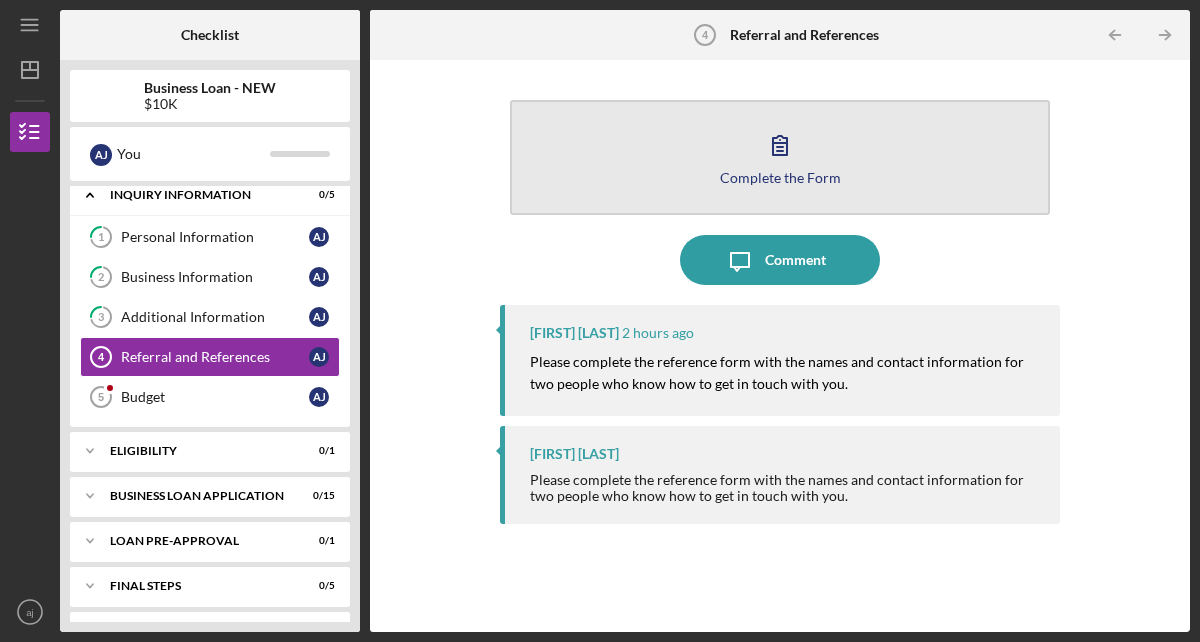 click on "Complete the Form" at bounding box center [780, 177] 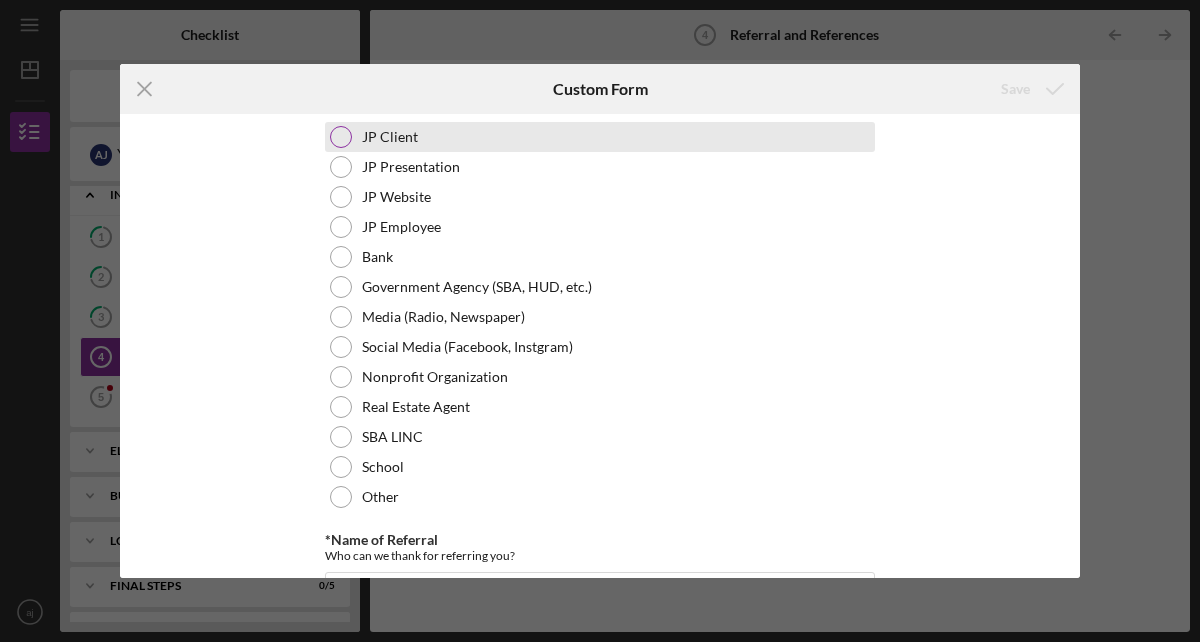 scroll, scrollTop: 171, scrollLeft: 0, axis: vertical 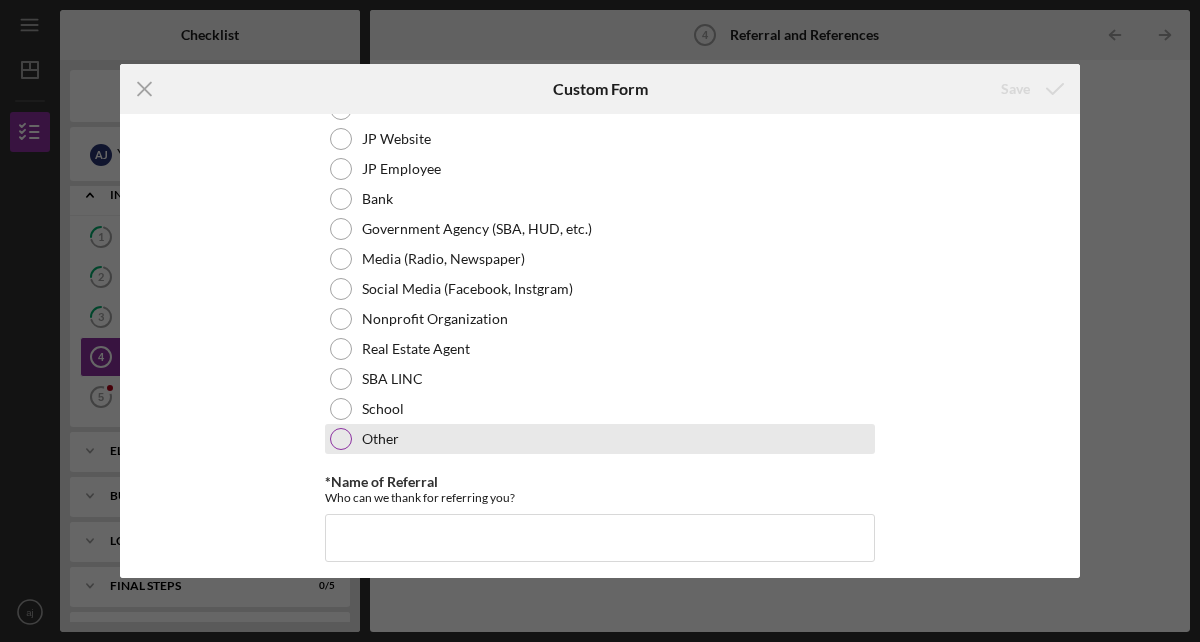 click on "Other" at bounding box center (380, 439) 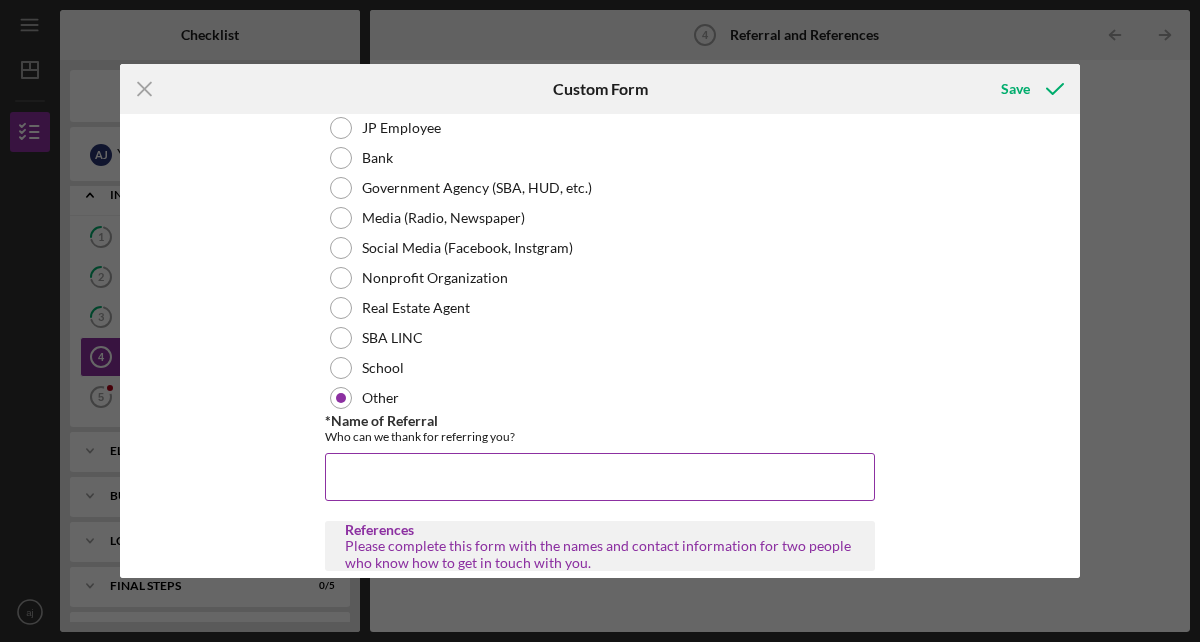 scroll, scrollTop: 213, scrollLeft: 0, axis: vertical 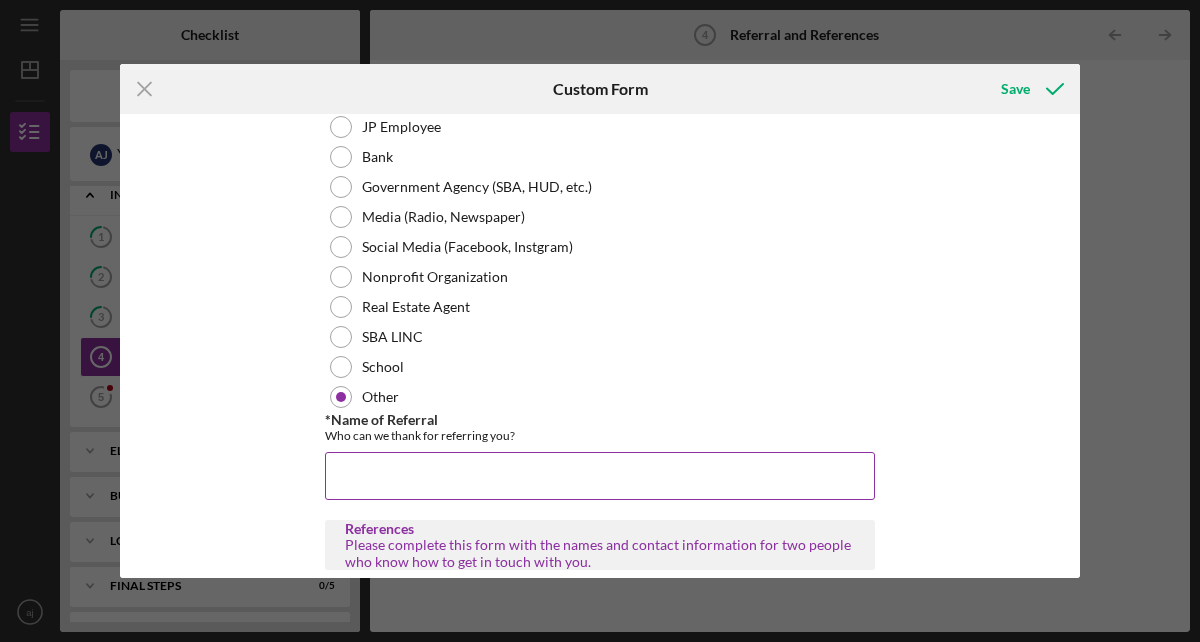 click on "*Name of Referral" at bounding box center (600, 476) 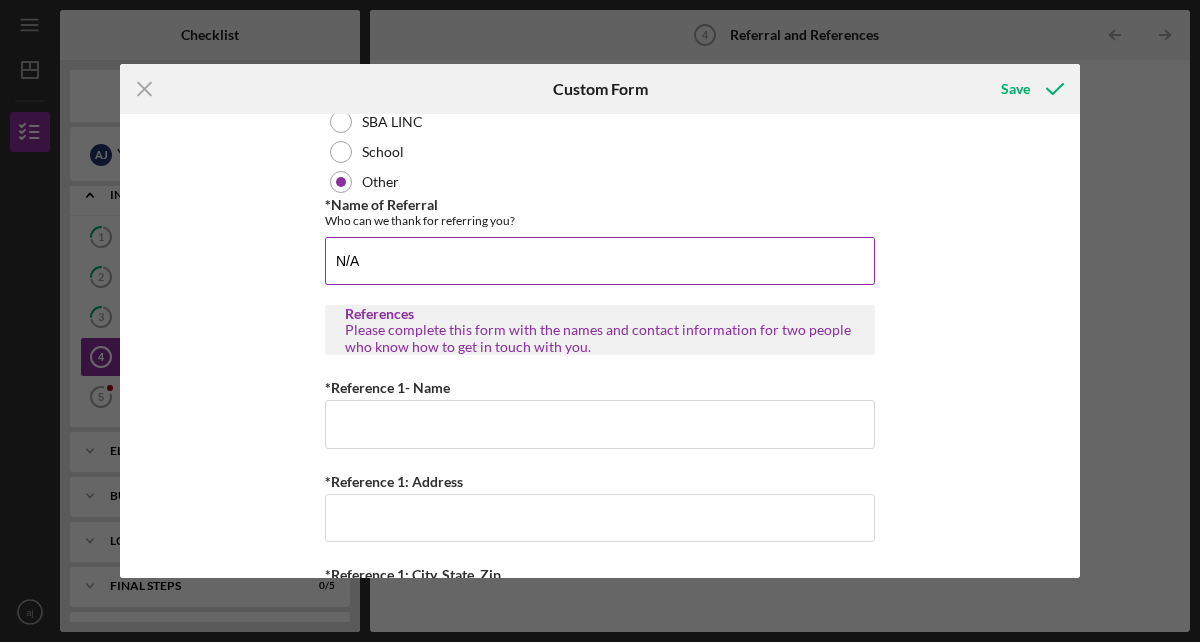 scroll, scrollTop: 430, scrollLeft: 0, axis: vertical 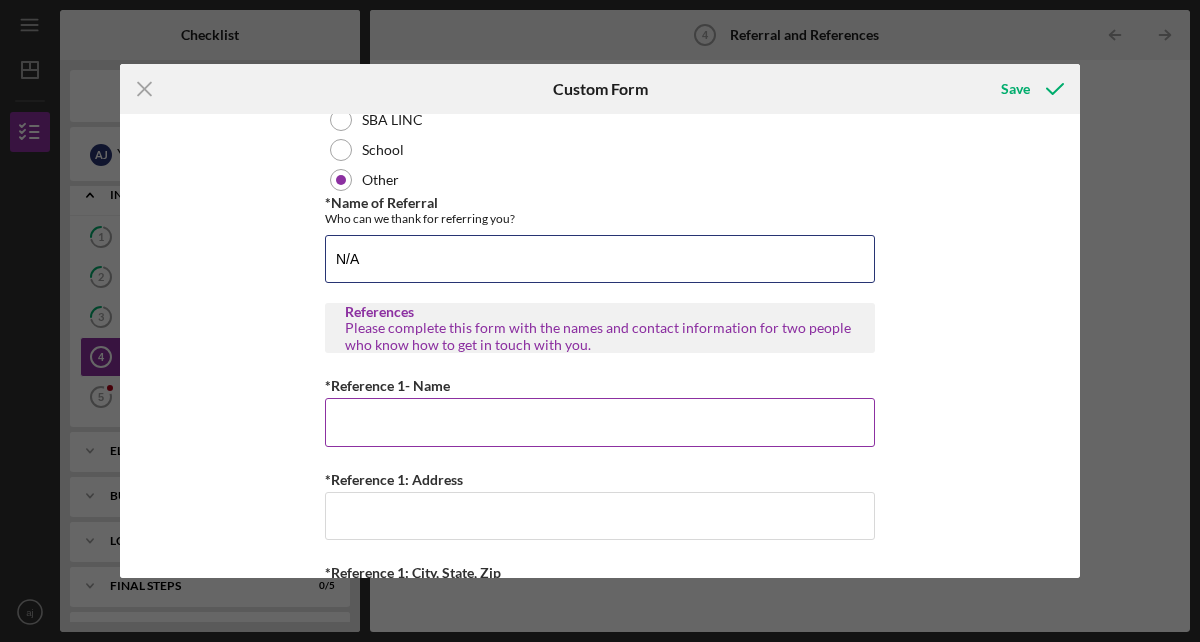 type on "N/A" 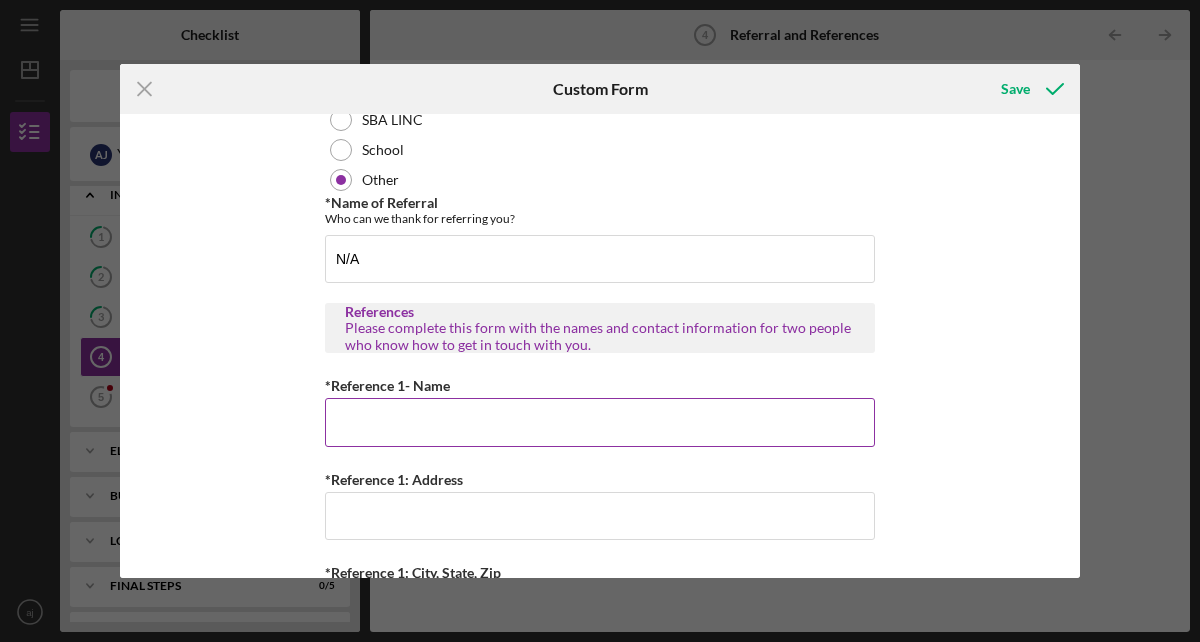 click on "*Reference 1- Name" at bounding box center [600, 422] 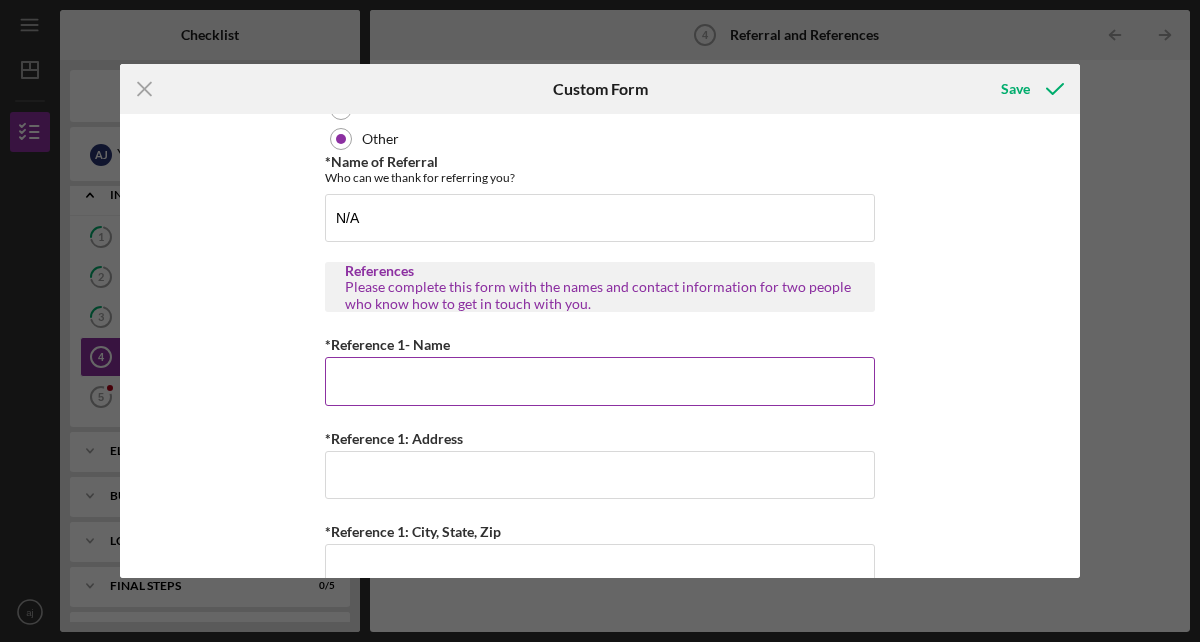 scroll, scrollTop: 474, scrollLeft: 0, axis: vertical 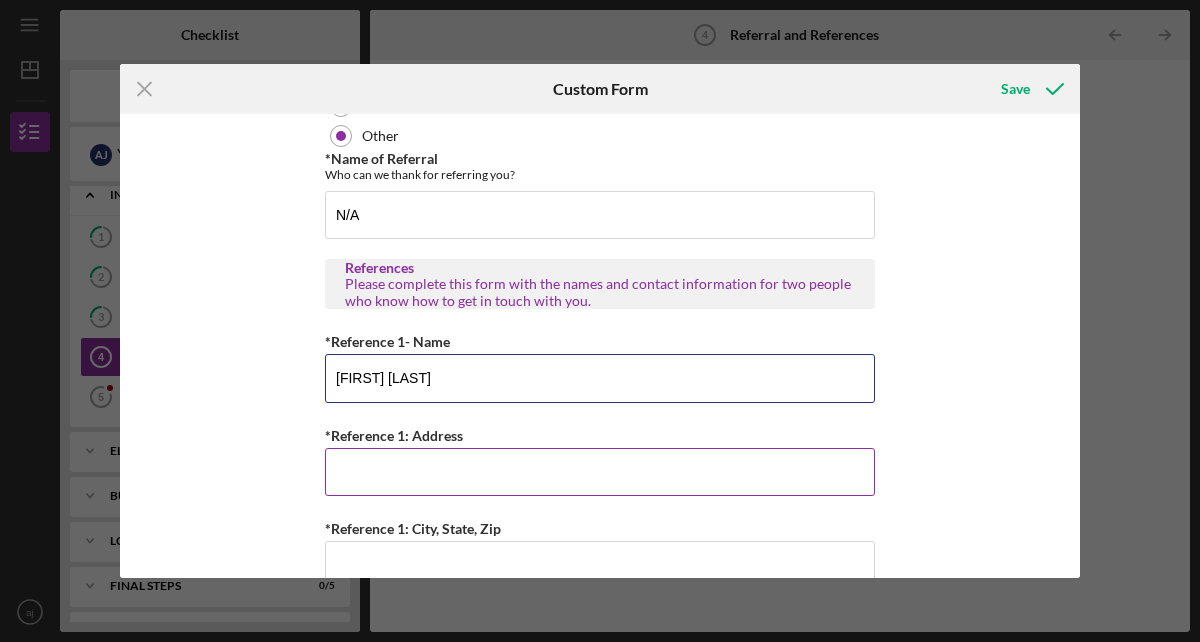 type on "[FIRST] [LAST]" 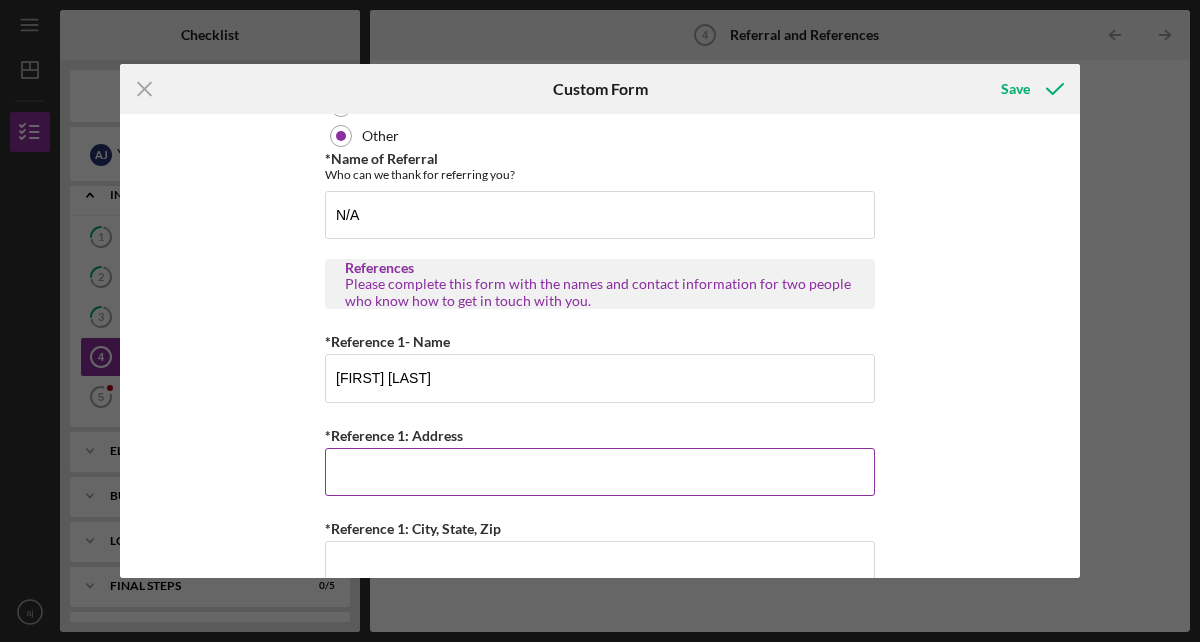click on "*Reference 1: Address" at bounding box center [600, 472] 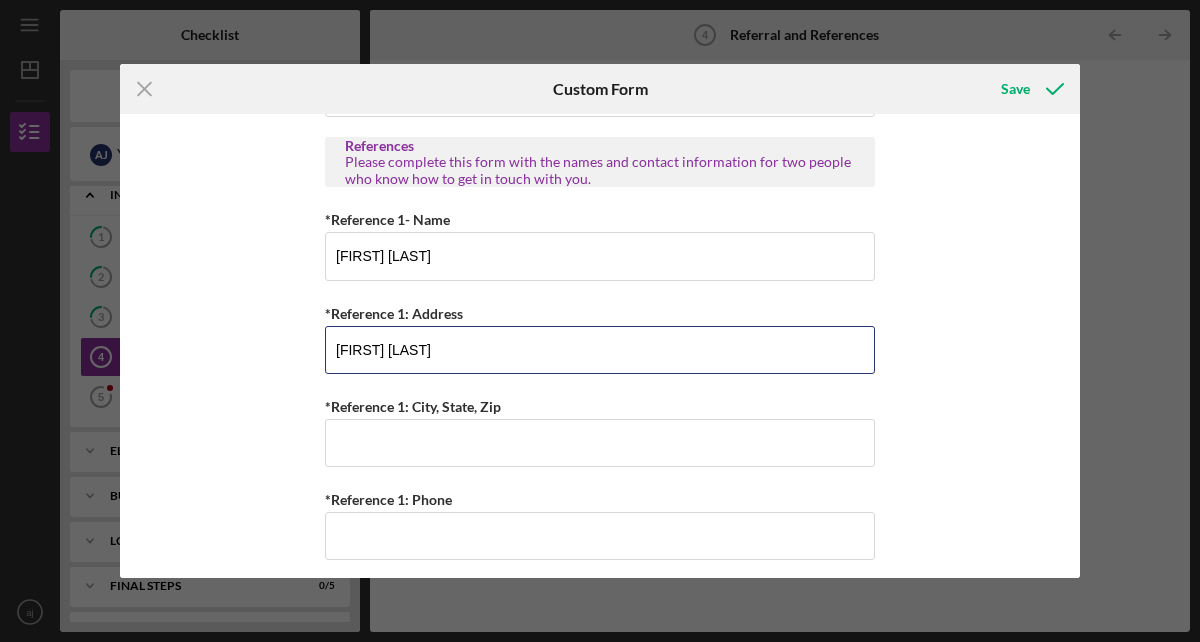 scroll, scrollTop: 598, scrollLeft: 0, axis: vertical 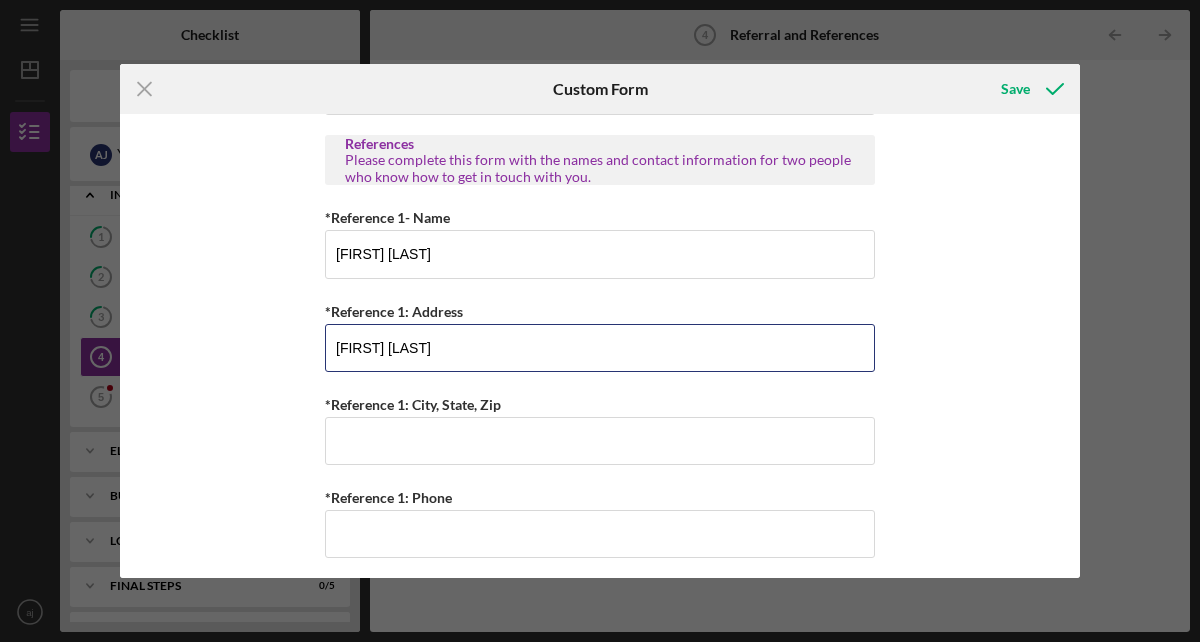 click on "[FIRST] [LAST]" at bounding box center [600, 348] 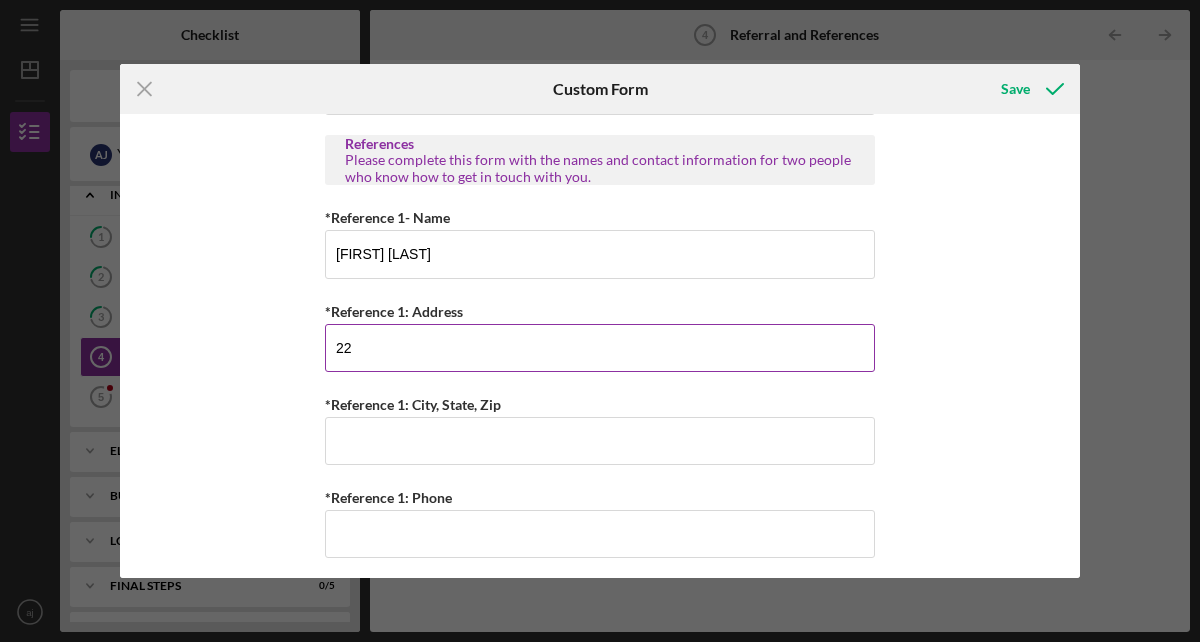 type on "2" 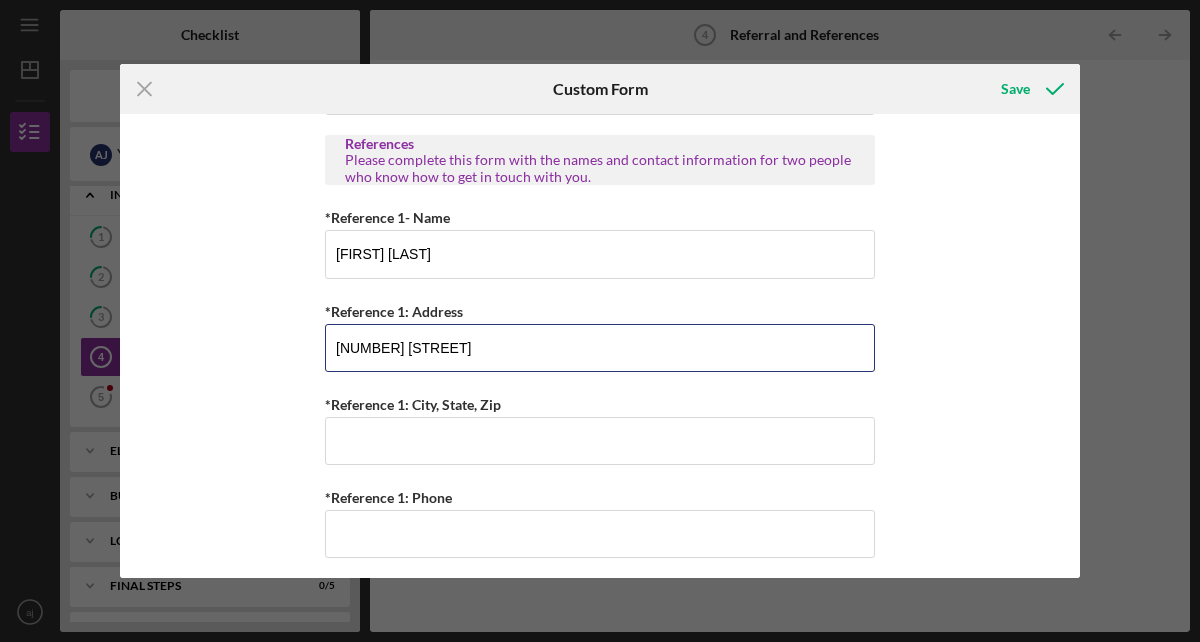 type on "[NUMBER] [STREET]" 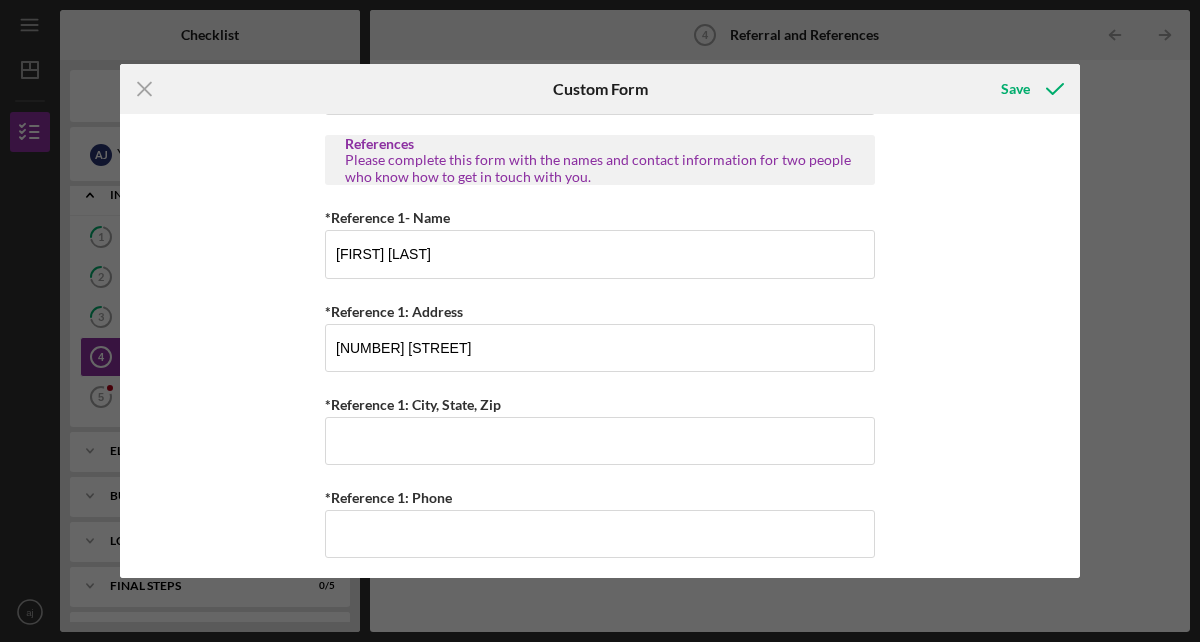 click on "Referral  *Referral Type How did you hear about Justine PETERSEN? JP Client  JP Presentation  JP Website JP Employee Bank Government Agency (SBA, HUD, etc.) Media (Radio, Newspaper) Social Media (Facebook, Instgram) Nonprofit Organization  Real Estate Agent  SBA LINC School Other *Name of Referral Who can we thank for referring you? N/A References Please complete this form with the names and contact information for two people who know how to get in touch with you. *Reference 1- Name [FIRST] [LAST] *Reference 1: Address [NUMBER] [STREET] *Reference 1: City, State, Zip Required *Reference 1: Phone *Reference 2:  Name Required *Reference 2: Address Required *Reference 2: City, State, Zip Required *Reference 2:  Phone" at bounding box center [600, 346] 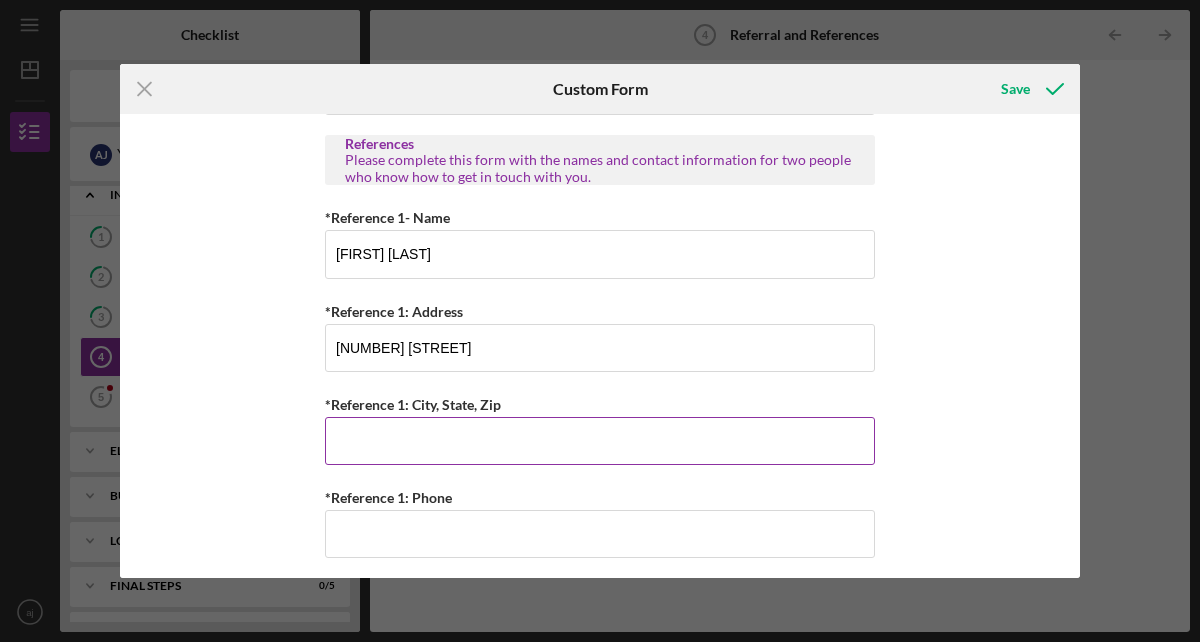 click on "*Reference 1: City, State, Zip" at bounding box center (600, 441) 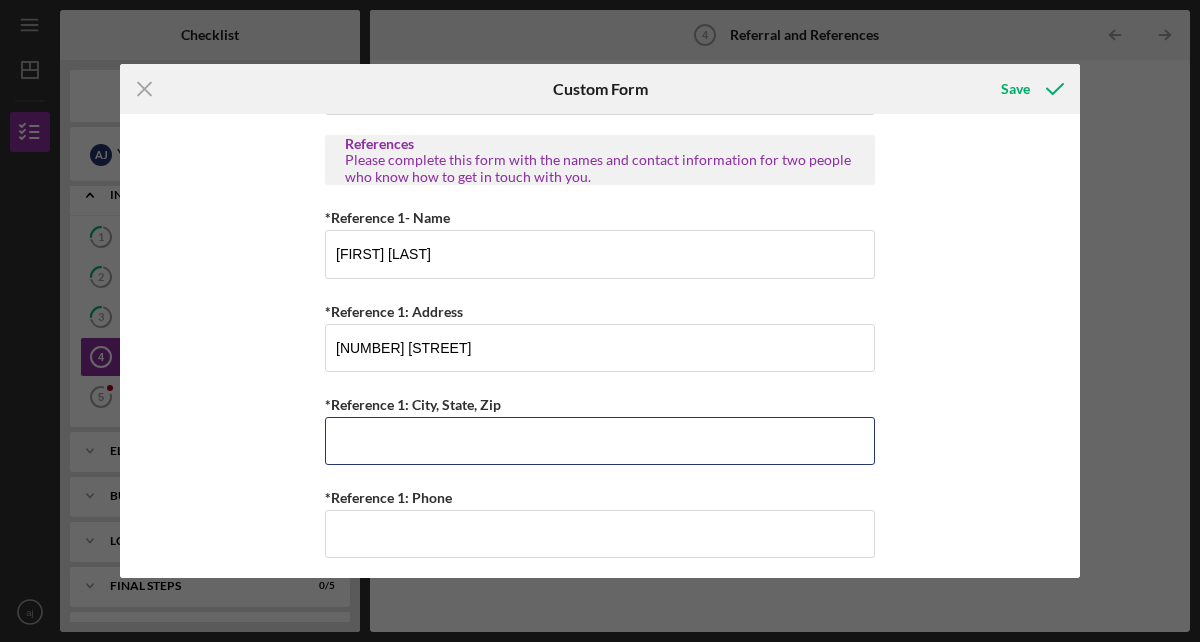 type on "[CITY]" 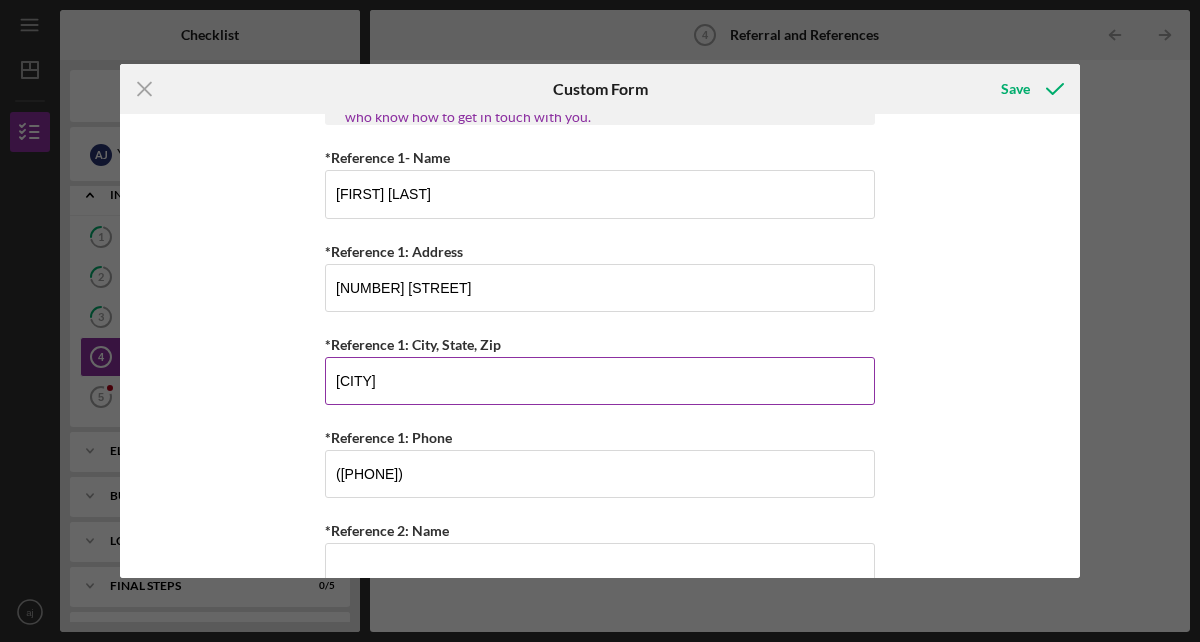 scroll, scrollTop: 671, scrollLeft: 0, axis: vertical 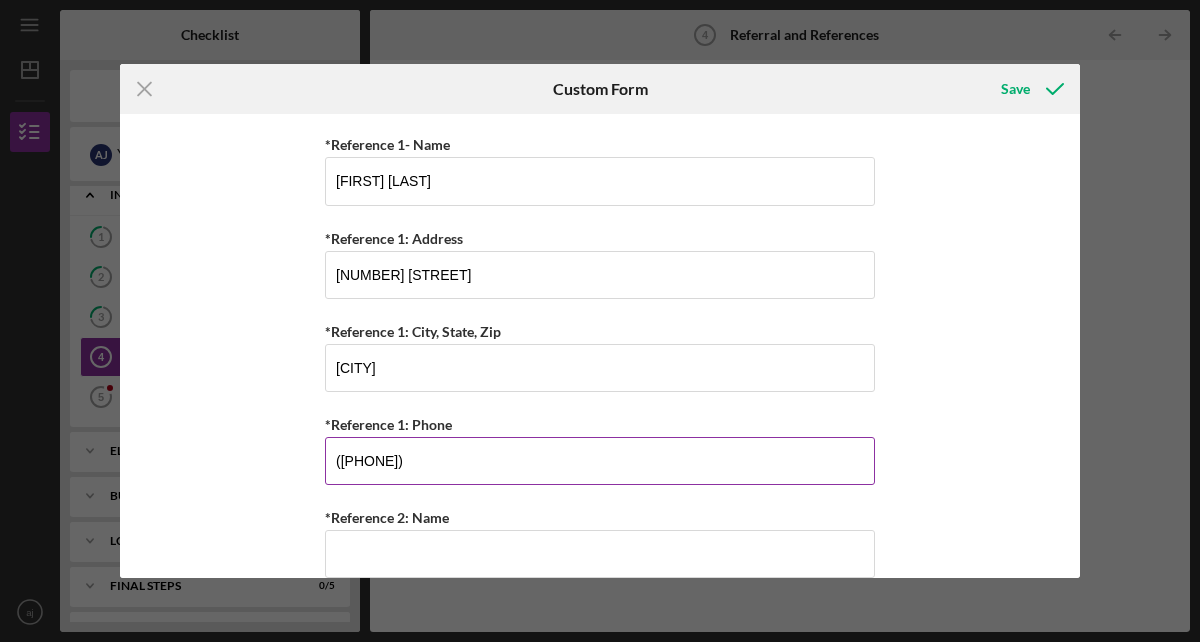 click on "([PHONE])" at bounding box center [600, 461] 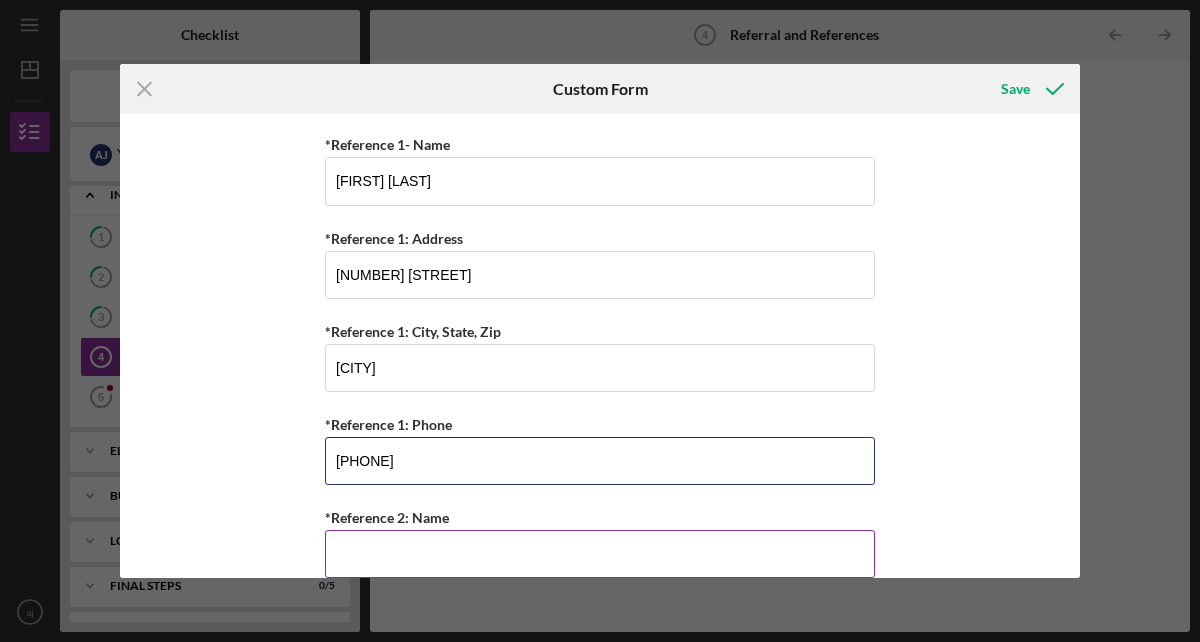 type on "[PHONE]" 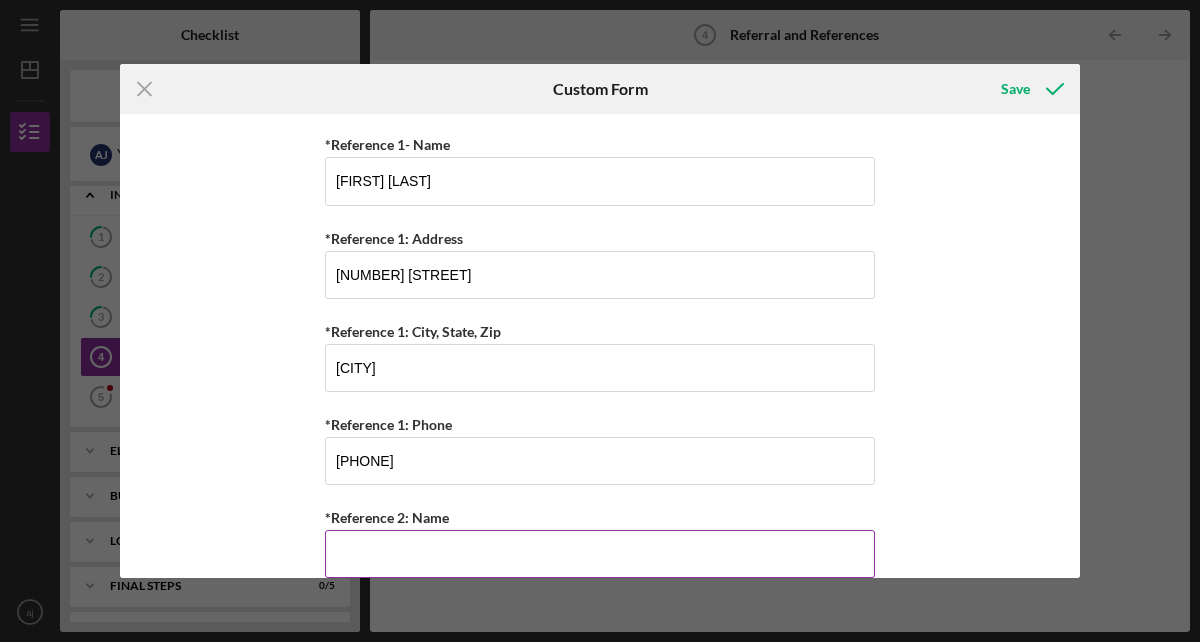 click on "*Reference 2:  Name" at bounding box center [600, 554] 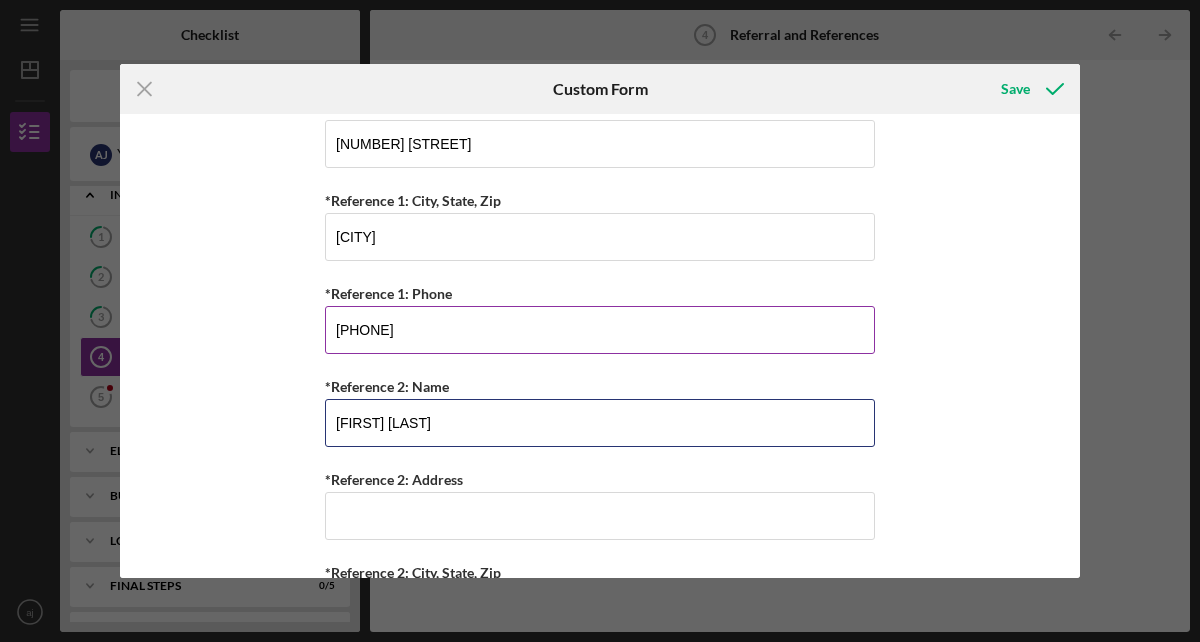 scroll, scrollTop: 807, scrollLeft: 0, axis: vertical 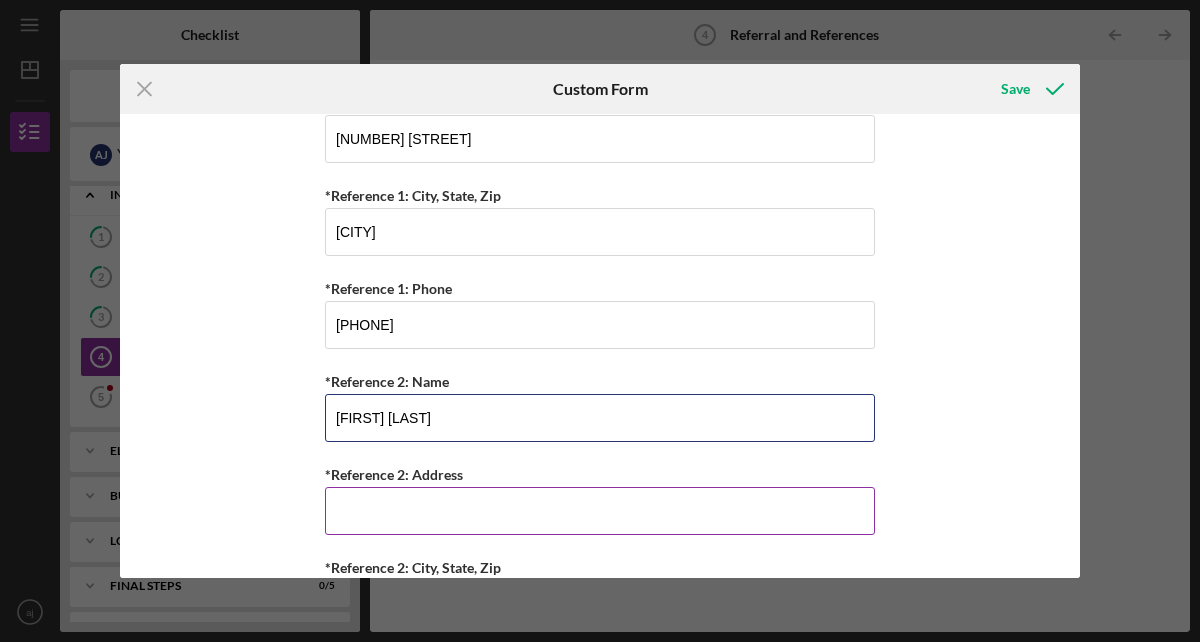 type on "[FIRST] [LAST]" 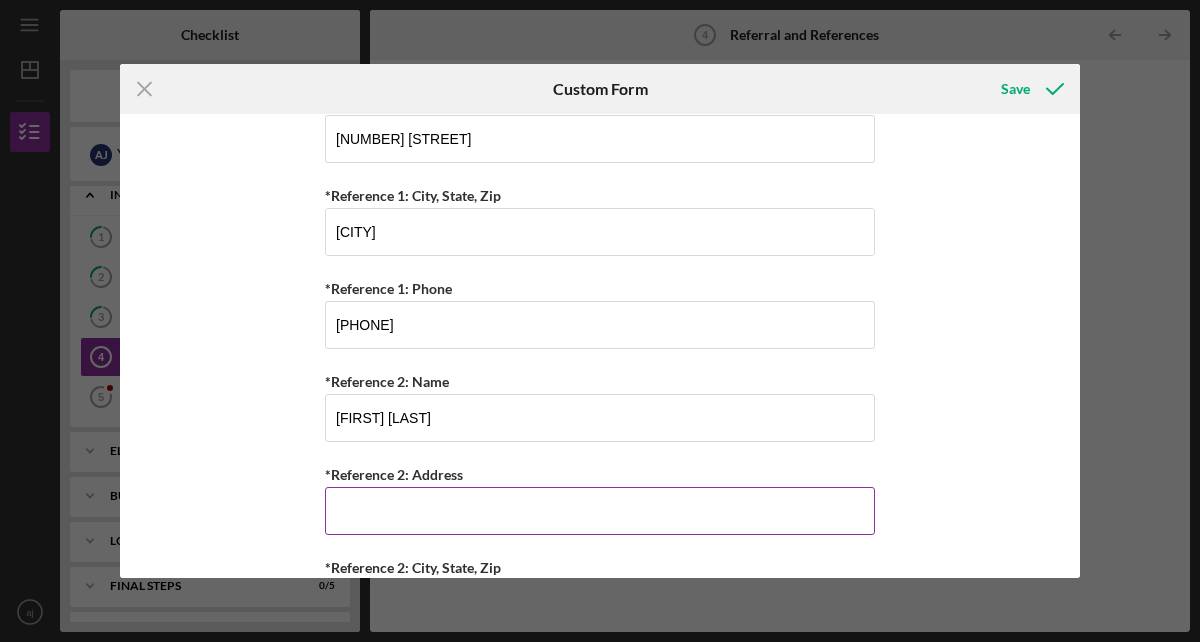 click on "*Reference 2: Address" at bounding box center (600, 511) 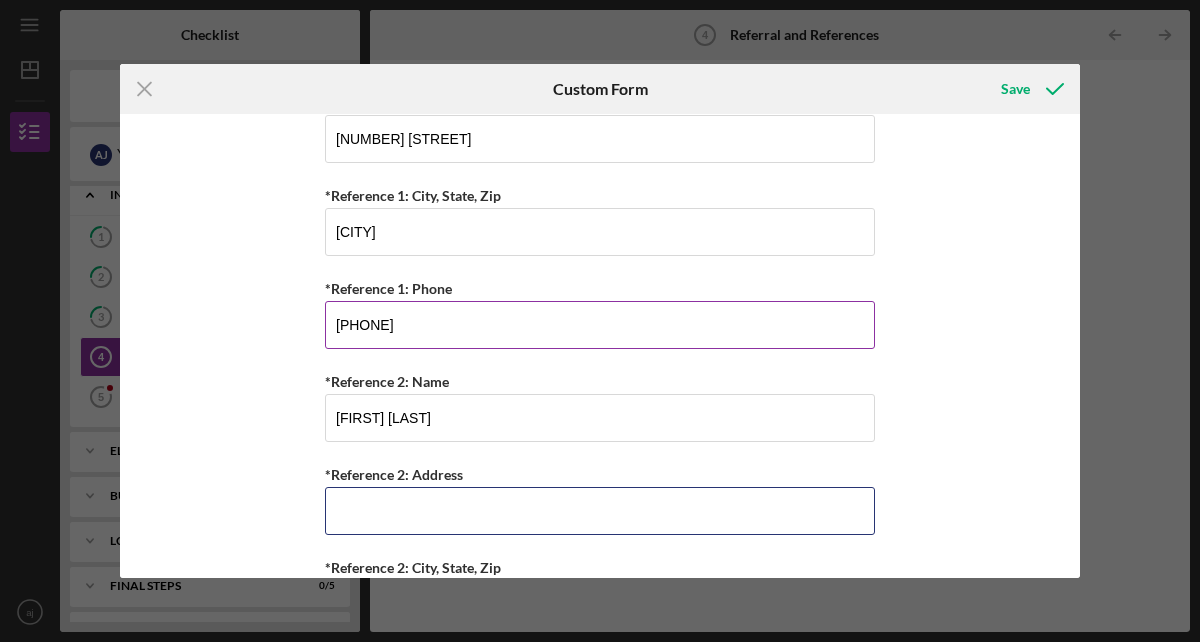 type on "[NUMBER] [STREET]" 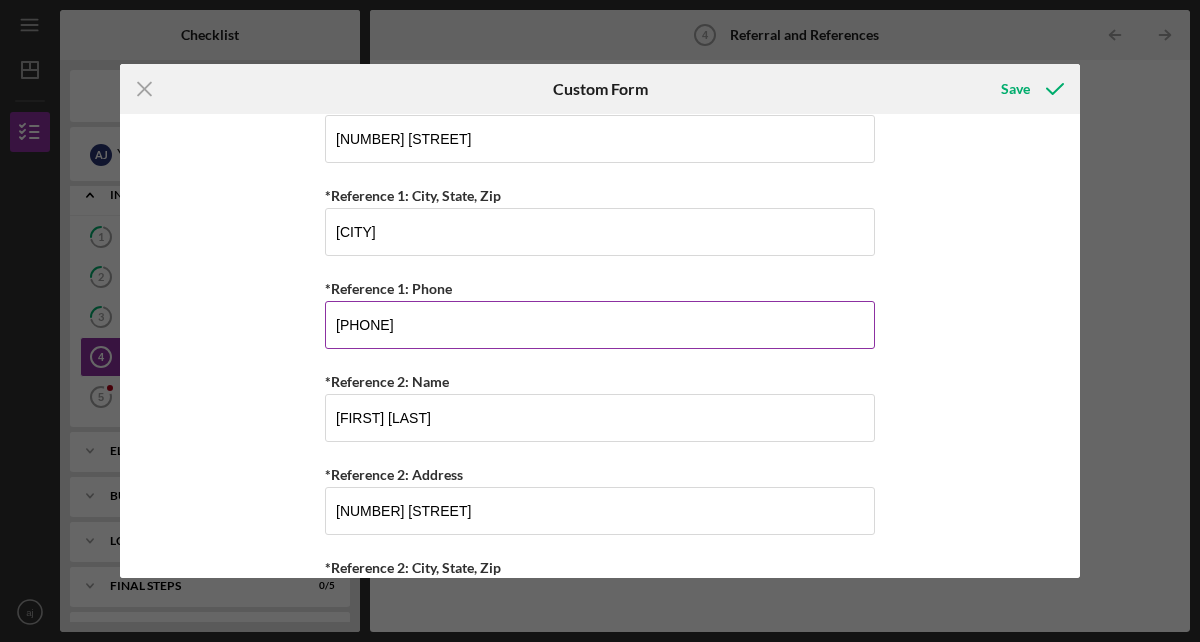 type on "[CITY]" 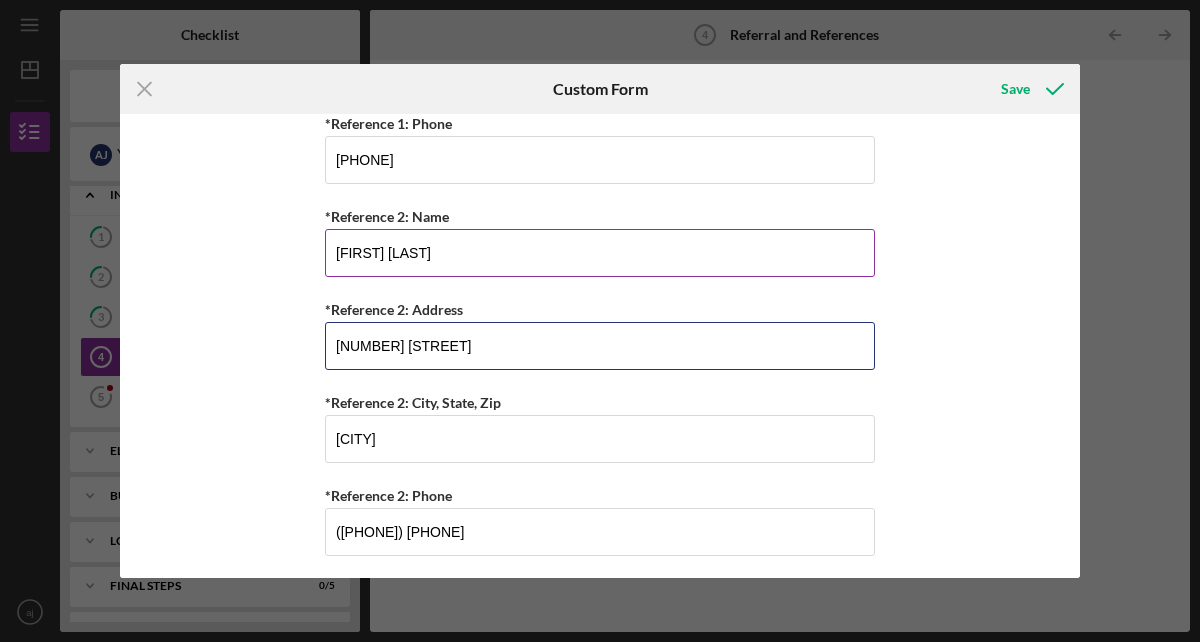 scroll, scrollTop: 980, scrollLeft: 0, axis: vertical 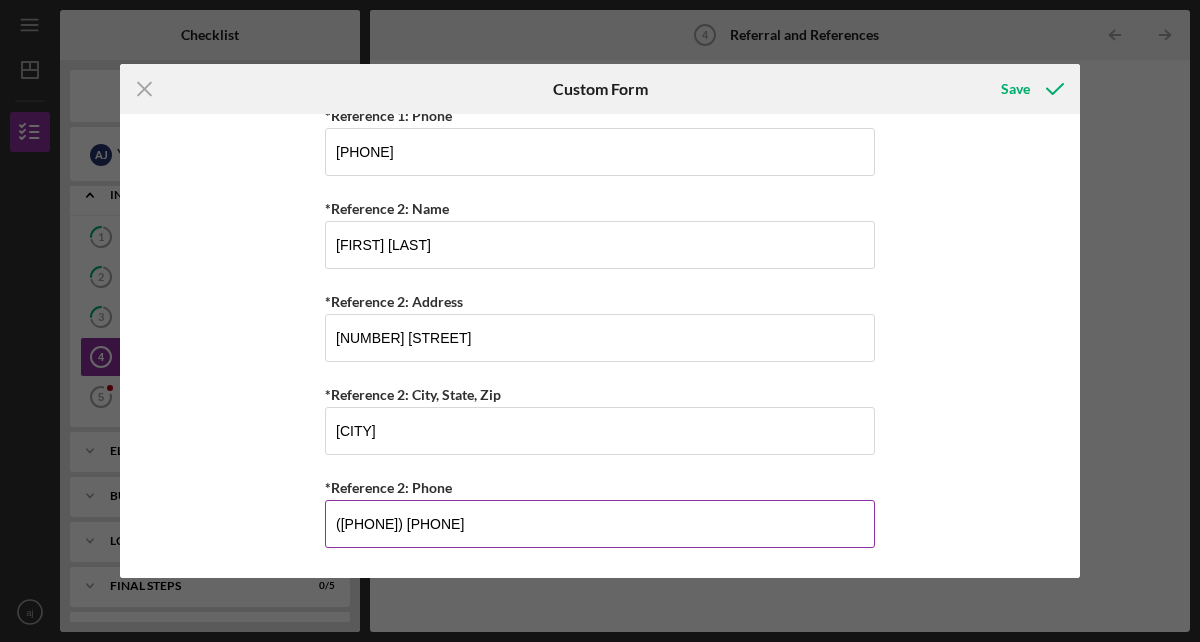 click on "([PHONE]) [PHONE]" at bounding box center (600, 524) 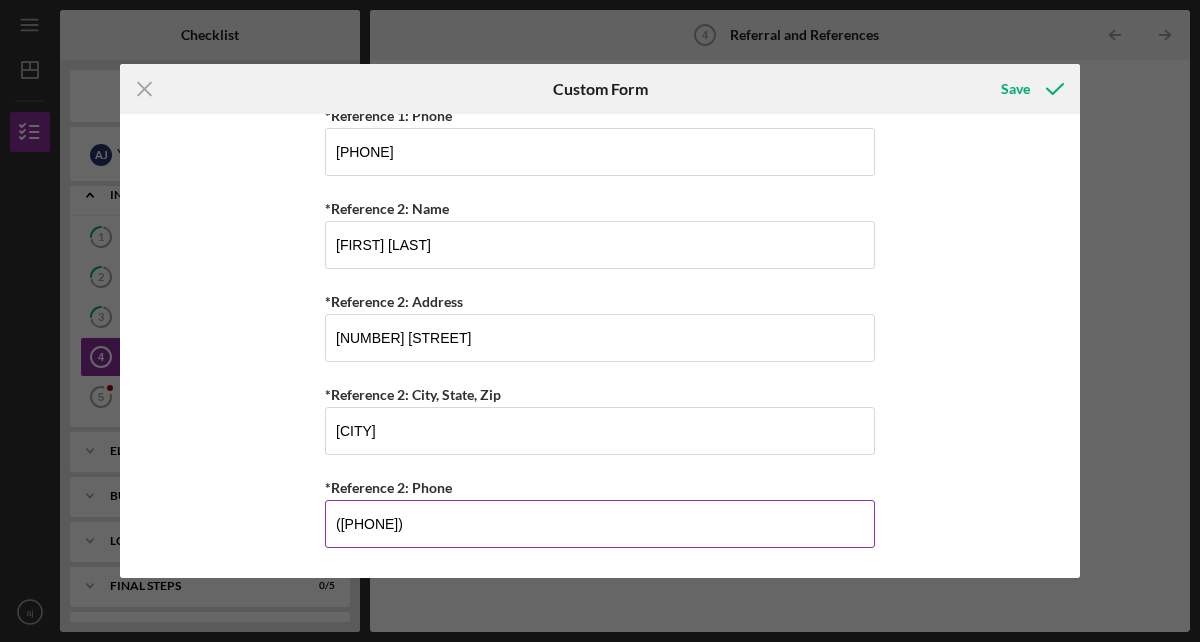 type on "([PHONE]) [PHONE]" 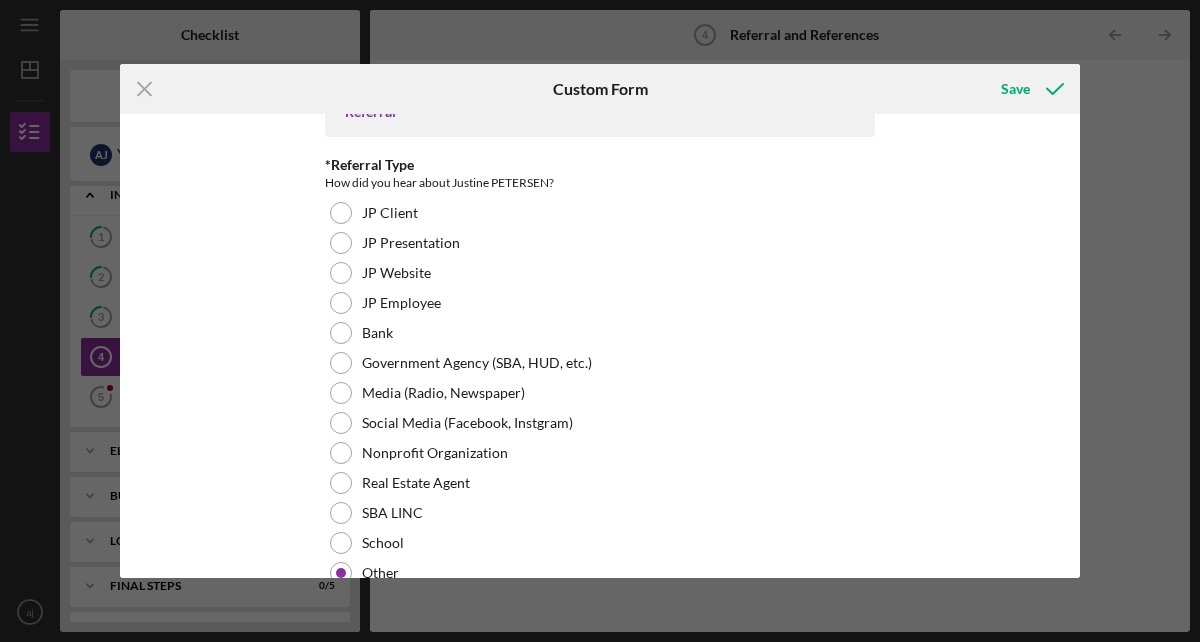 scroll, scrollTop: 0, scrollLeft: 0, axis: both 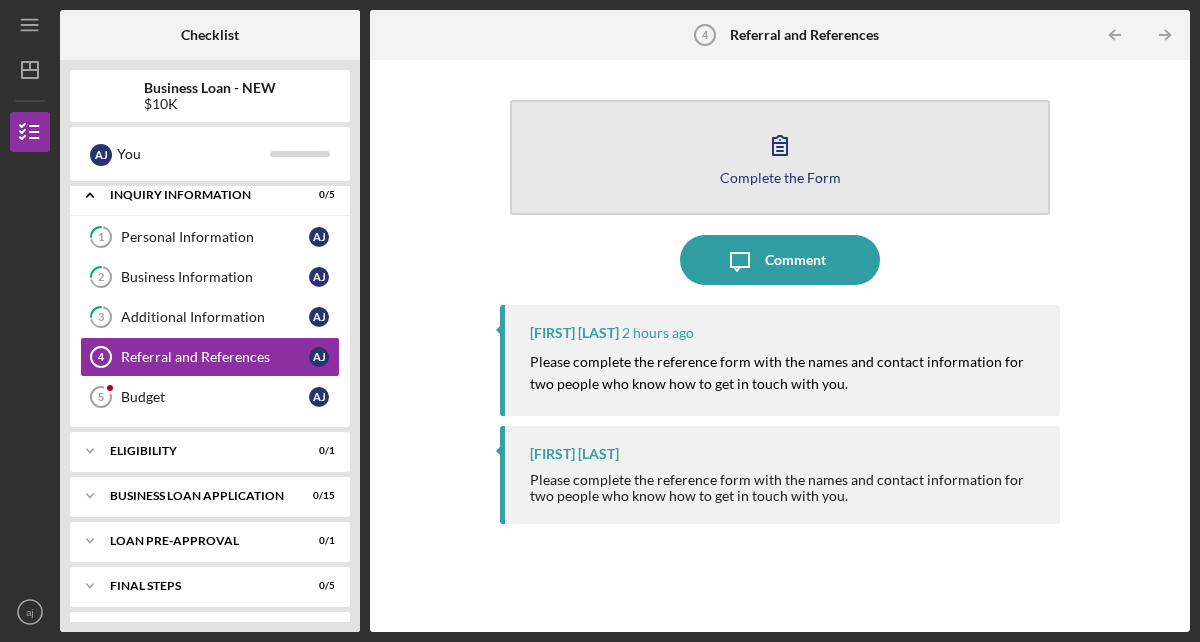click on "Complete the Form Form" at bounding box center [780, 157] 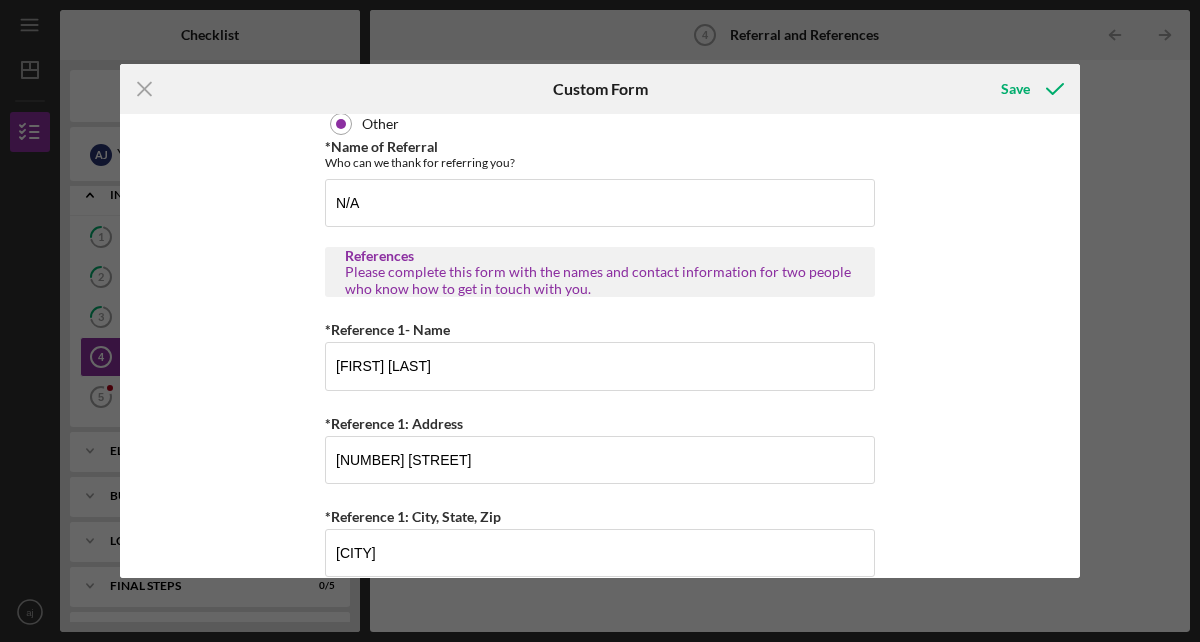 scroll, scrollTop: 449, scrollLeft: 0, axis: vertical 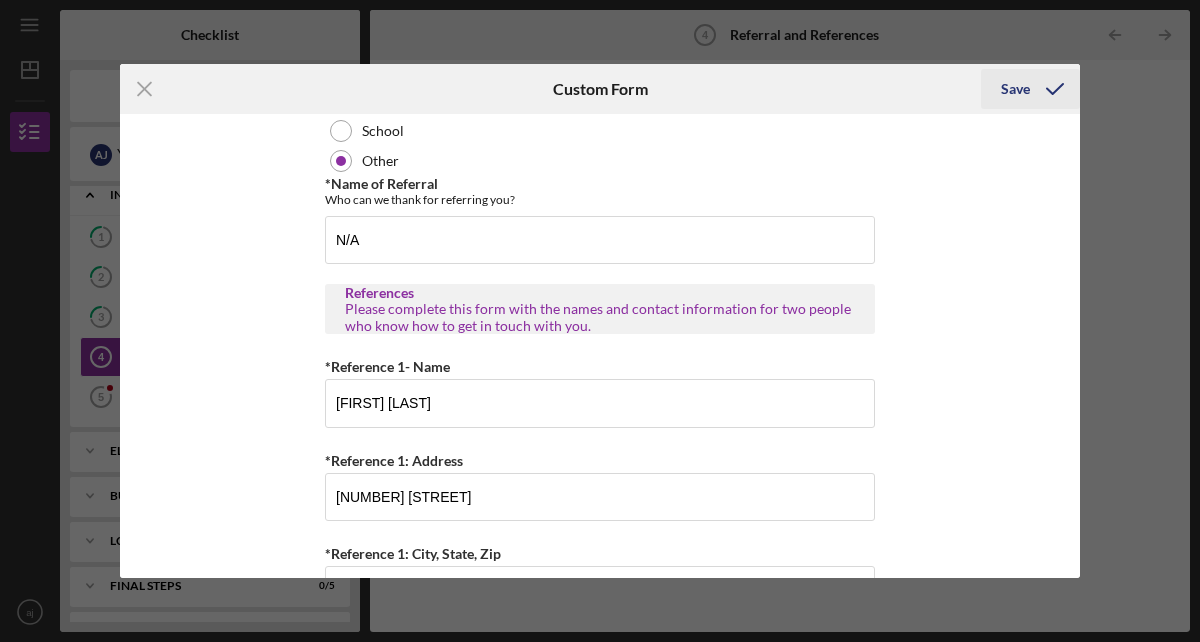 click on "Save" at bounding box center [1015, 89] 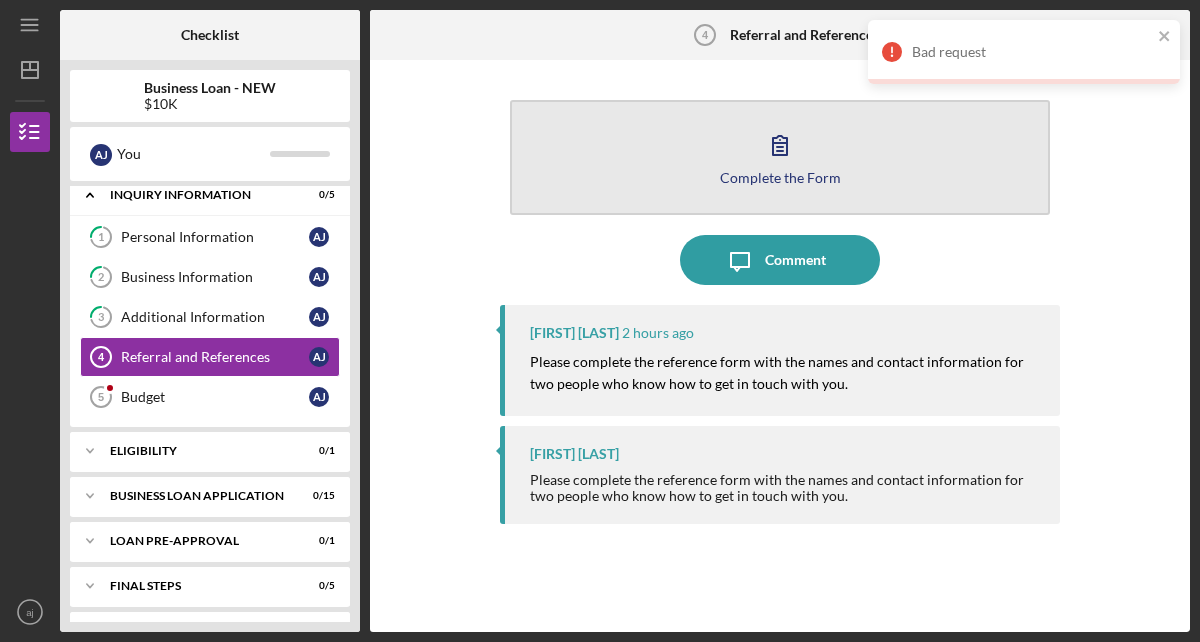 click on "Complete the Form Form" at bounding box center (780, 157) 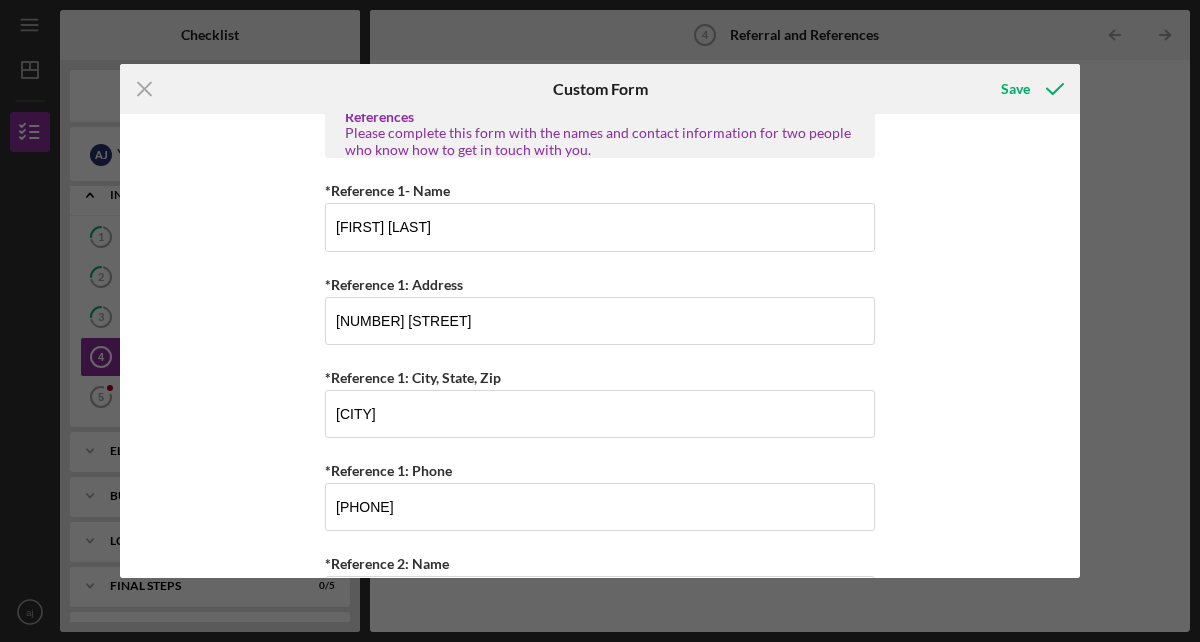 scroll, scrollTop: 621, scrollLeft: 0, axis: vertical 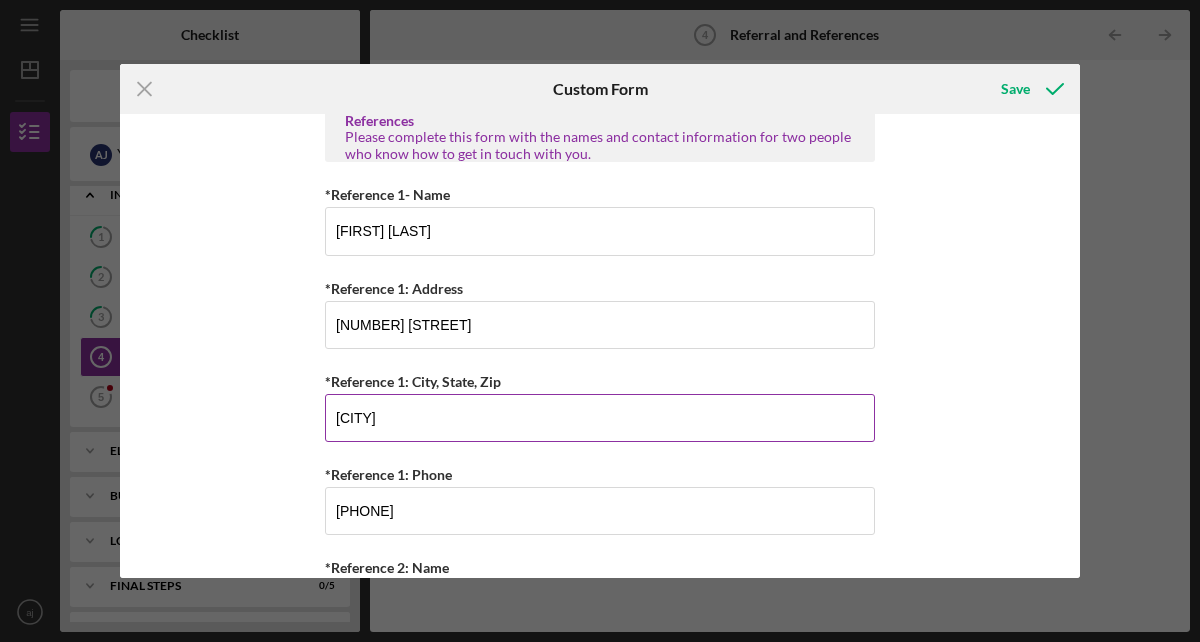 click on "[CITY]" at bounding box center (600, 418) 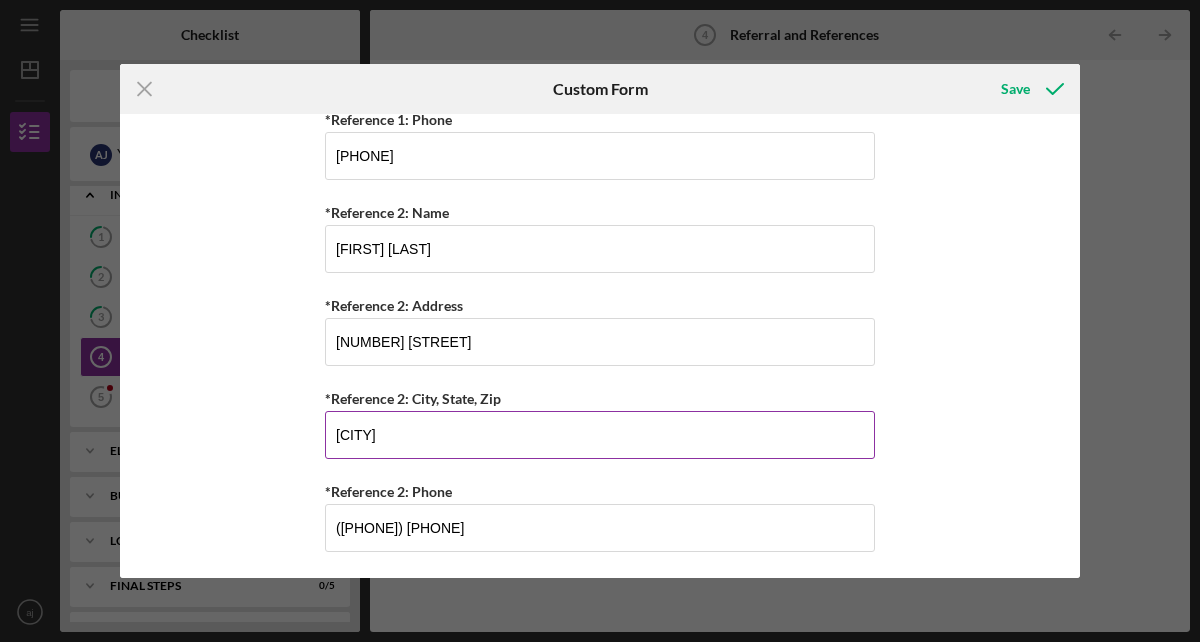scroll, scrollTop: 980, scrollLeft: 0, axis: vertical 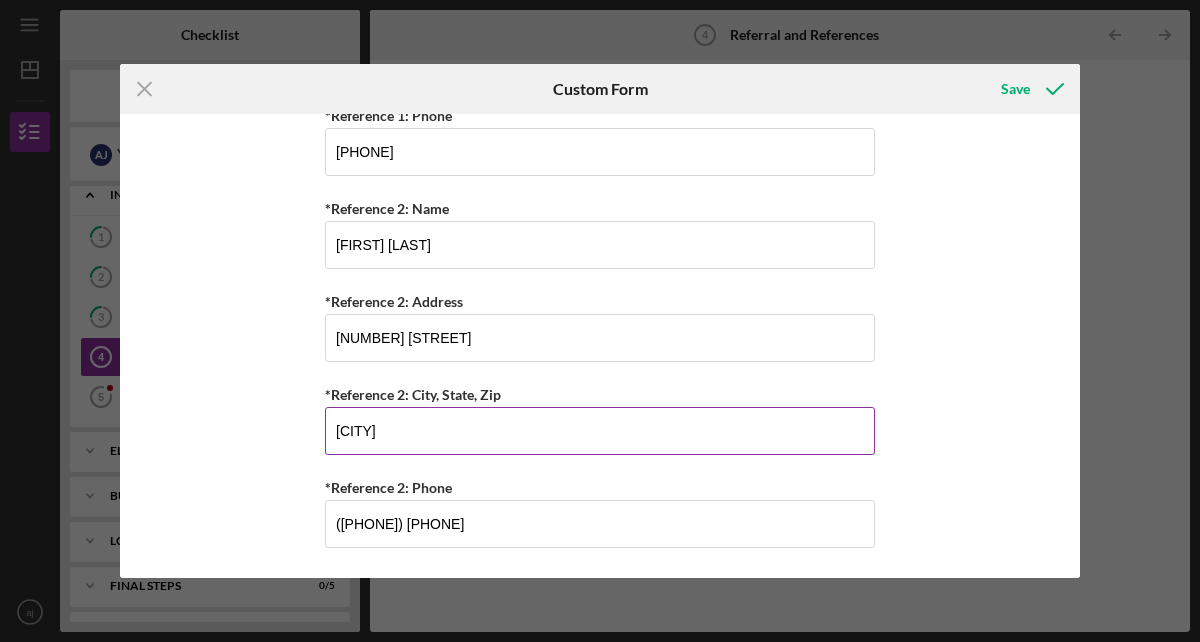 type on "[CITY], [STATE], [ZIP]" 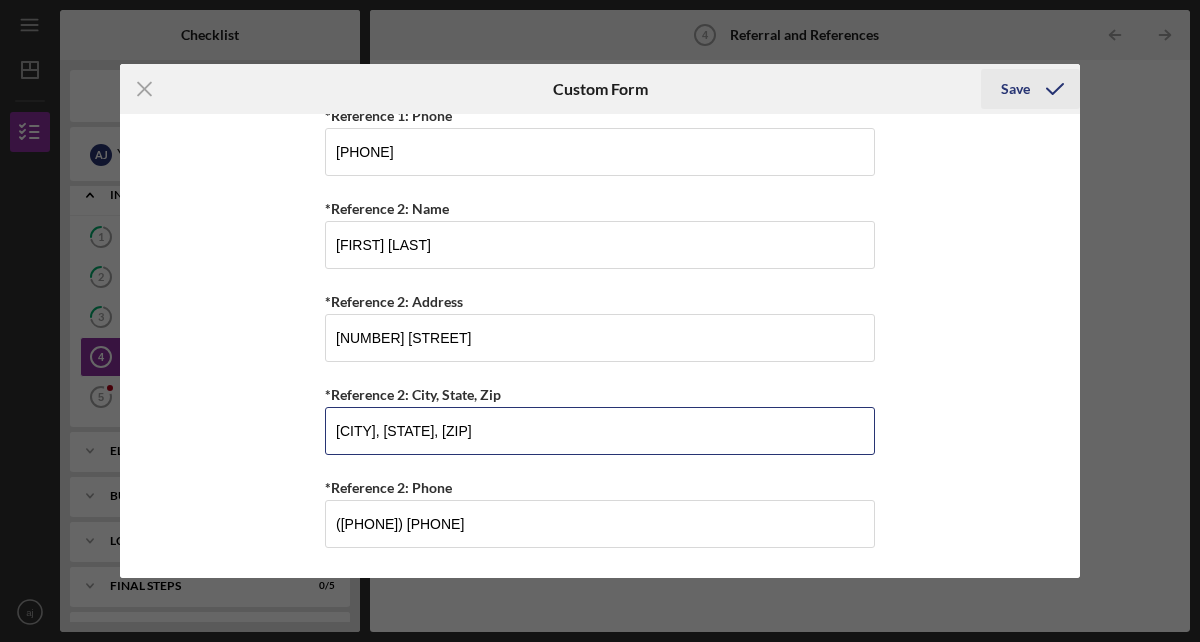 type on "[CITY], [STATE], [ZIP]" 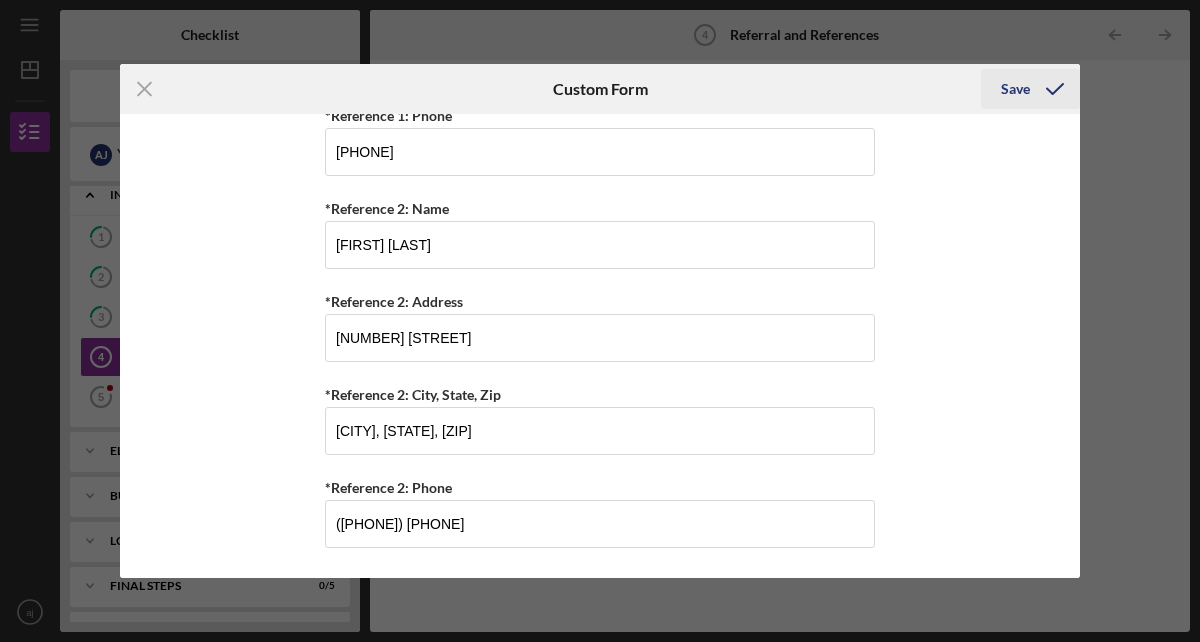 click 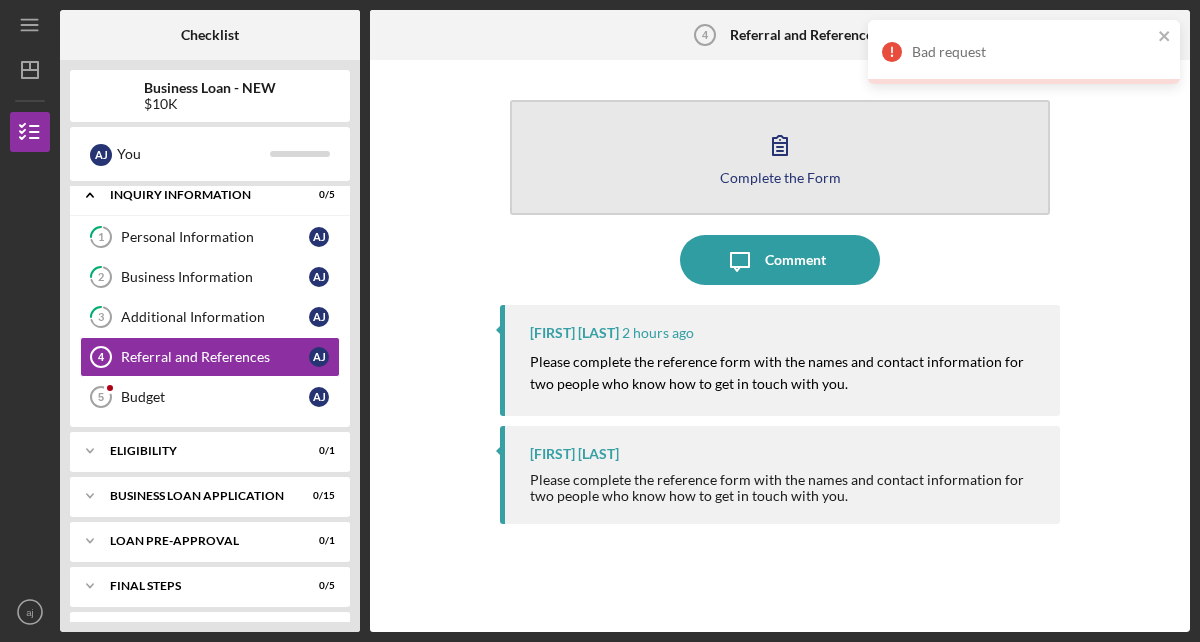 click on "Complete the Form Form" at bounding box center (780, 157) 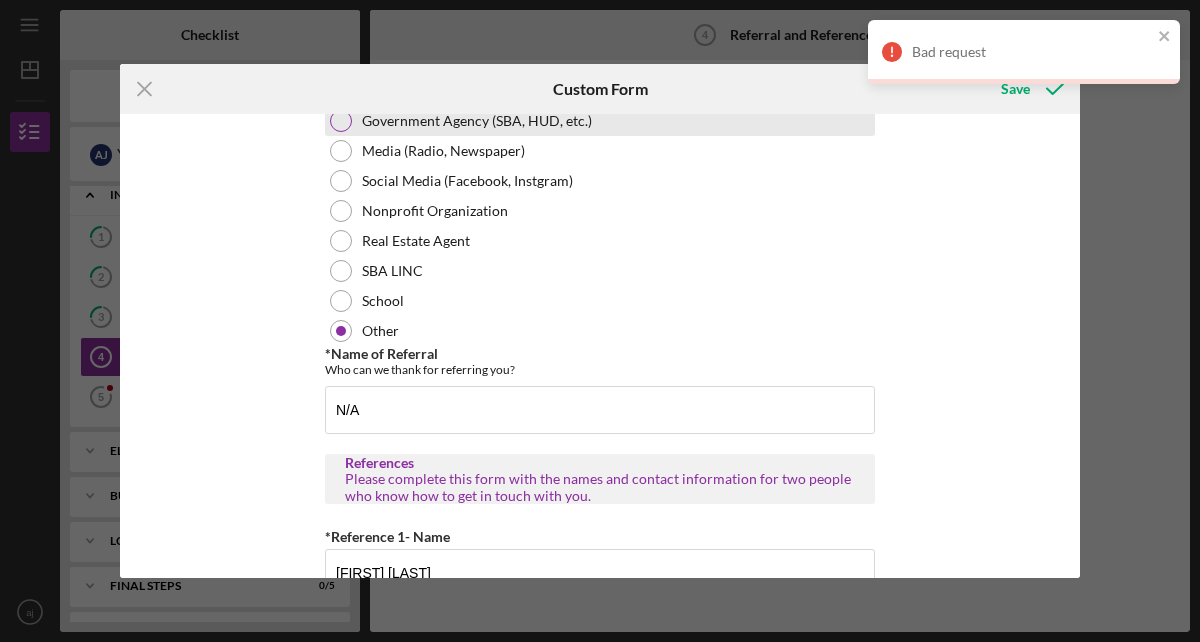 scroll, scrollTop: 320, scrollLeft: 0, axis: vertical 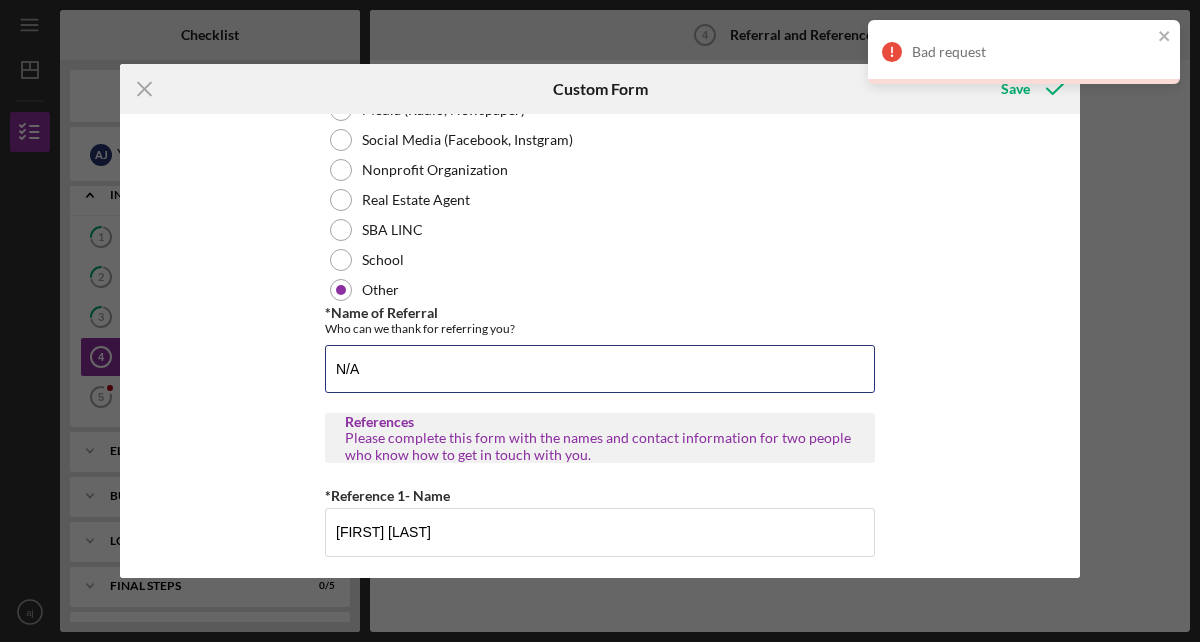 click on "N/A" at bounding box center [600, 369] 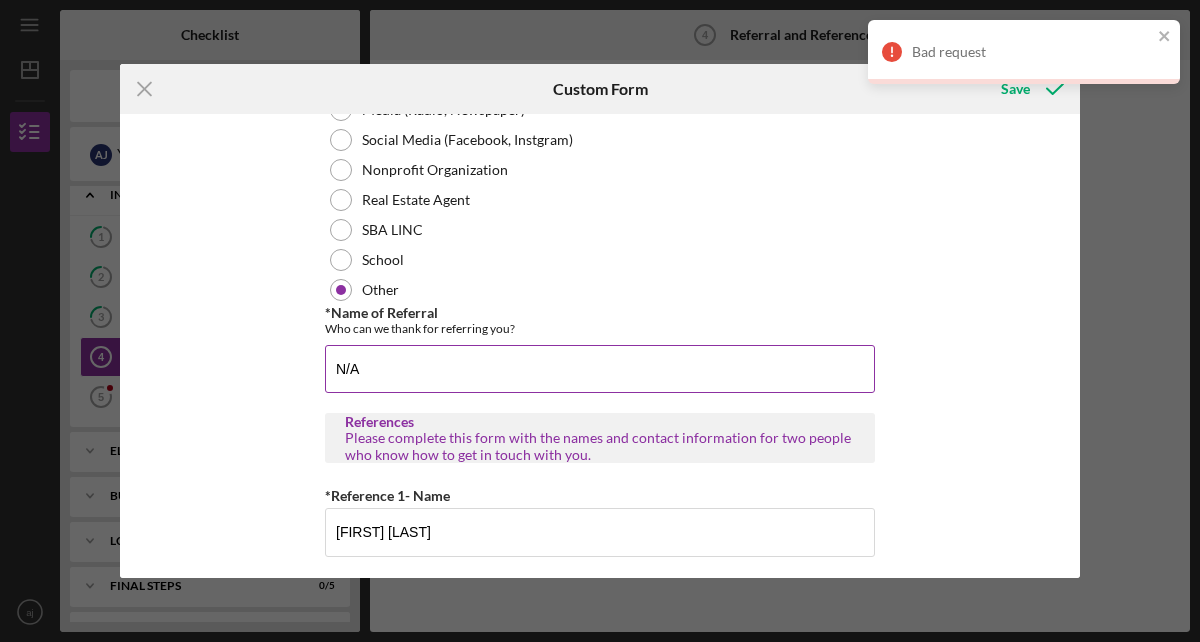 drag, startPoint x: 657, startPoint y: 389, endPoint x: 553, endPoint y: 390, distance: 104.00481 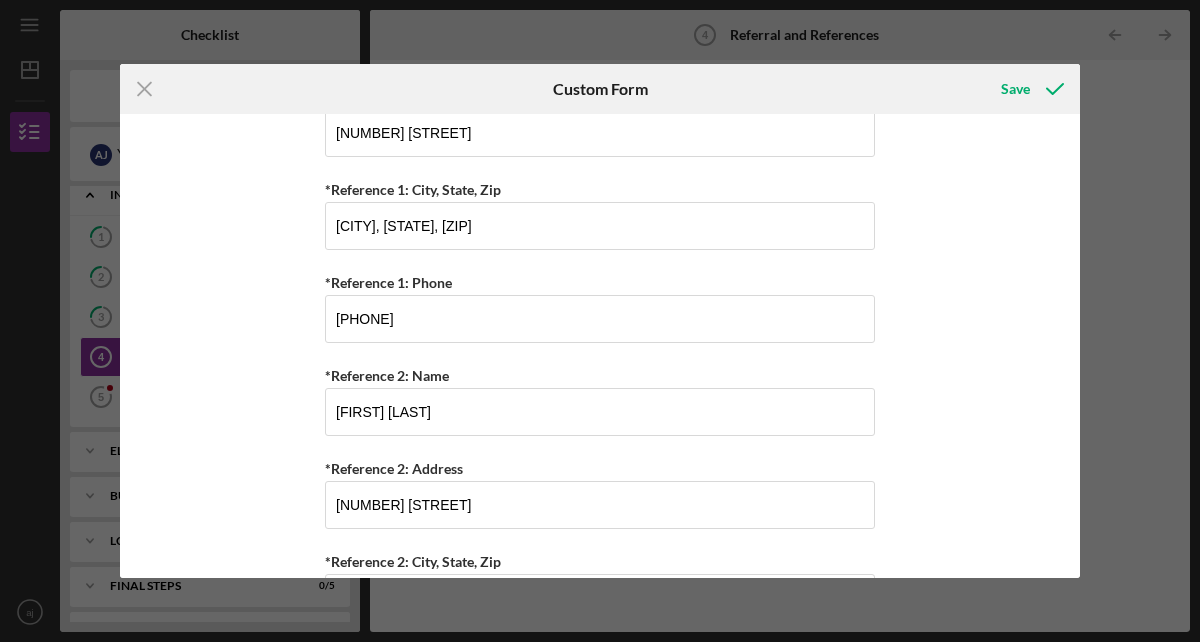 scroll, scrollTop: 798, scrollLeft: 0, axis: vertical 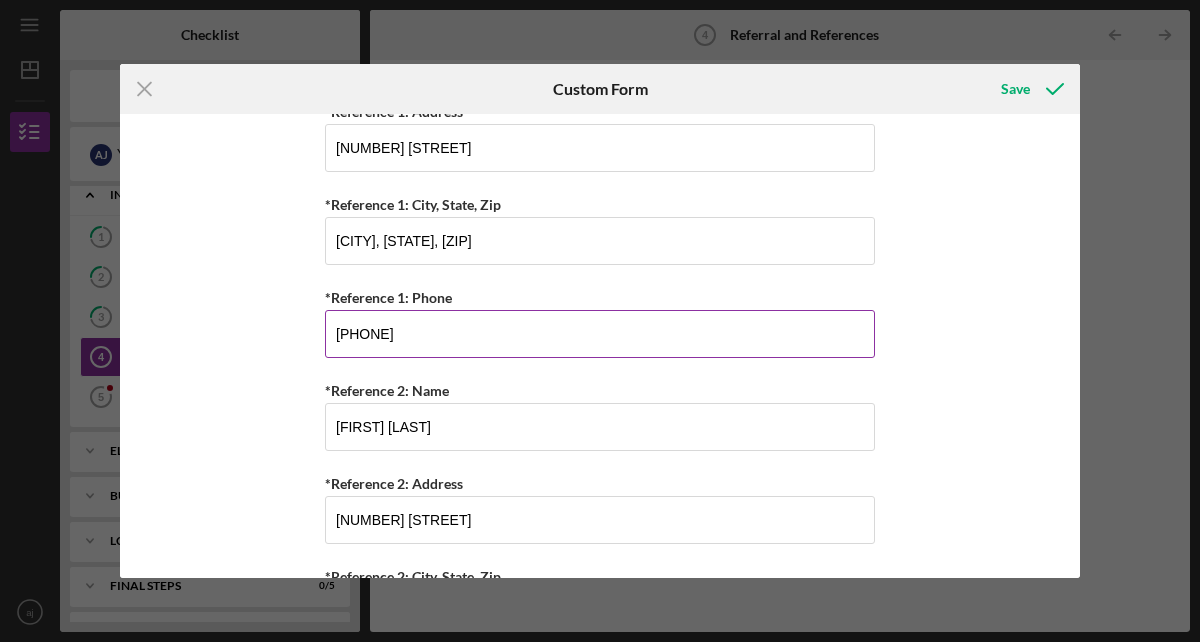 type on "NA" 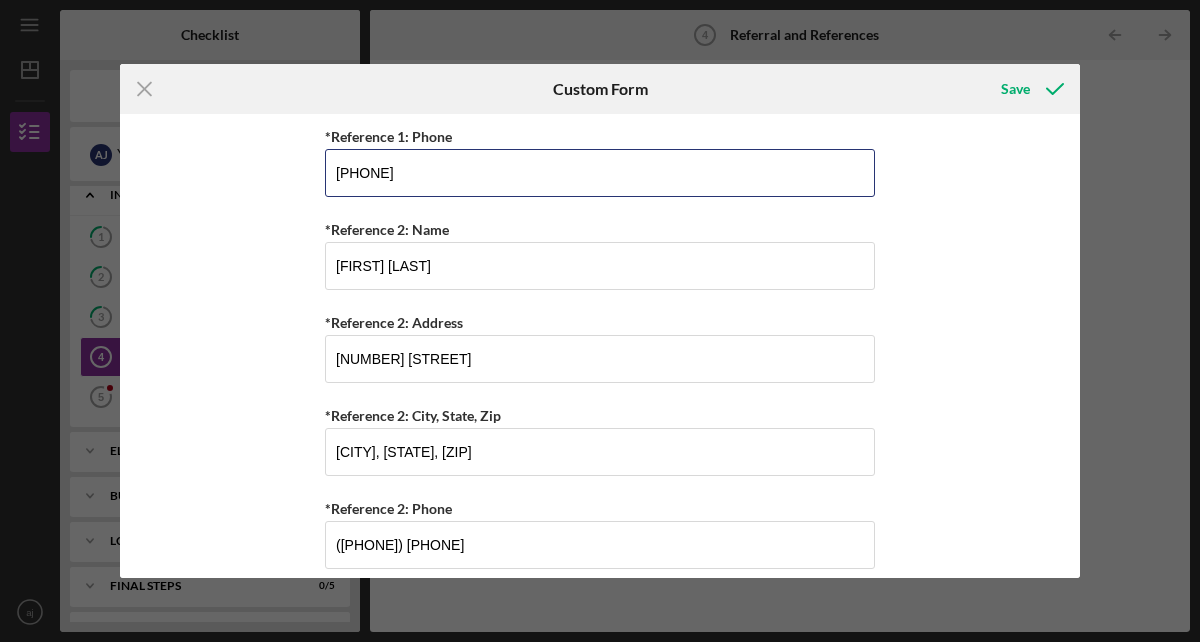 scroll, scrollTop: 980, scrollLeft: 0, axis: vertical 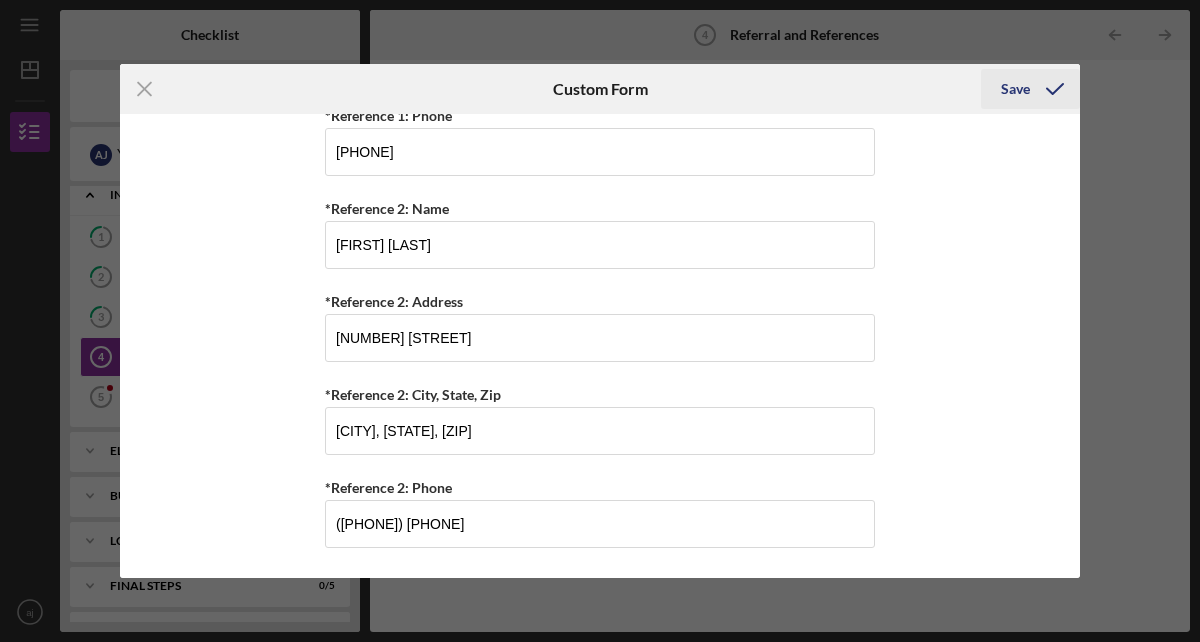 click on "Save" at bounding box center [1015, 89] 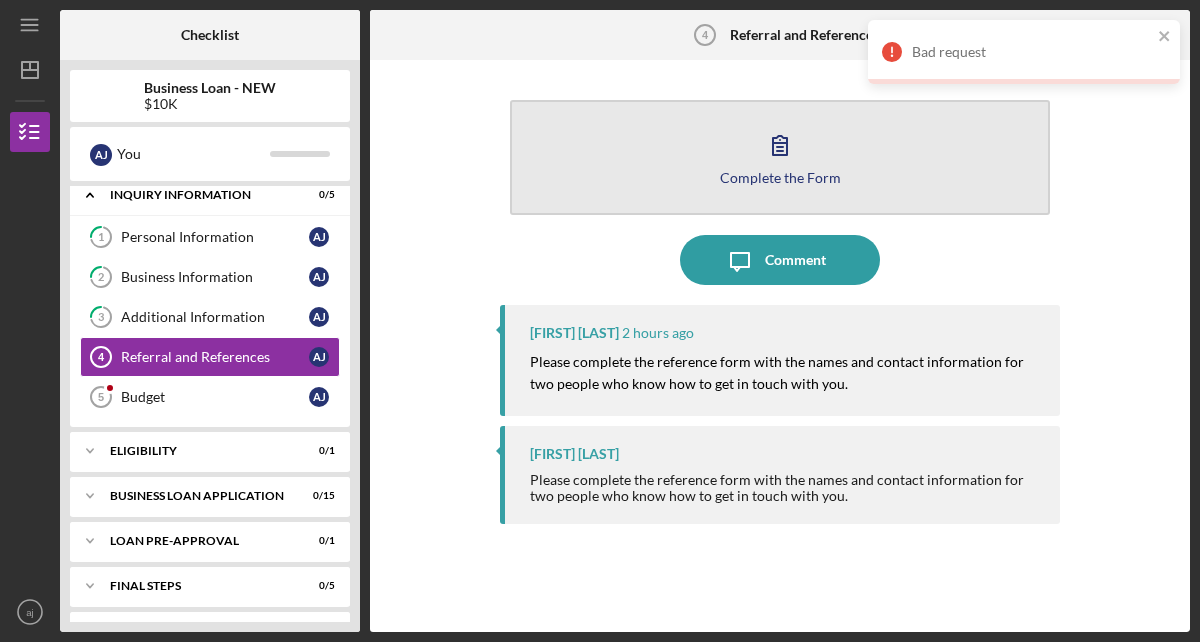 click 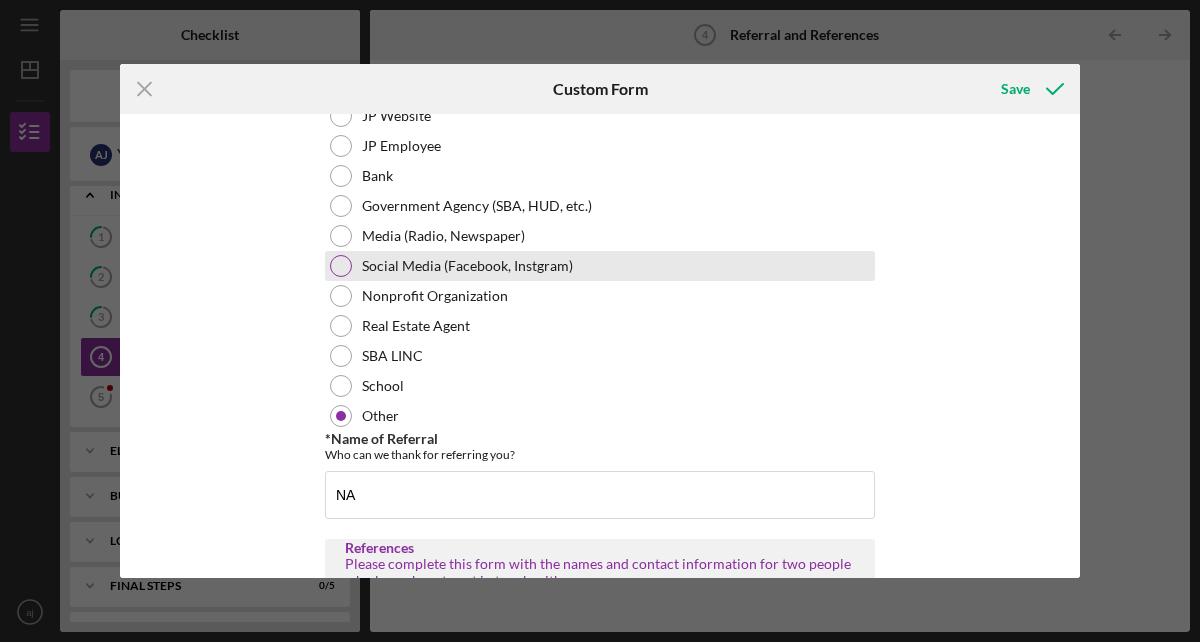 scroll, scrollTop: 189, scrollLeft: 0, axis: vertical 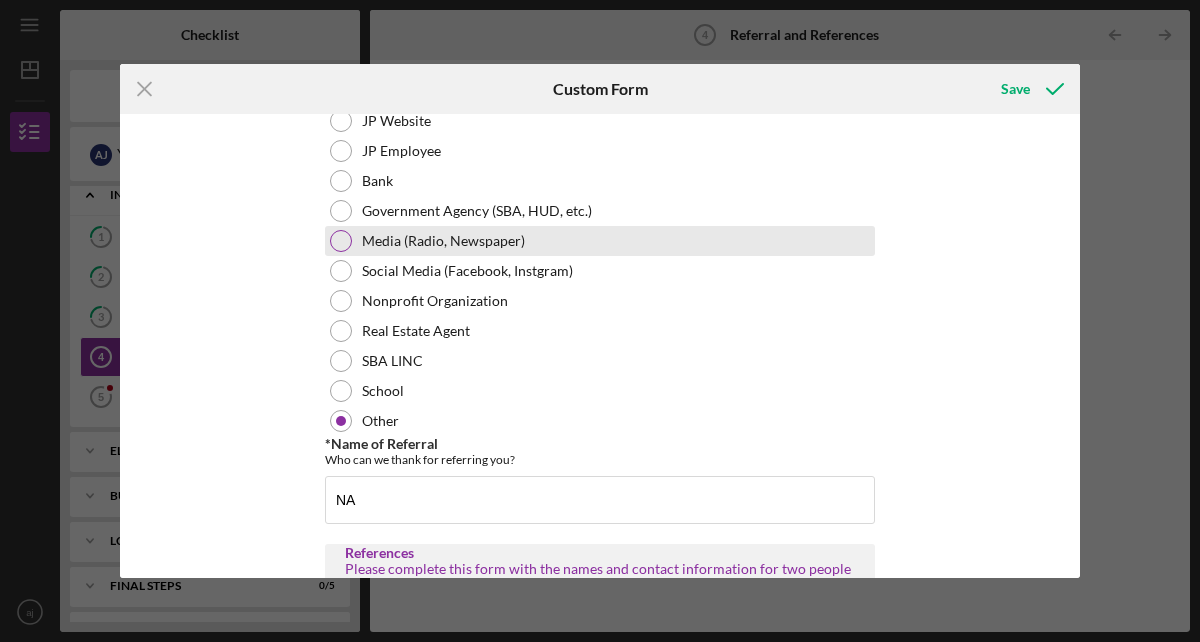 click on "Media (Radio, Newspaper)" at bounding box center (600, 241) 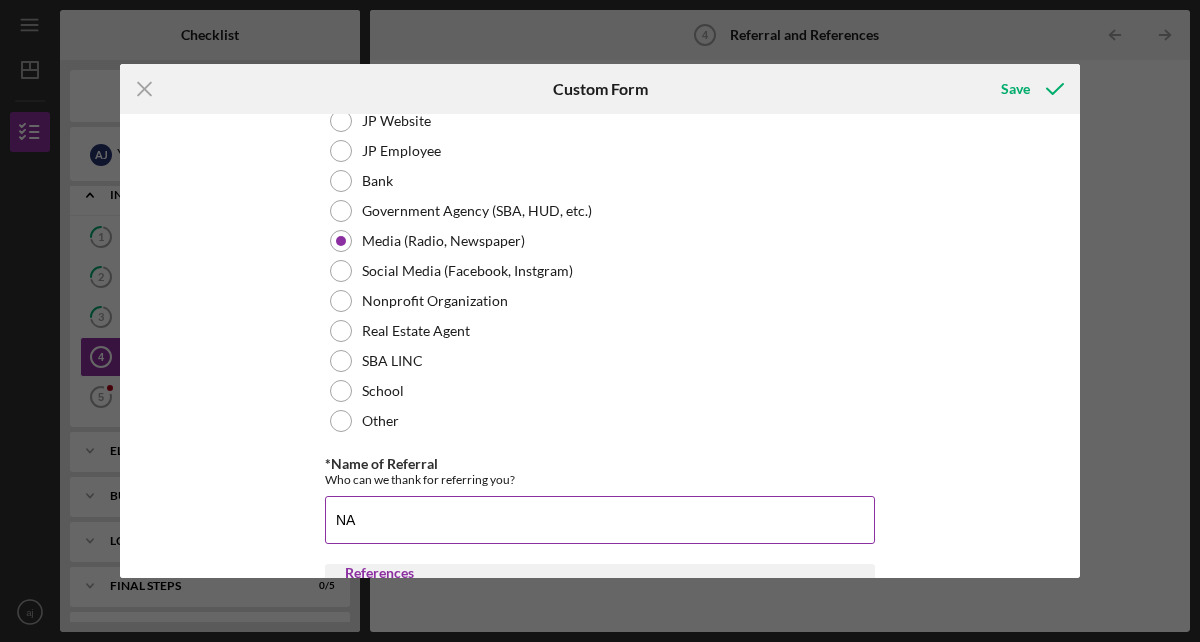 click on "NA" at bounding box center [600, 520] 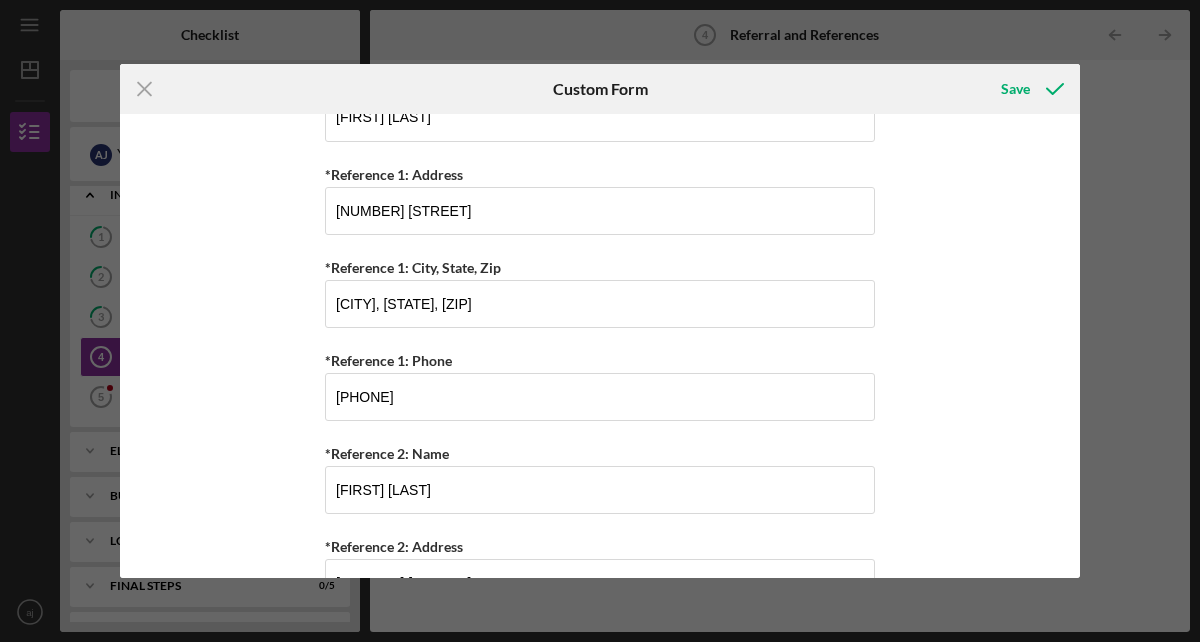 scroll, scrollTop: 1000, scrollLeft: 0, axis: vertical 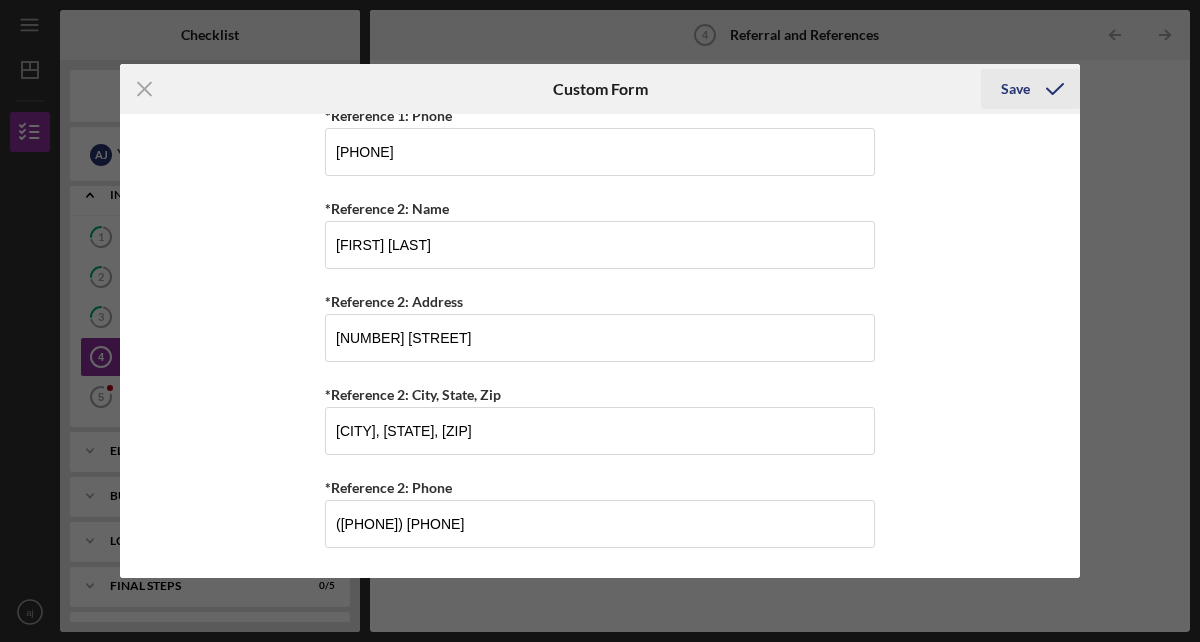 type on "[NUMBER]" 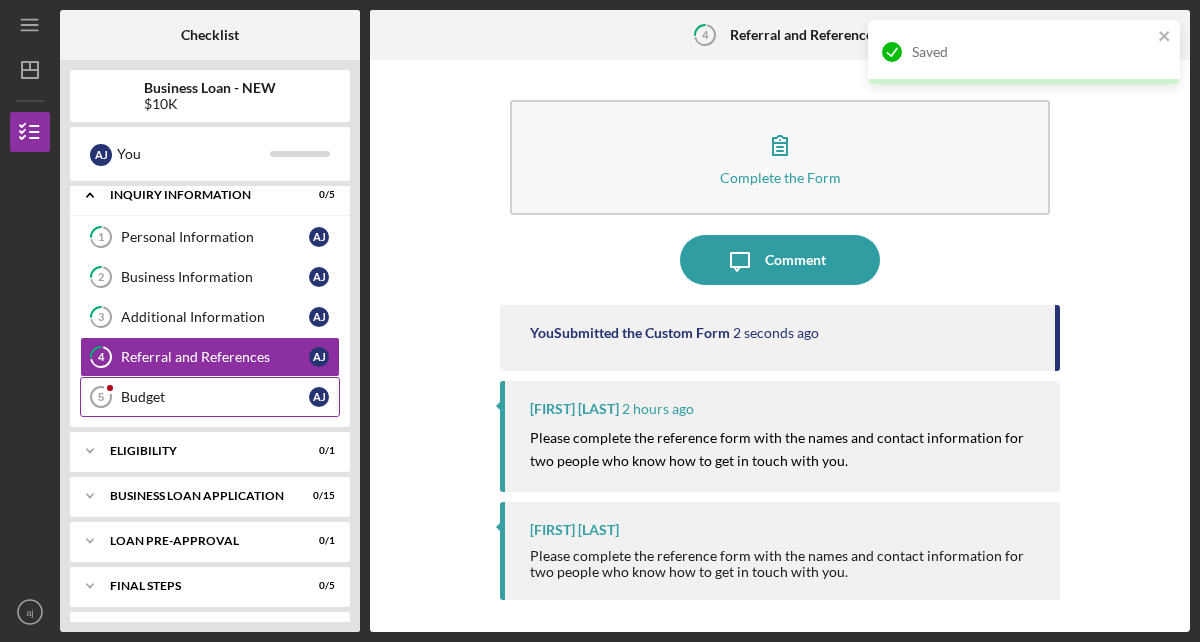 click on "Budget [NUM] Budget a j" at bounding box center (210, 397) 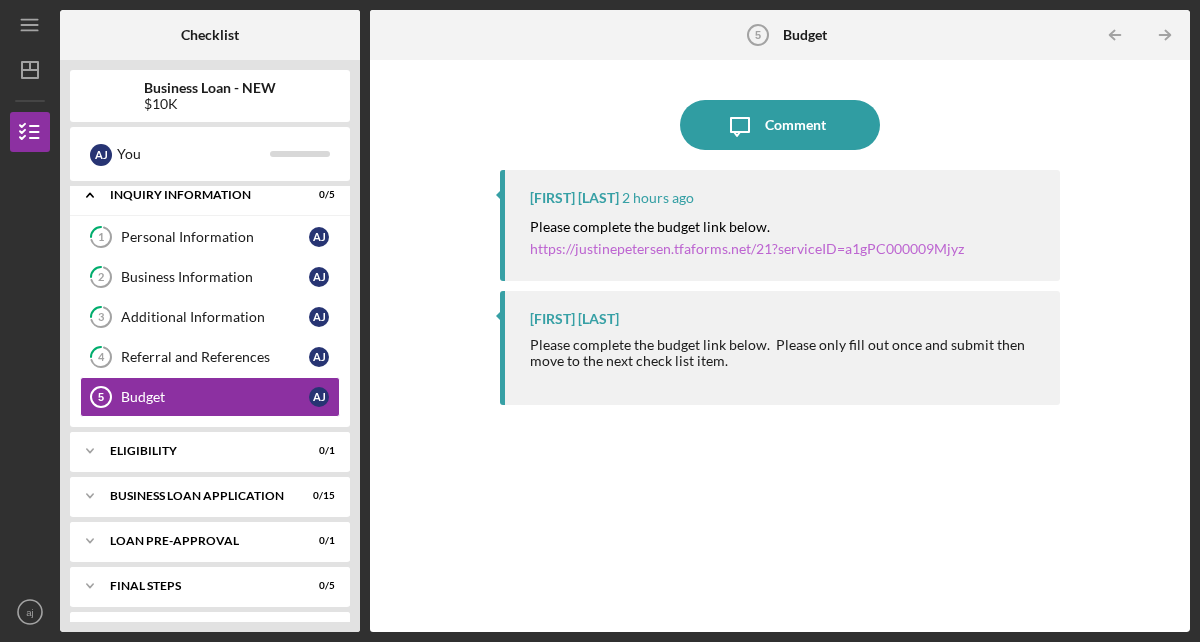 click on "https://justinepetersen.tfaforms.net/21?serviceID=a1gPC000009Mjyz" at bounding box center (747, 248) 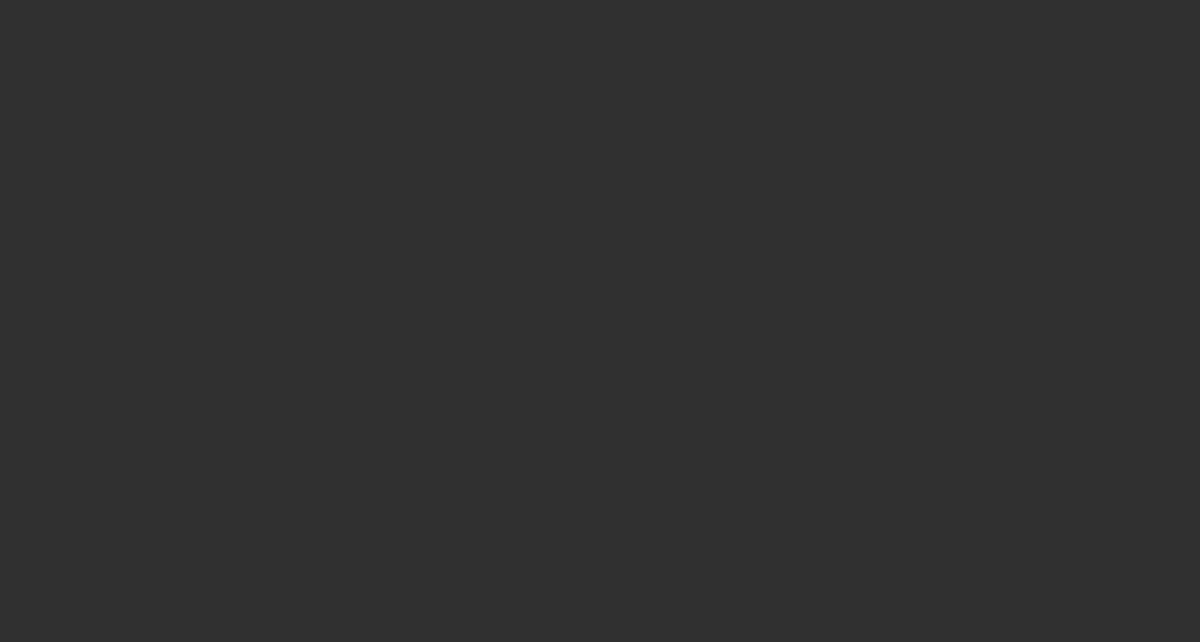 scroll, scrollTop: 0, scrollLeft: 0, axis: both 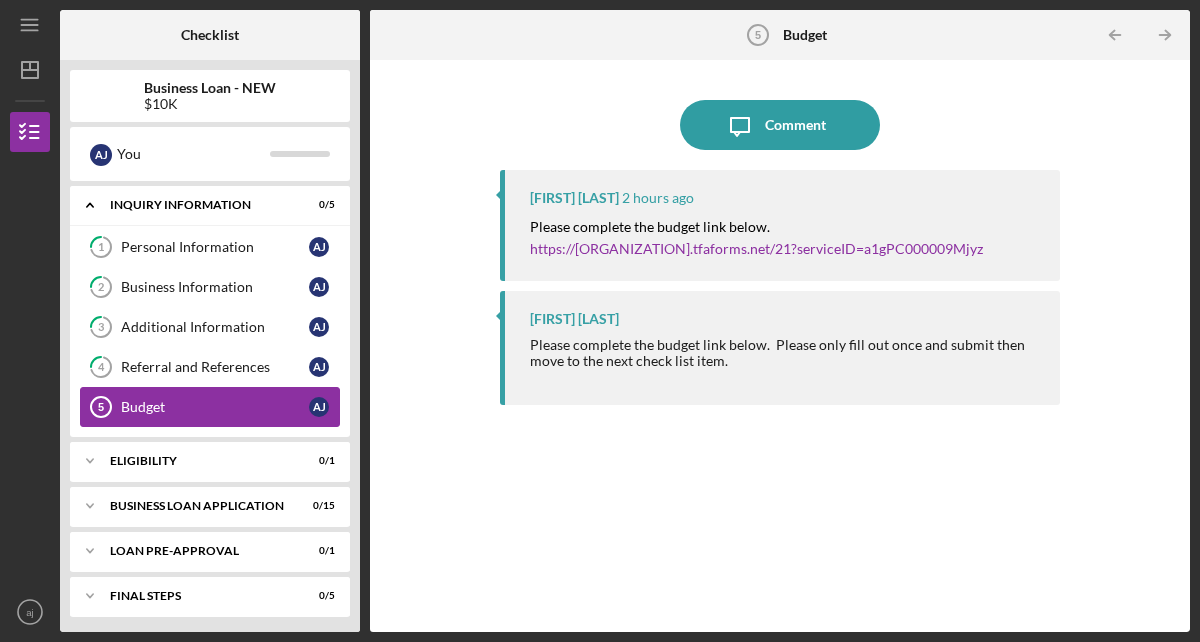 click on "Budget 5 Budget a j" at bounding box center (210, 407) 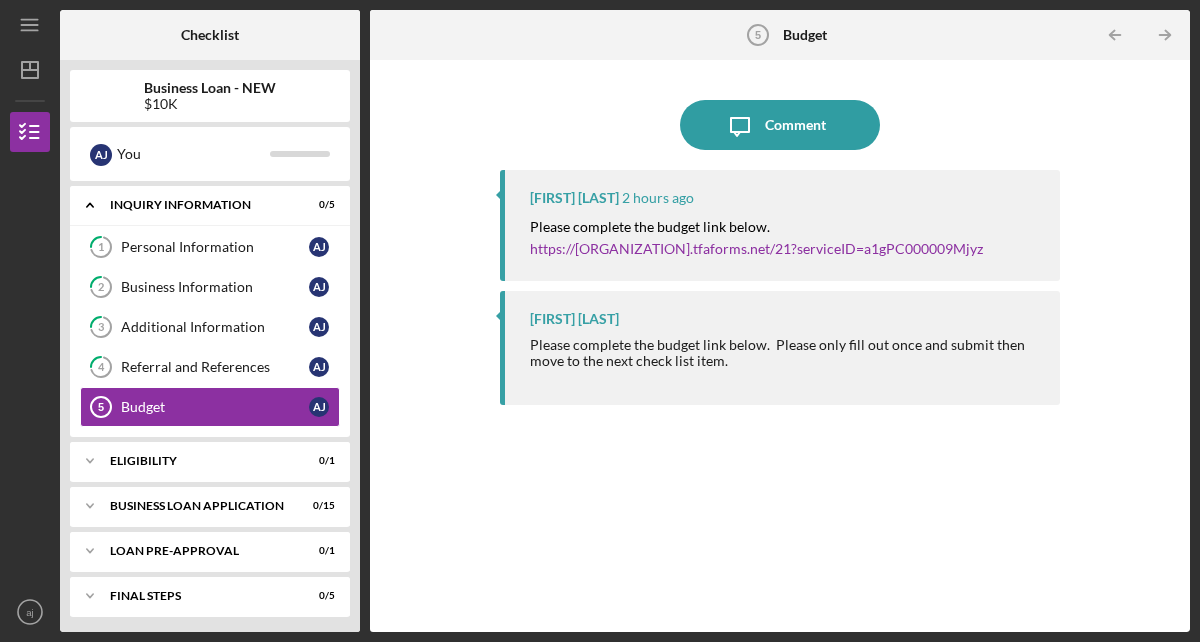 click on "Please complete the budget link below.  Please only fill out once and submit then move to the next check list item." at bounding box center [785, 353] 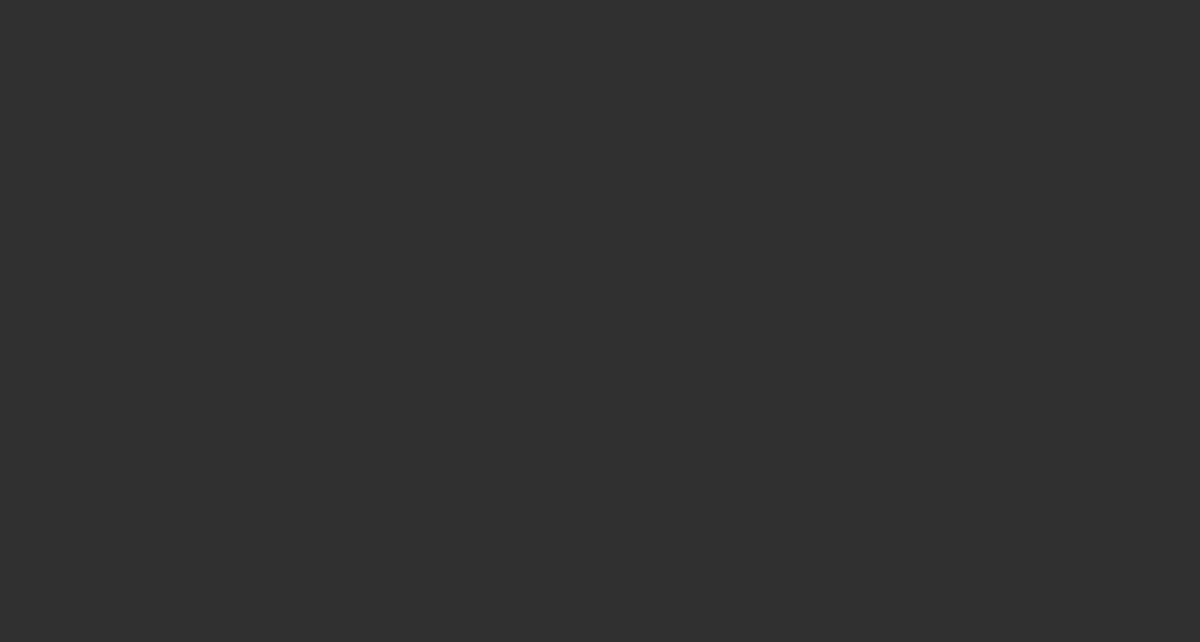 scroll, scrollTop: 0, scrollLeft: 0, axis: both 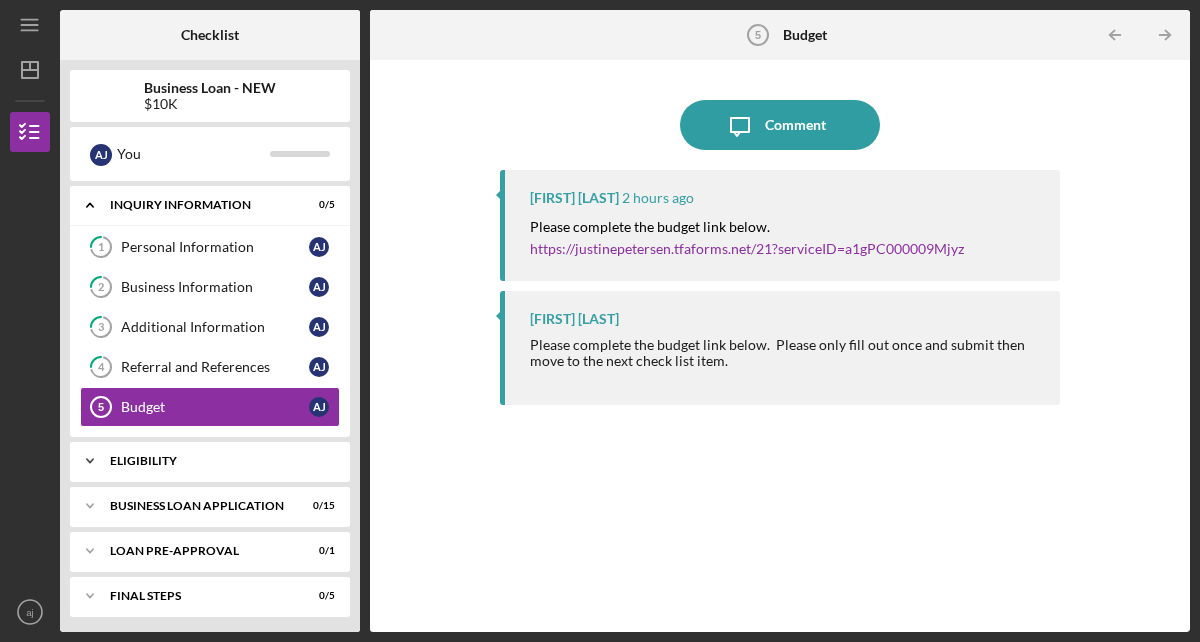 click on "Icon/Expander ELIGIBILITY  0 / 1" at bounding box center [210, 461] 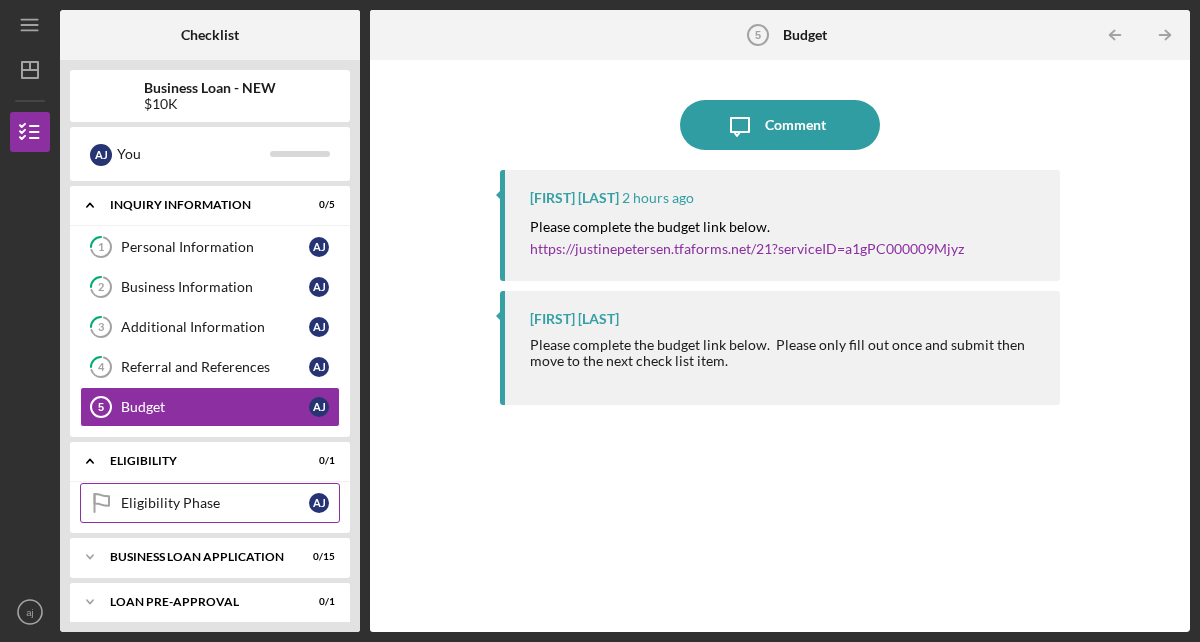 click on "Eligibility Phase" at bounding box center (215, 503) 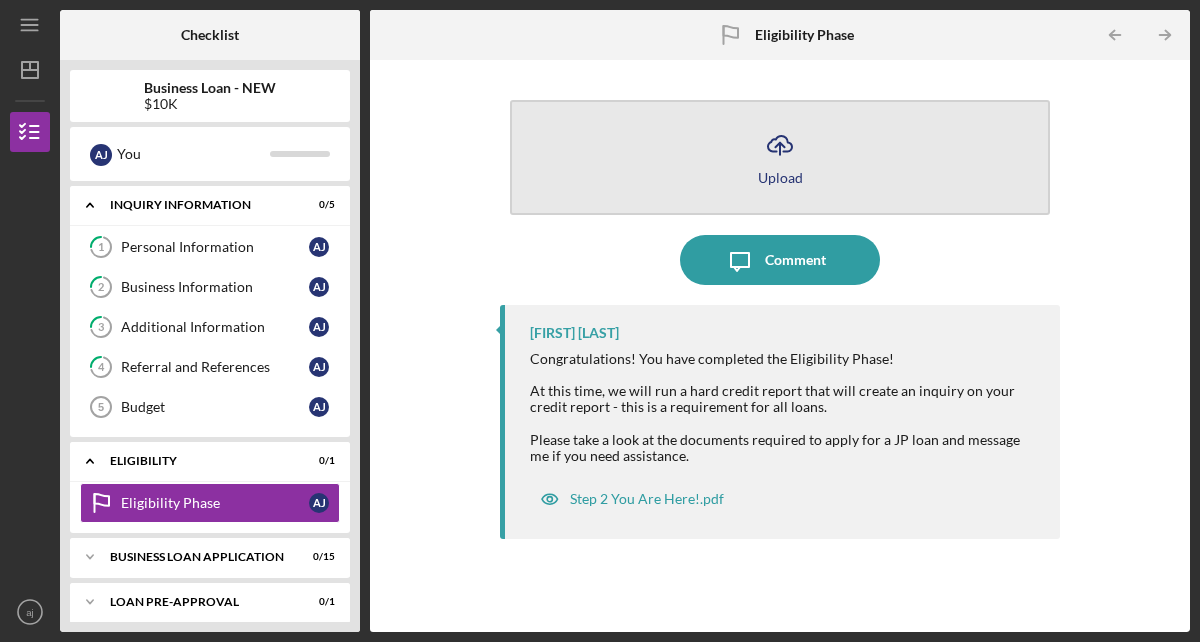 click on "Icon/Upload Upload" at bounding box center (780, 157) 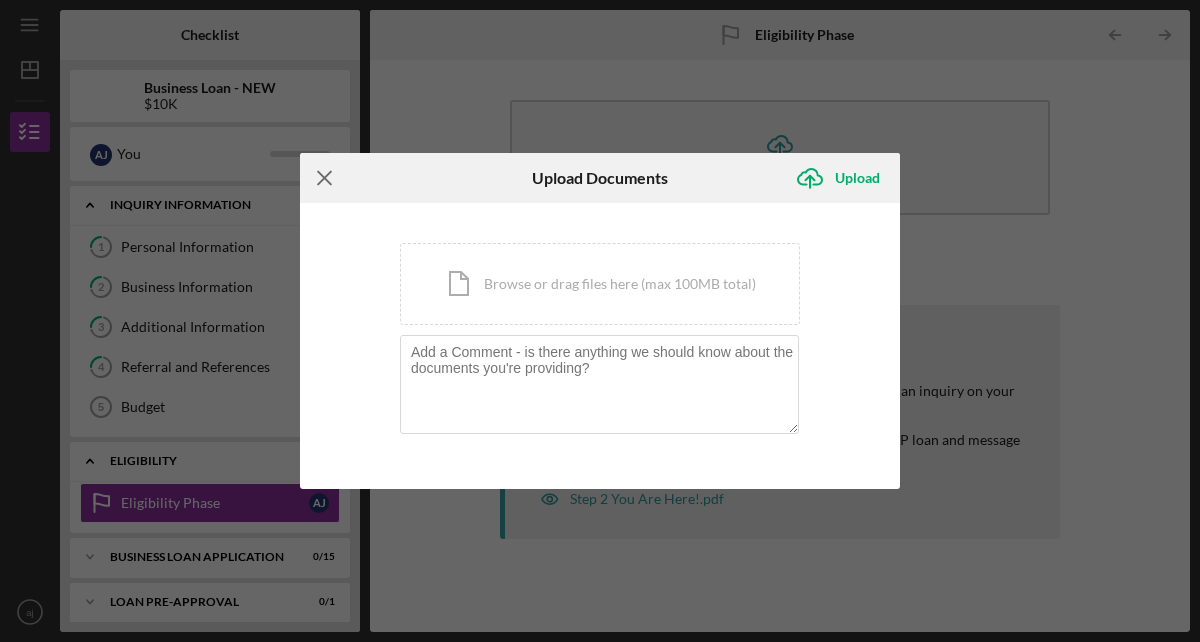 click on "Icon/Menu Close" 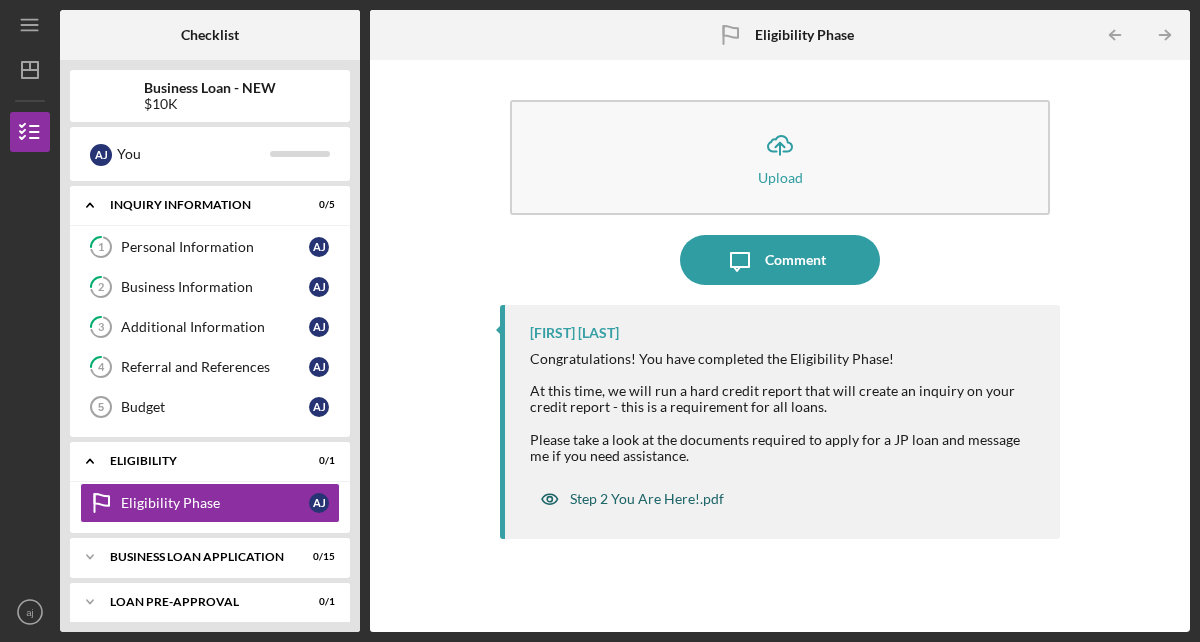 click on "Step 2 You Are Here!.pdf" at bounding box center [647, 499] 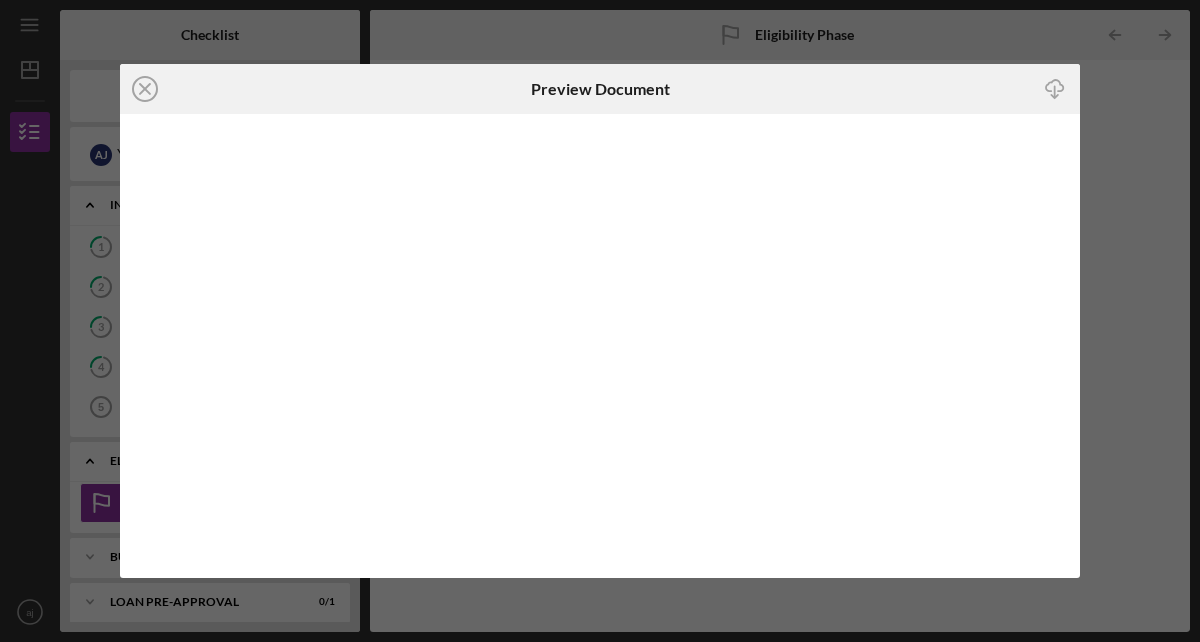 click on "Icon/Download" 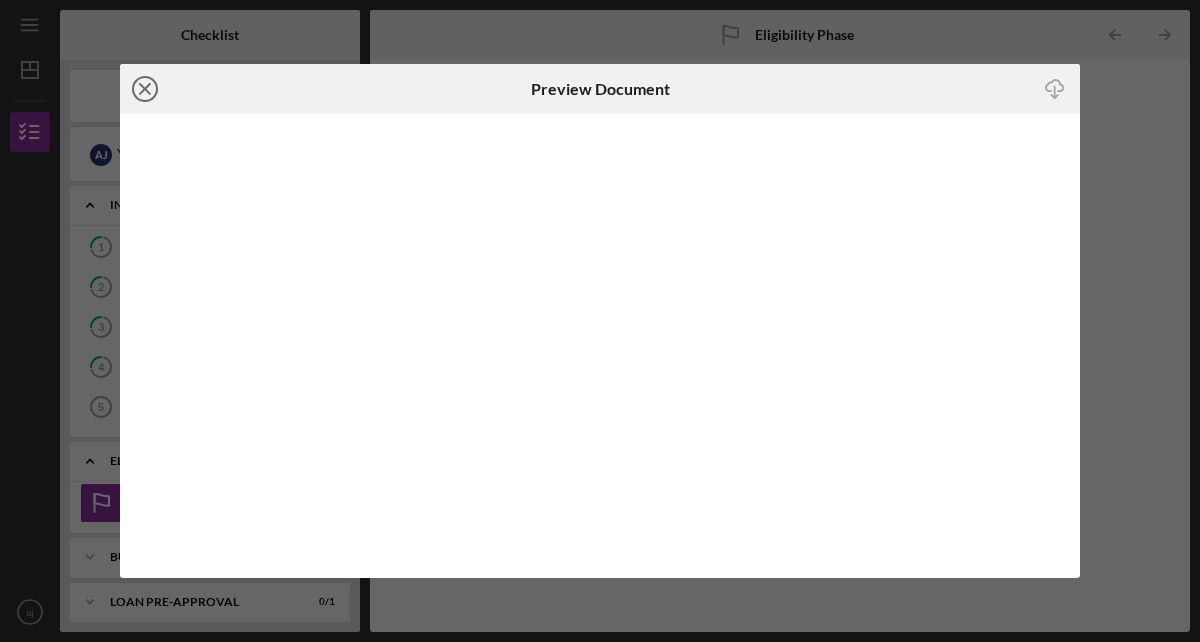 click on "Icon/Close" 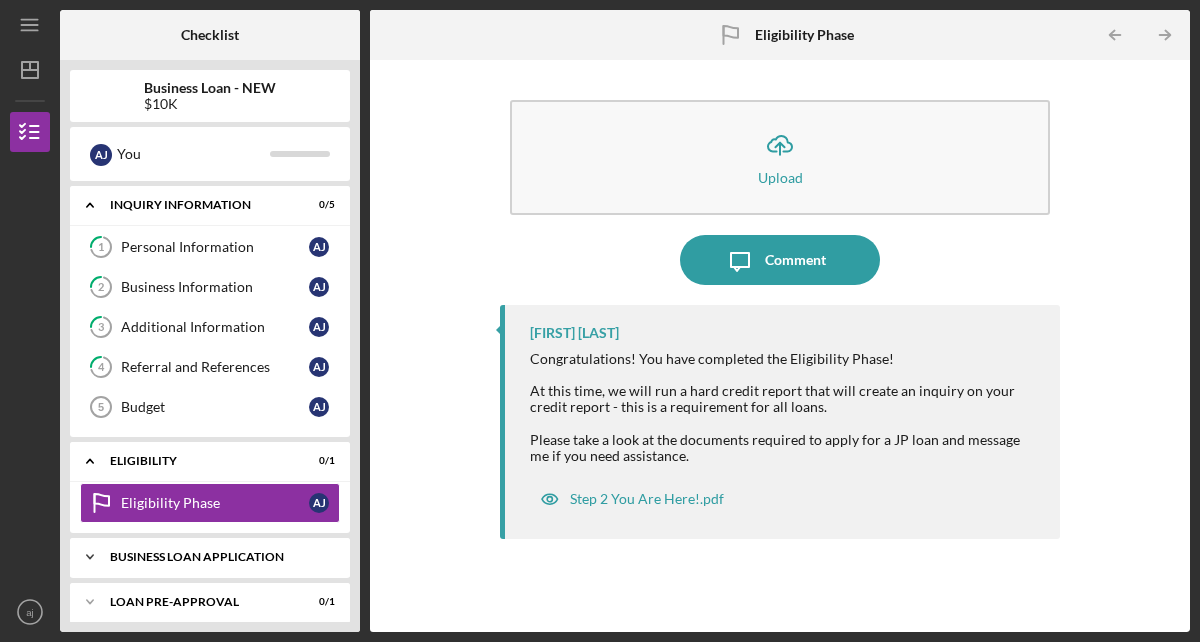 click on "BUSINESS LOAN APPLICATION" at bounding box center (217, 557) 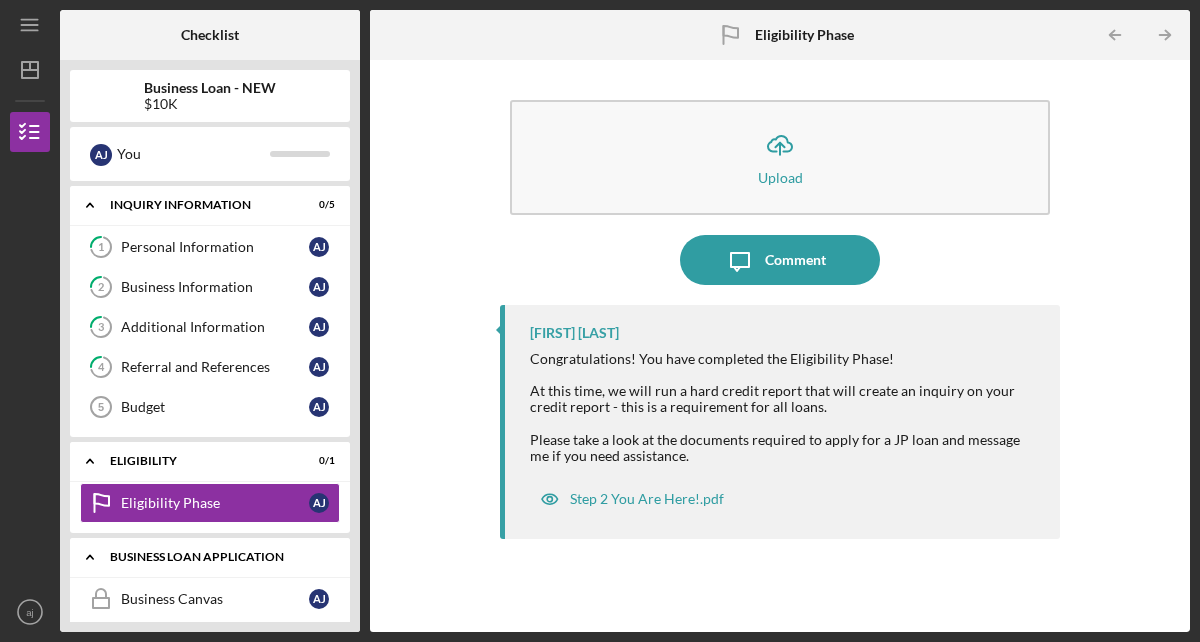 click on "Icon/Expander BUSINESS LOAN APPLICATION  0 / 15" at bounding box center [210, 557] 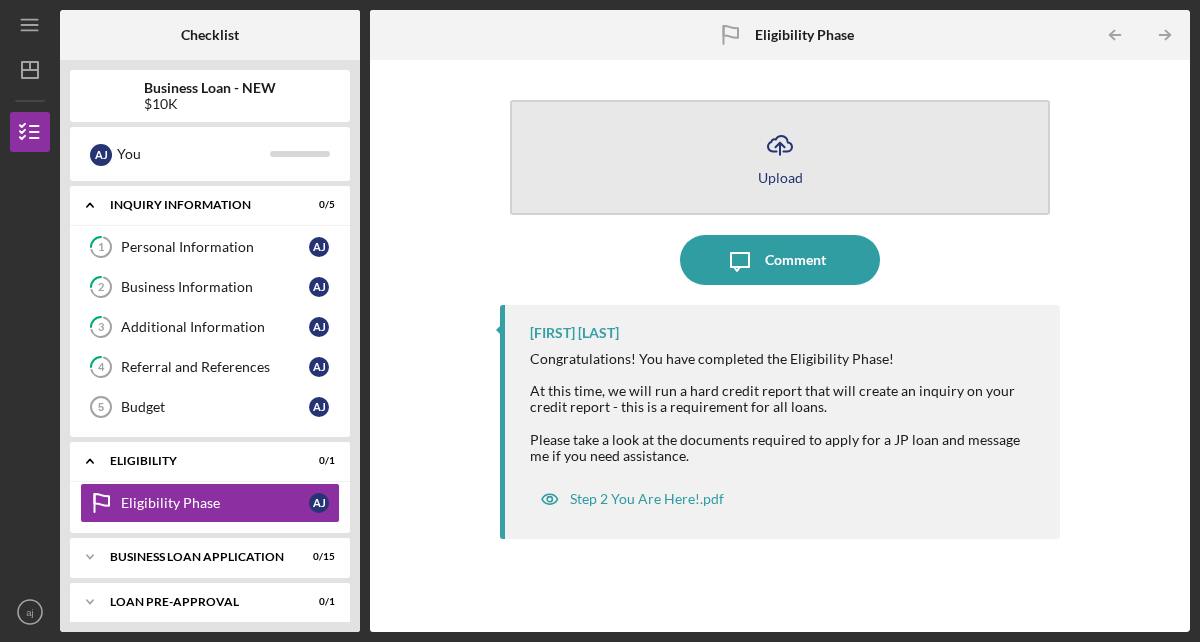 click on "Icon/Upload" 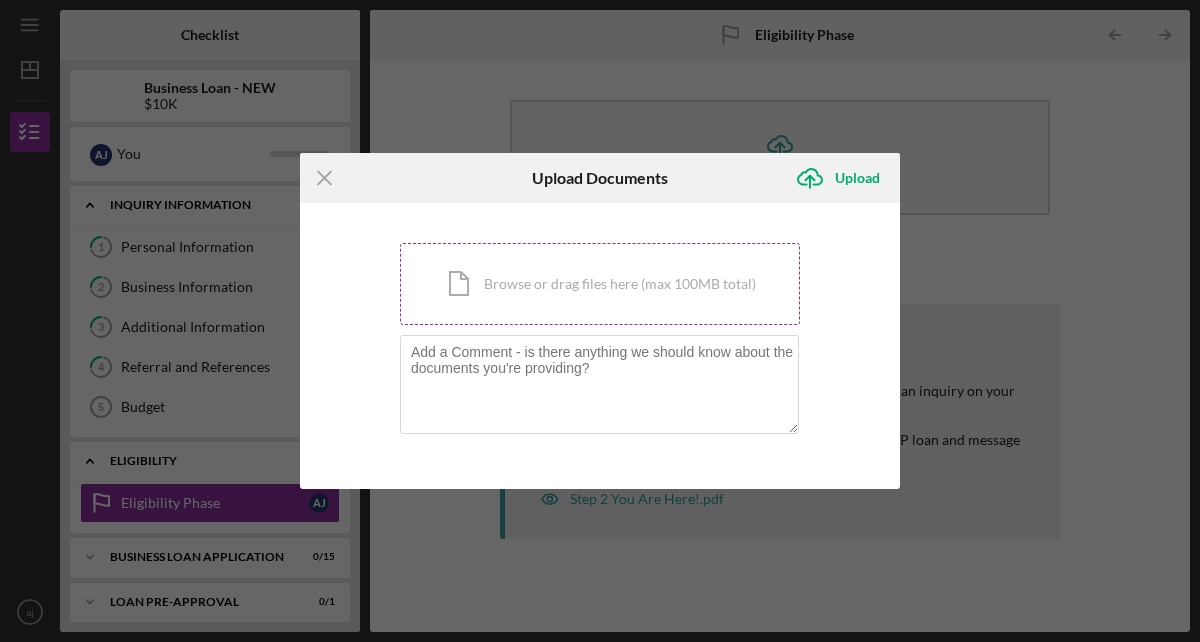 click on "Icon/Document Browse or drag files here (max 100MB total) Tap to choose files or take a photo" at bounding box center (600, 284) 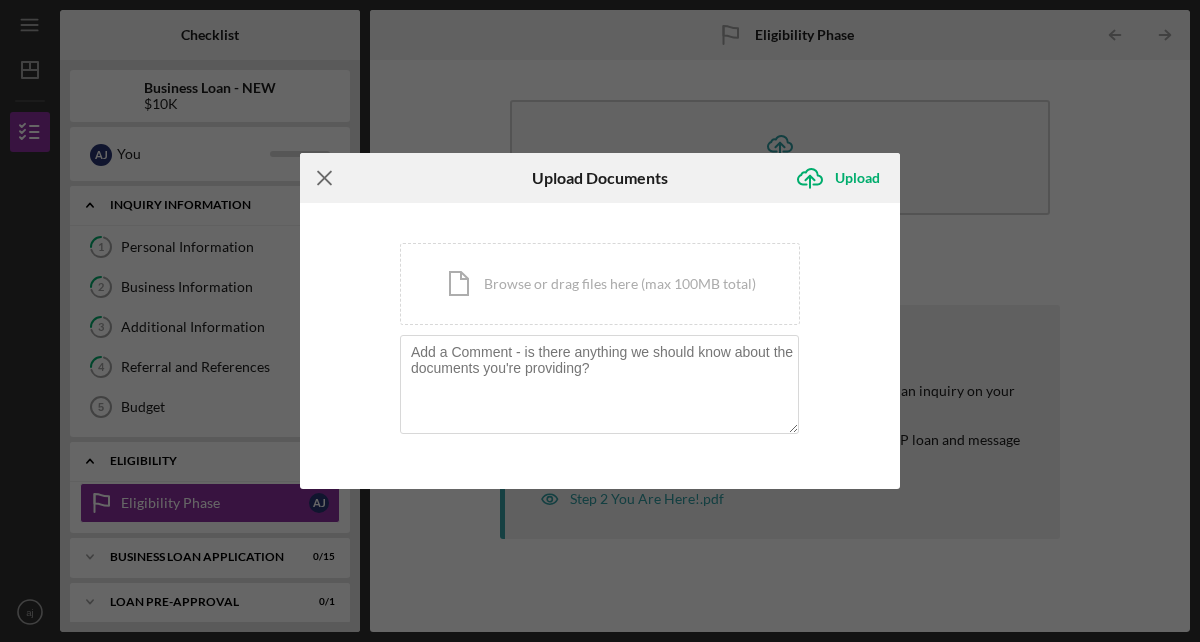 click on "Icon/Menu Close" 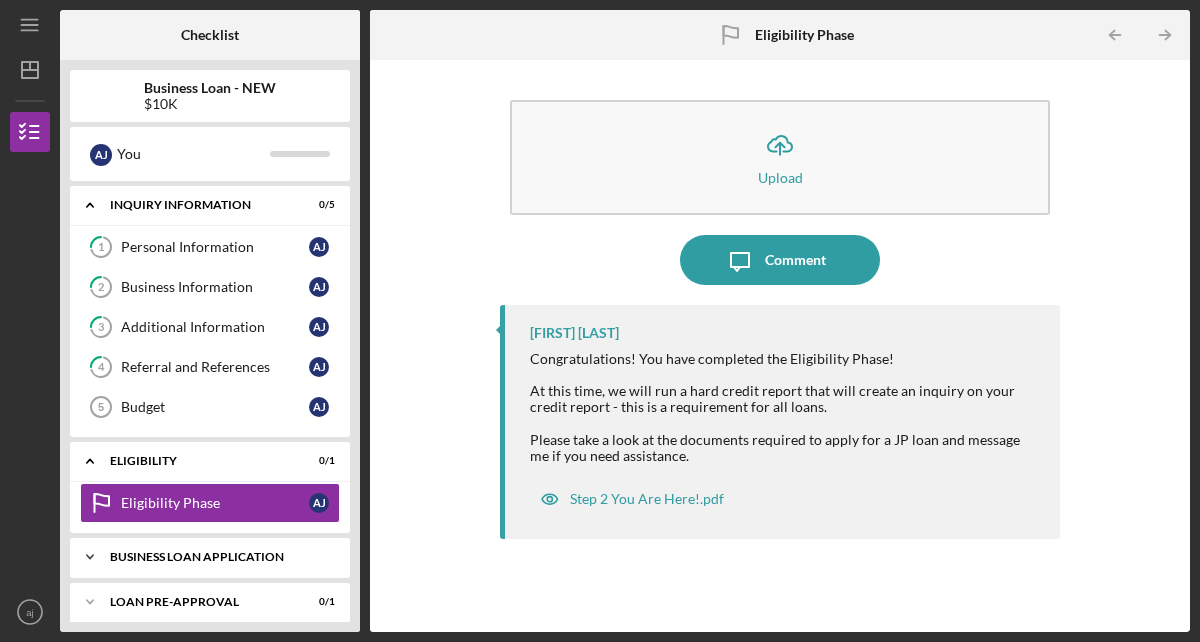 click on "Icon/Expander BUSINESS LOAN APPLICATION  0 / 15" at bounding box center (210, 557) 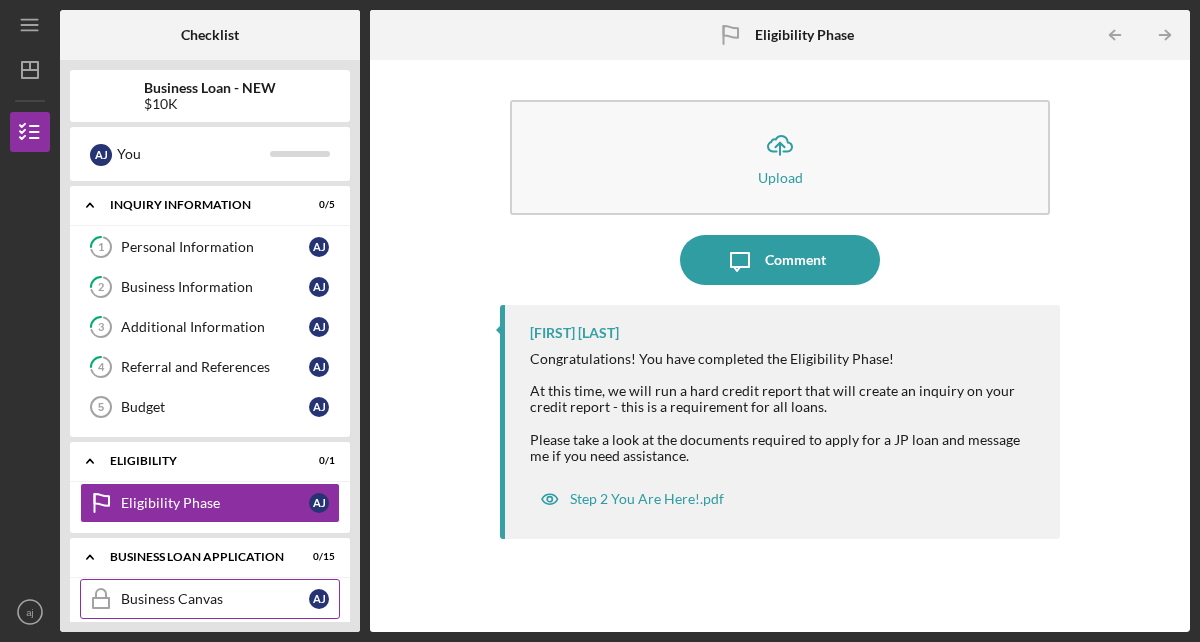 click on "Business Canvas Business Canvas a j" at bounding box center (210, 599) 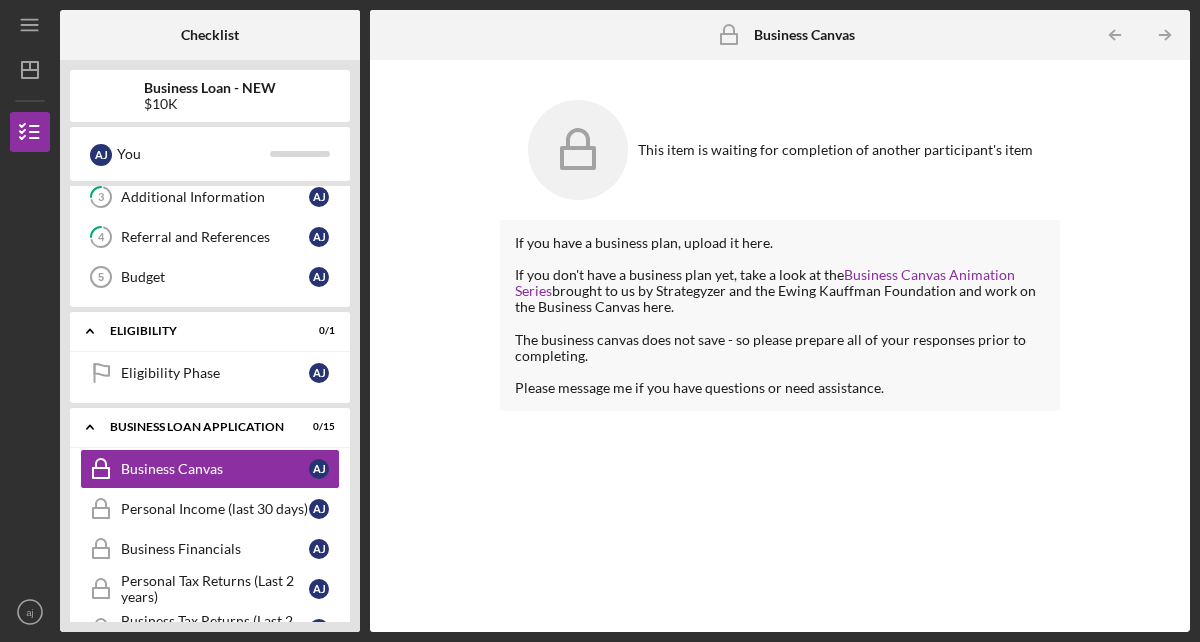 scroll, scrollTop: 139, scrollLeft: 0, axis: vertical 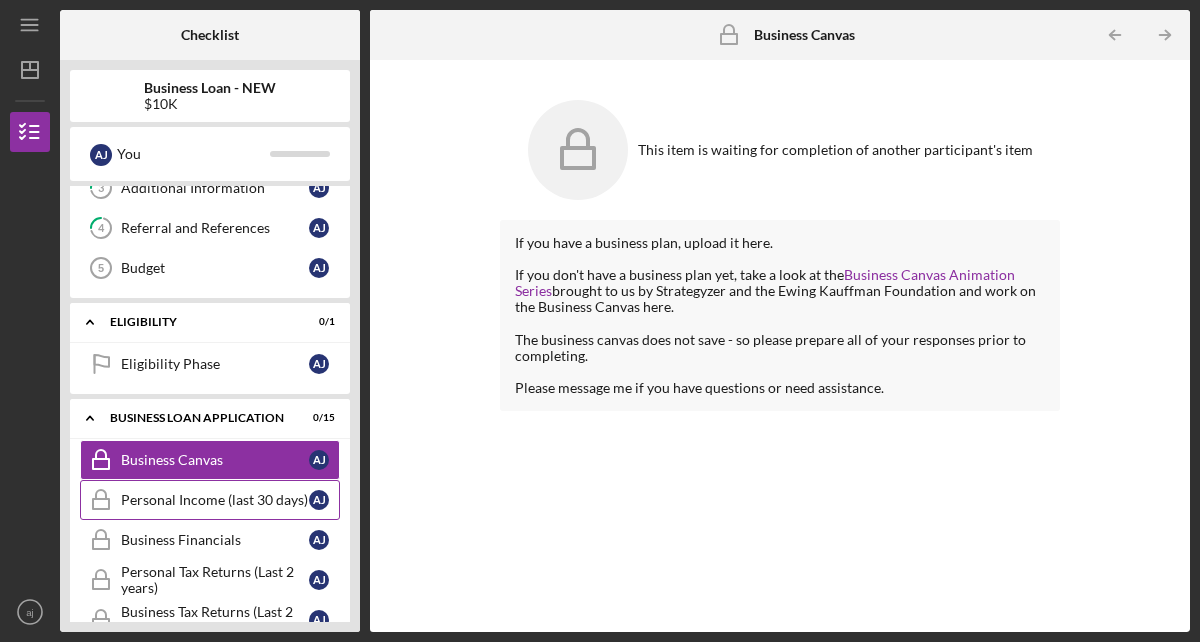 click on "Personal Income (last 30 days)" at bounding box center [215, 500] 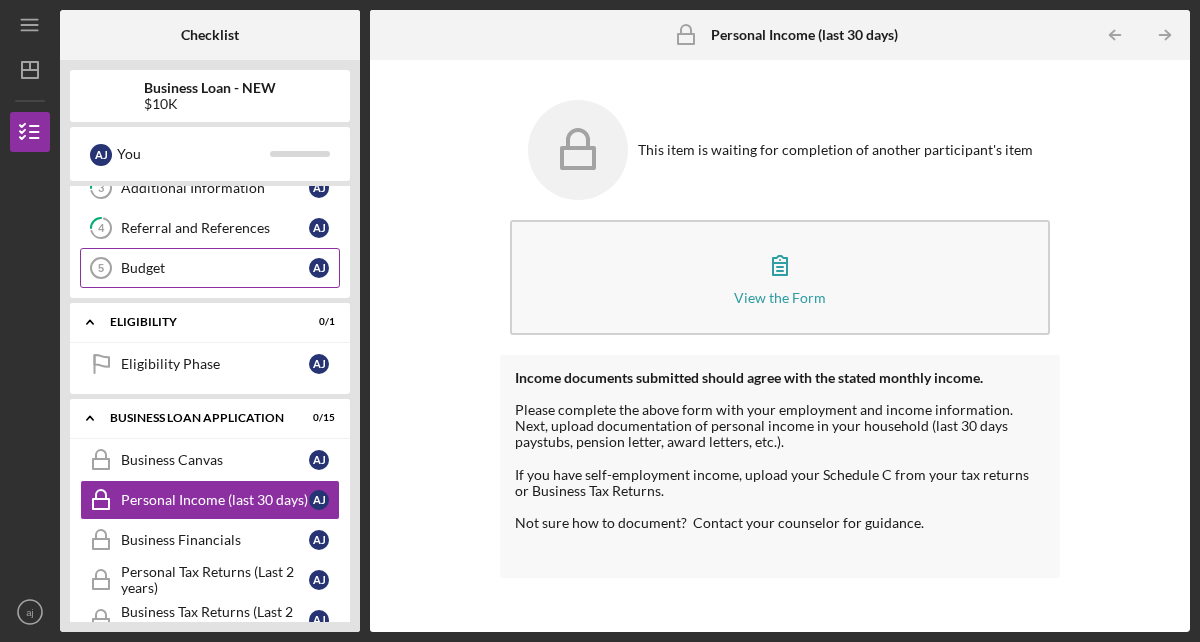 click on "Budget [NUM] Budget a j" at bounding box center (210, 268) 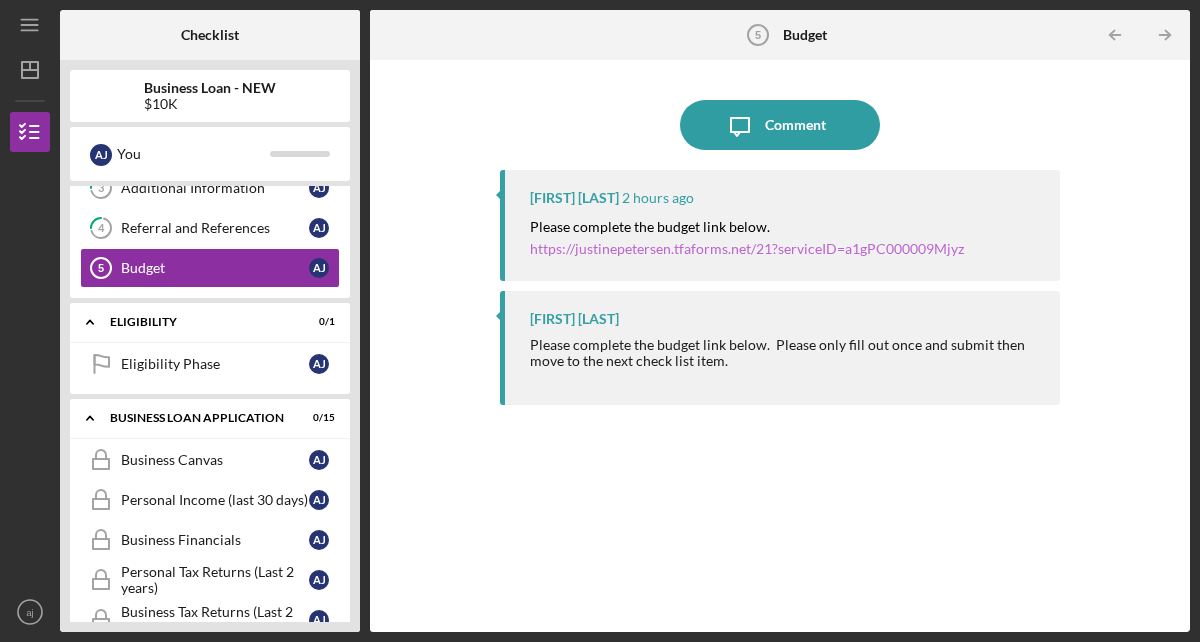click on "https://justinepetersen.tfaforms.net/21?serviceID=a1gPC000009Mjyz" at bounding box center (747, 248) 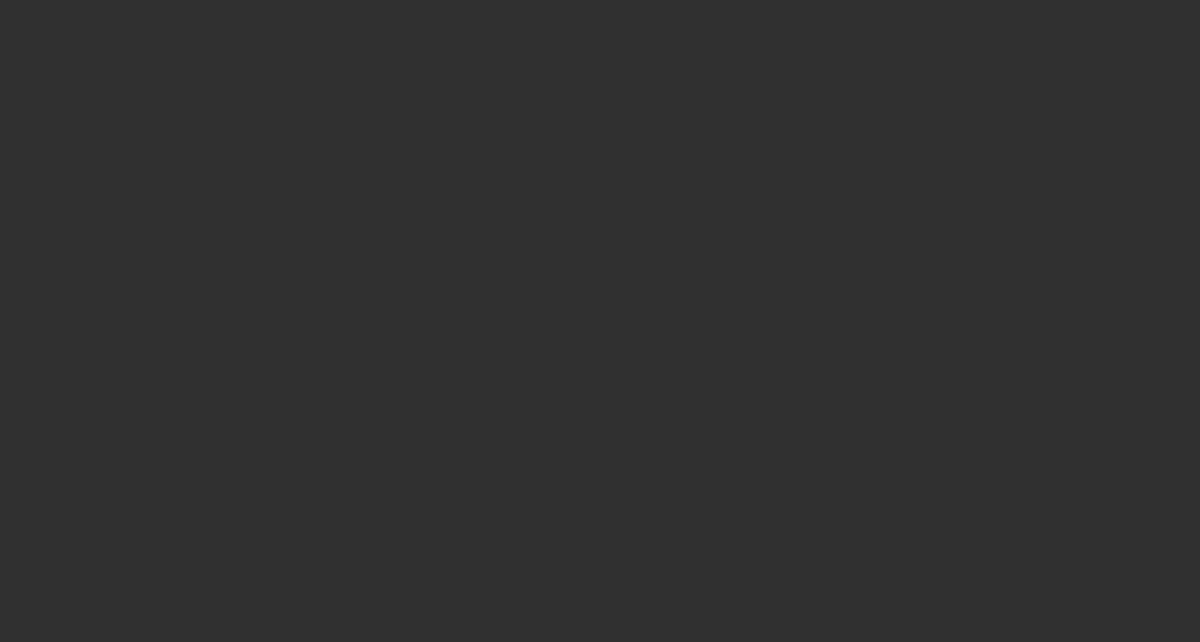 scroll, scrollTop: 0, scrollLeft: 0, axis: both 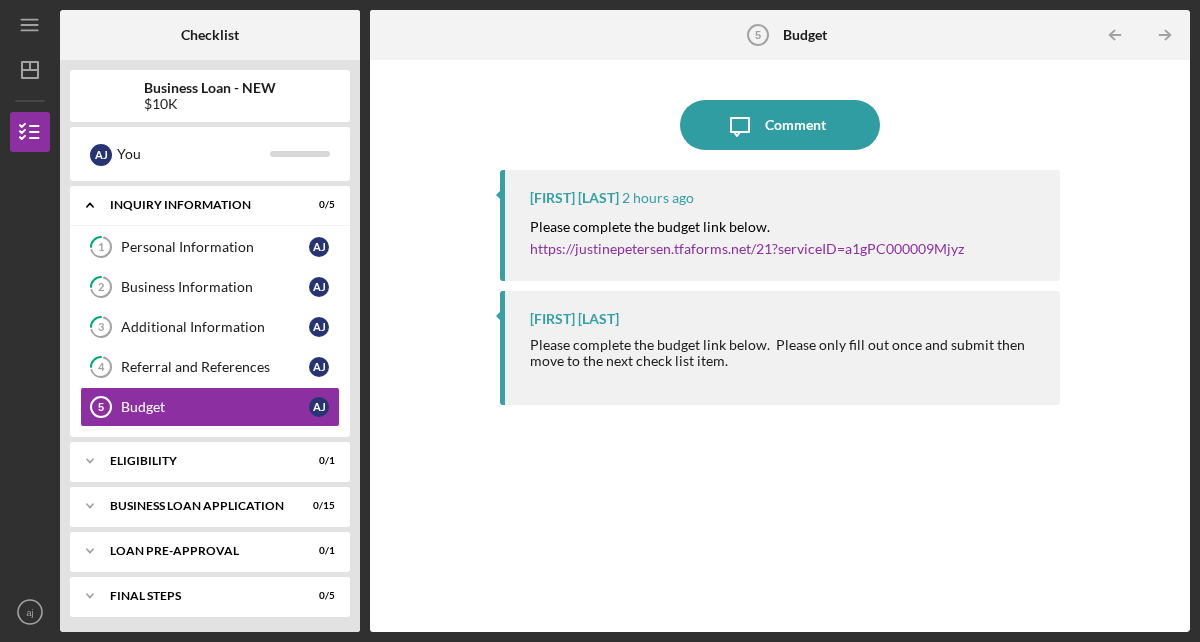 click on "[FIRST] [LAST]   2 hours ago Please complete the budget link below. https://justinepetersen.tfaforms.net/21?serviceID=a1gPC000009Mjyz [FIRST] [LAST]   Please complete the budget link below.  Please only fill out once and submit then move to the next check list item." at bounding box center [780, 386] 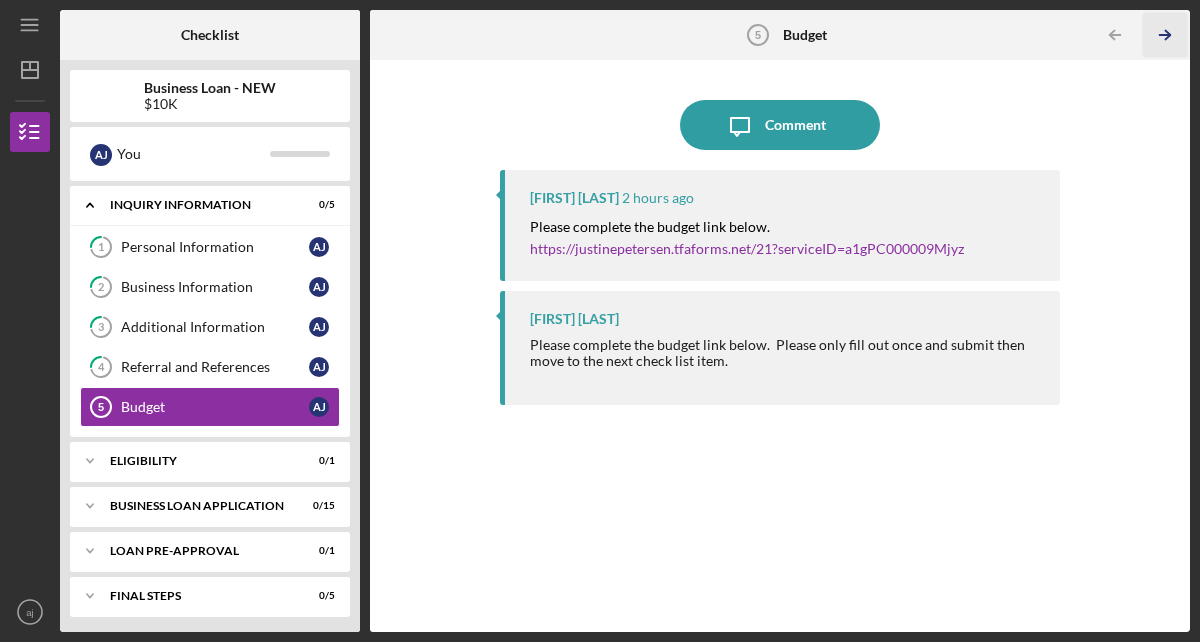 click on "Icon/Table Pagination Arrow" 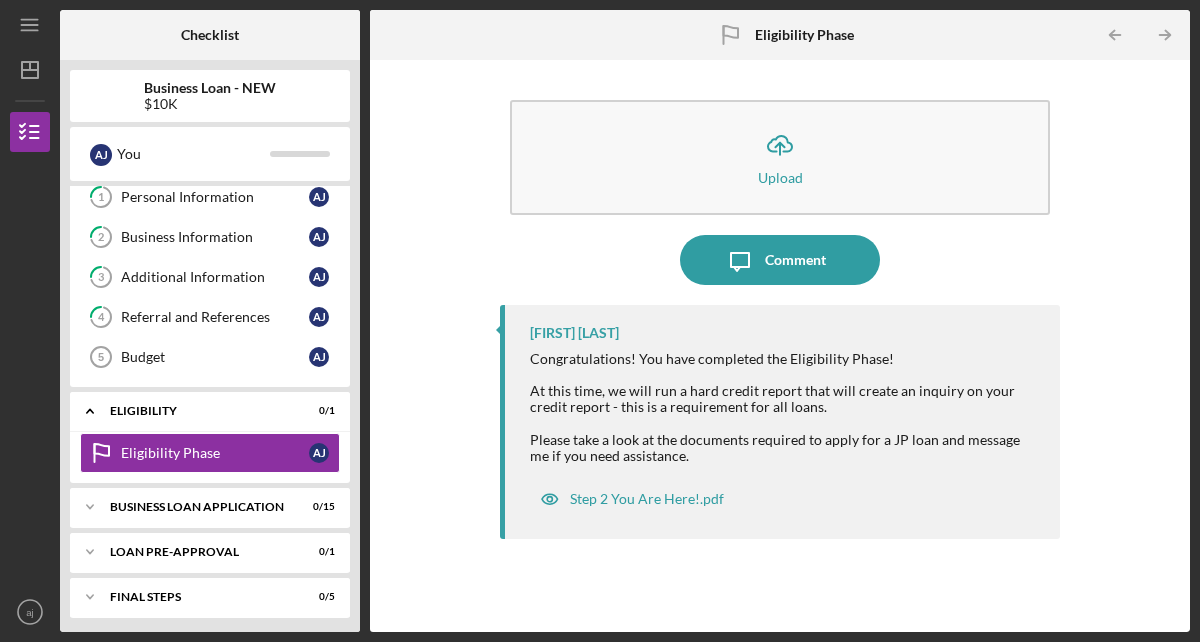 scroll, scrollTop: 99, scrollLeft: 0, axis: vertical 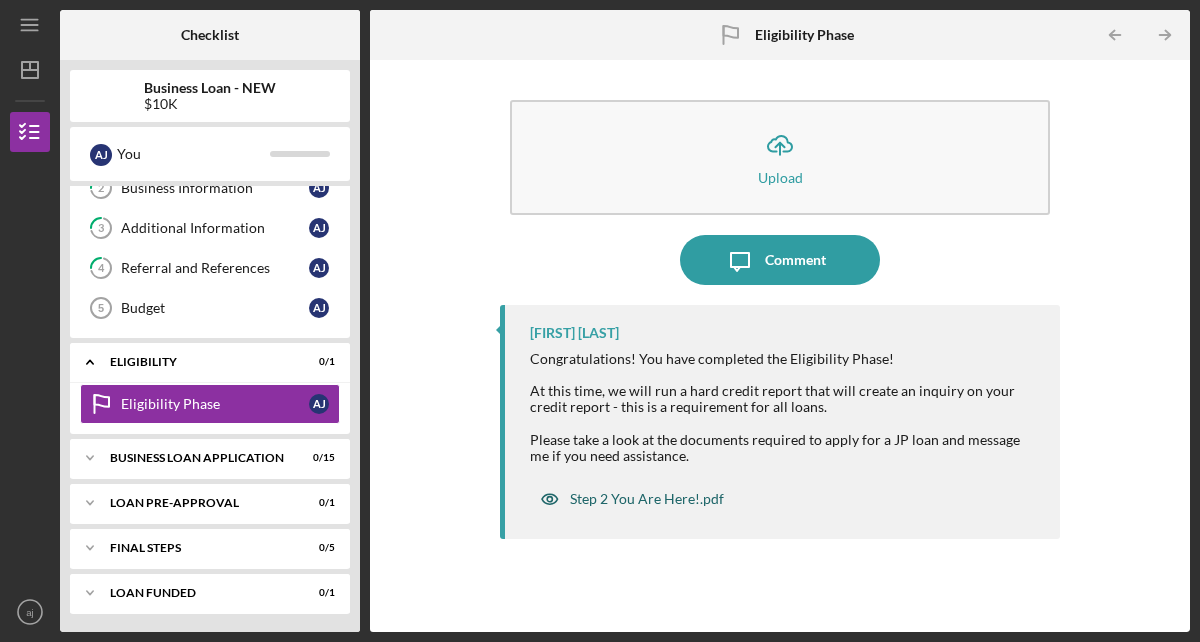 click on "Step 2 You Are Here!.pdf" at bounding box center (647, 499) 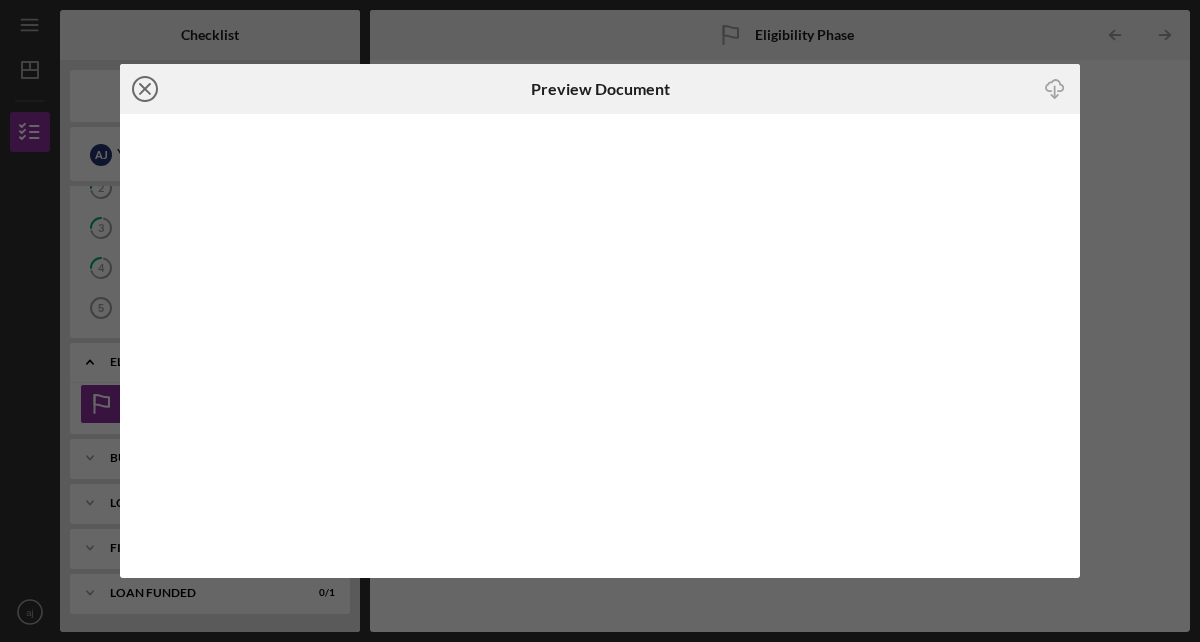 click 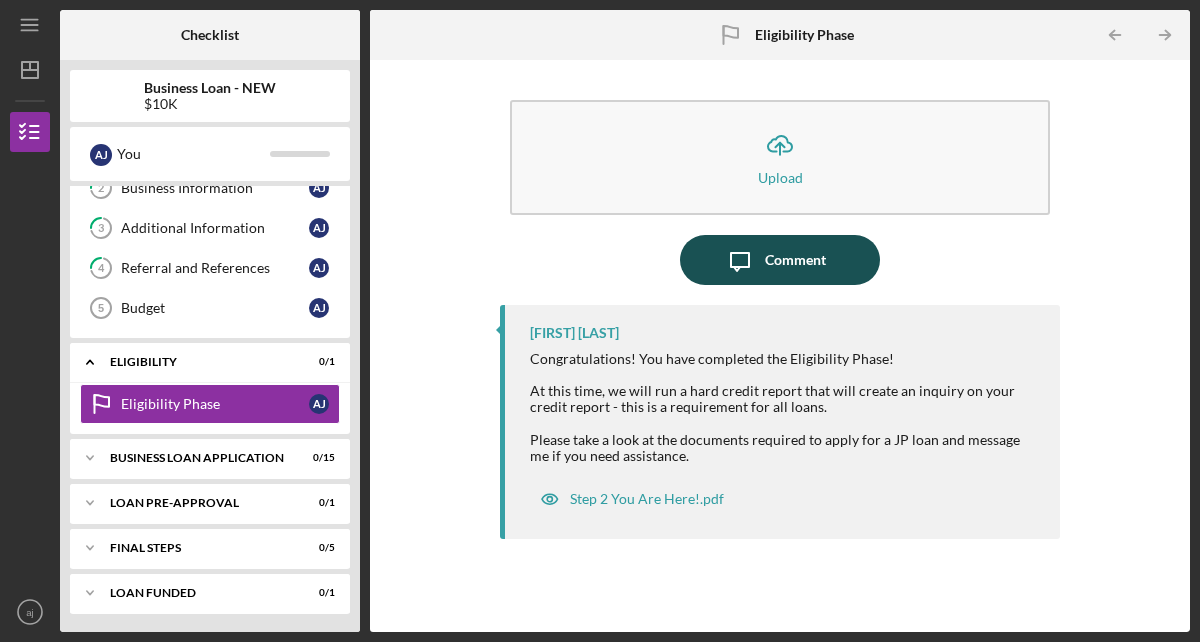 click on "Comment" at bounding box center [795, 260] 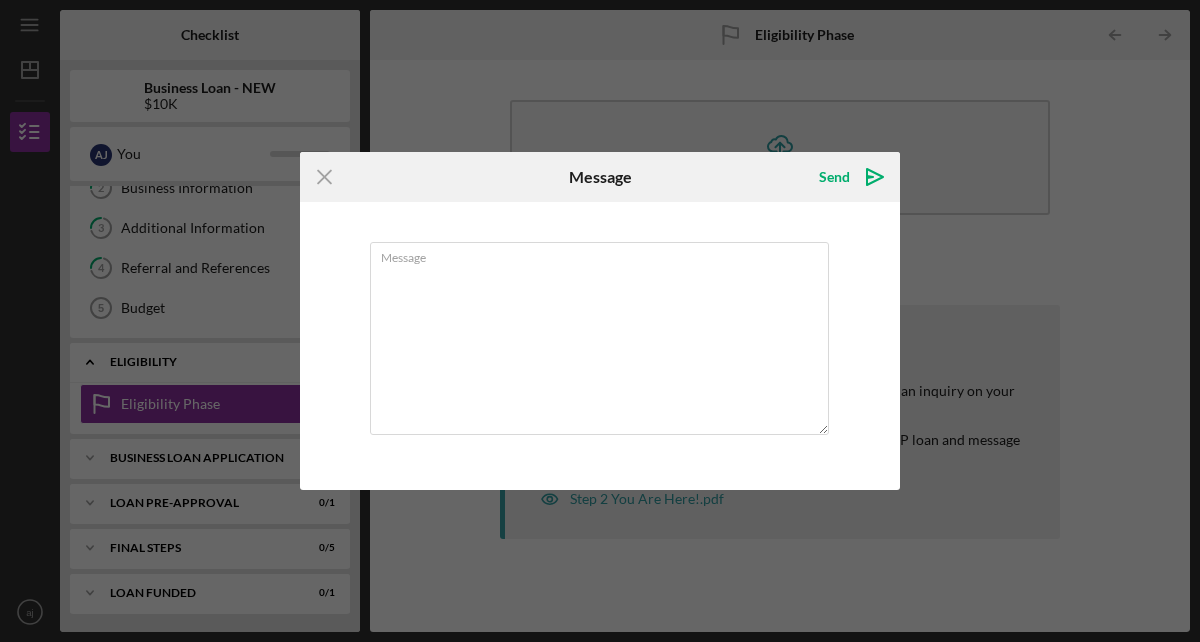 click on "Icon/Menu Close" 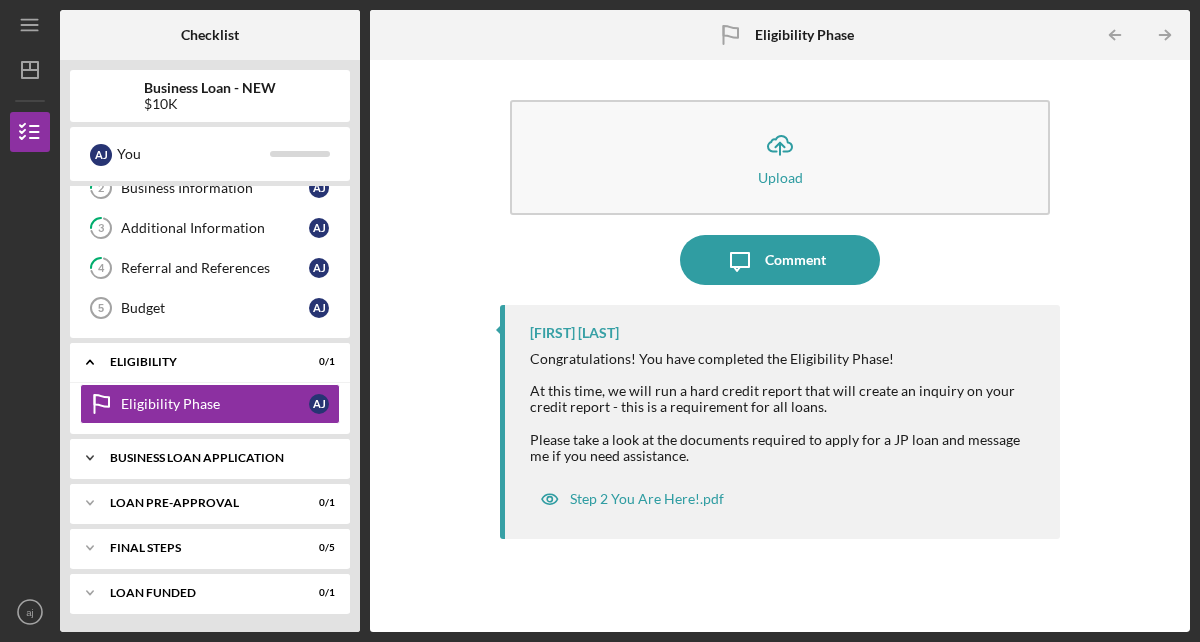 click on "Icon/Expander BUSINESS LOAN APPLICATION  0 / 15" at bounding box center [210, 458] 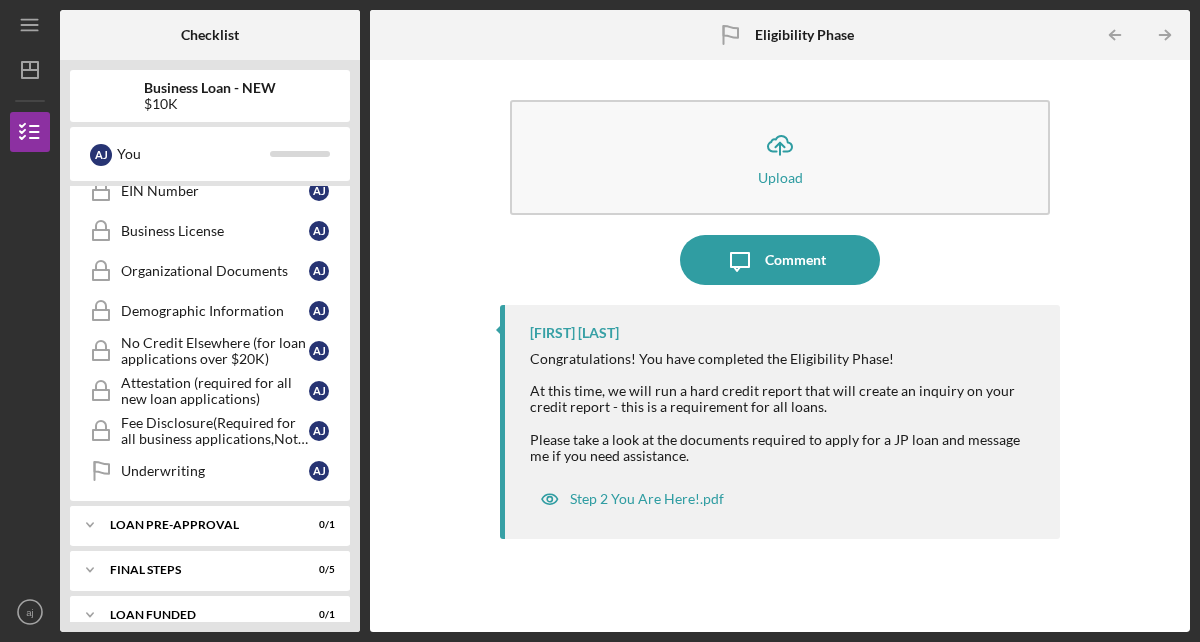 scroll, scrollTop: 712, scrollLeft: 0, axis: vertical 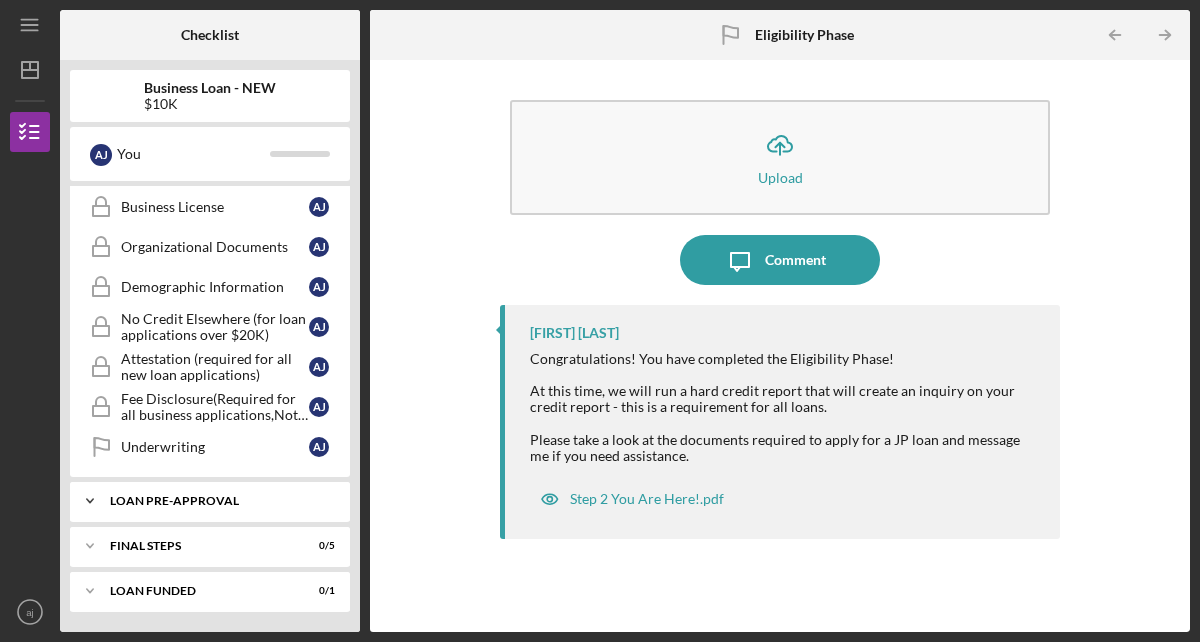 click on "Icon/Expander LOAN PRE-APPROVAL 0 / 1" at bounding box center [210, 501] 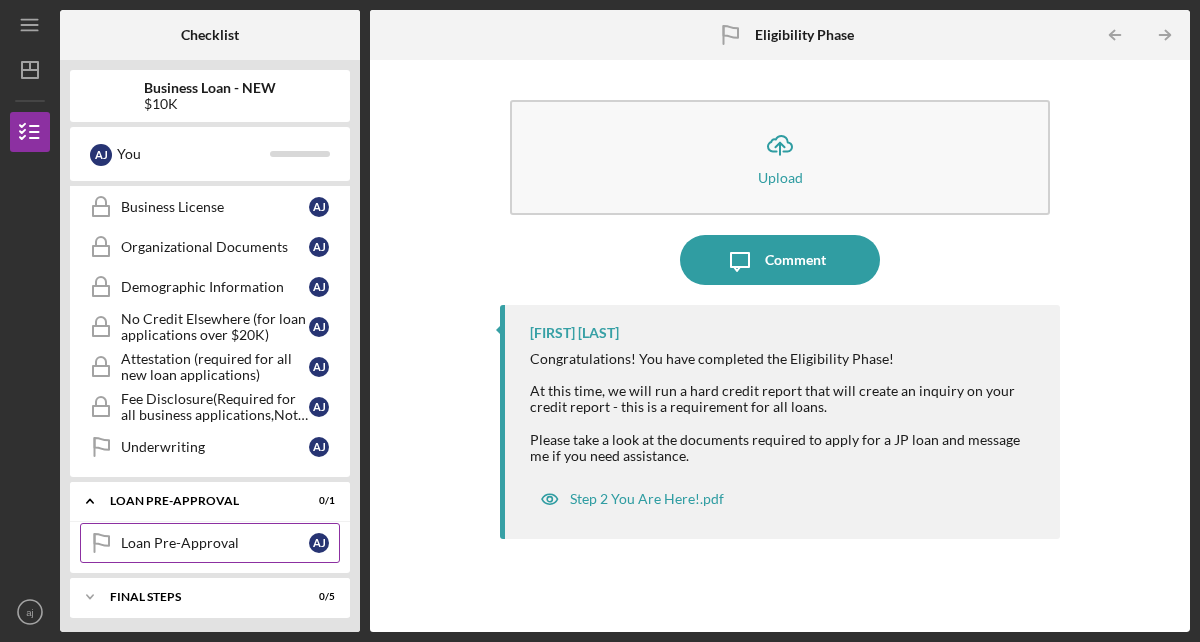 scroll, scrollTop: 740, scrollLeft: 0, axis: vertical 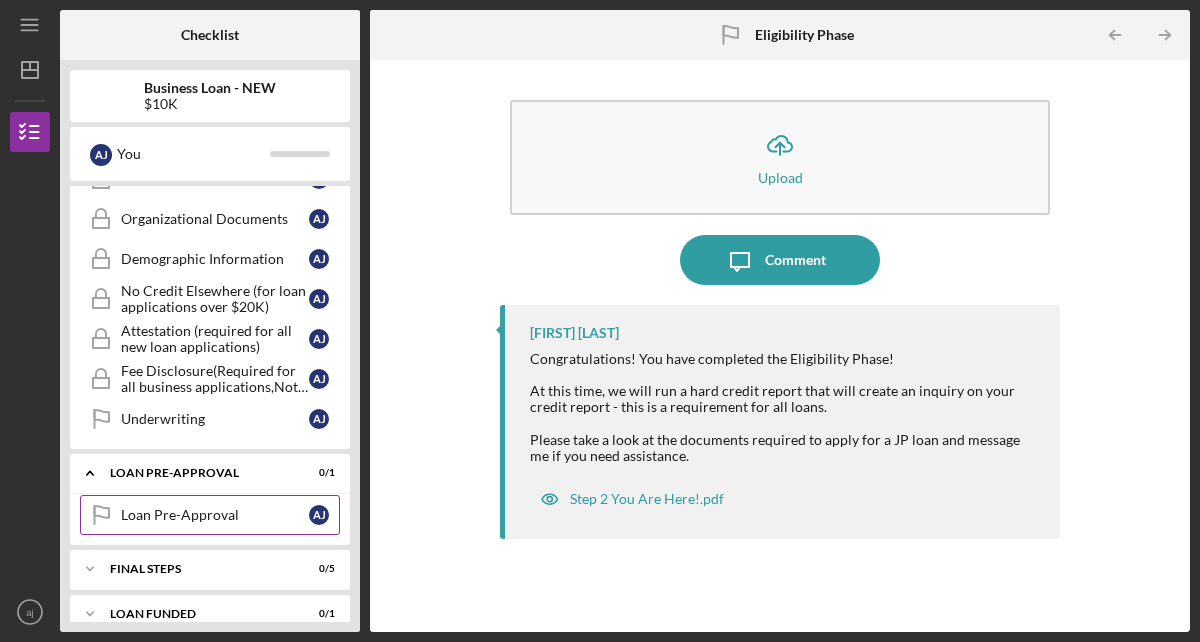 click on "Loan Pre-Approval Loan Pre-Approval a j" at bounding box center [210, 520] 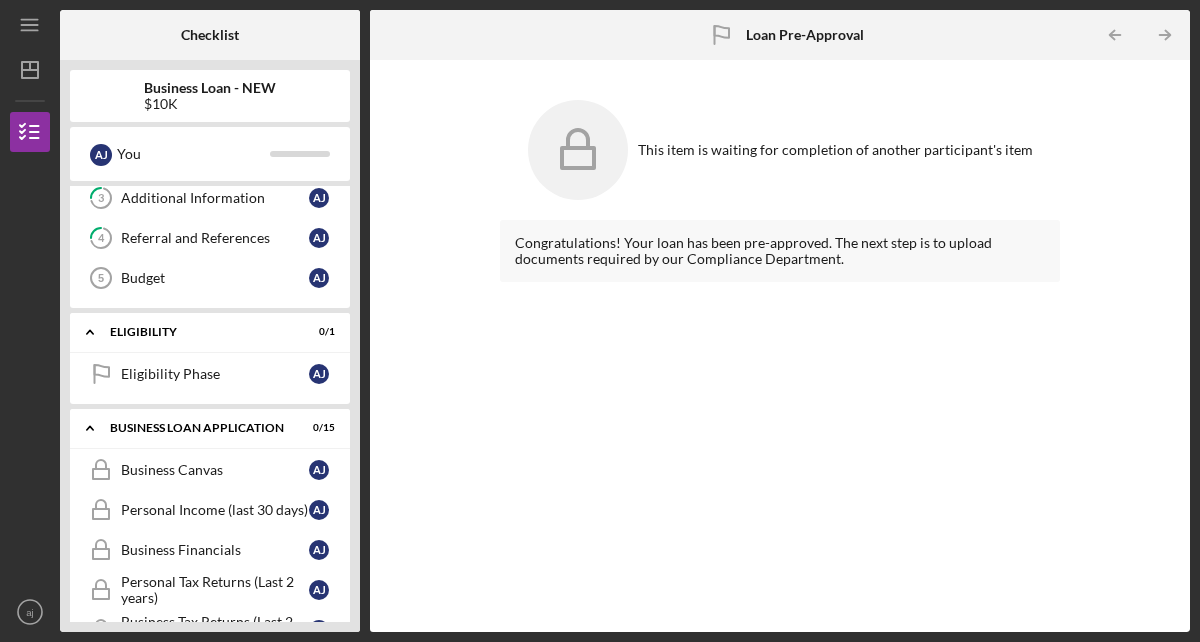 scroll, scrollTop: 0, scrollLeft: 0, axis: both 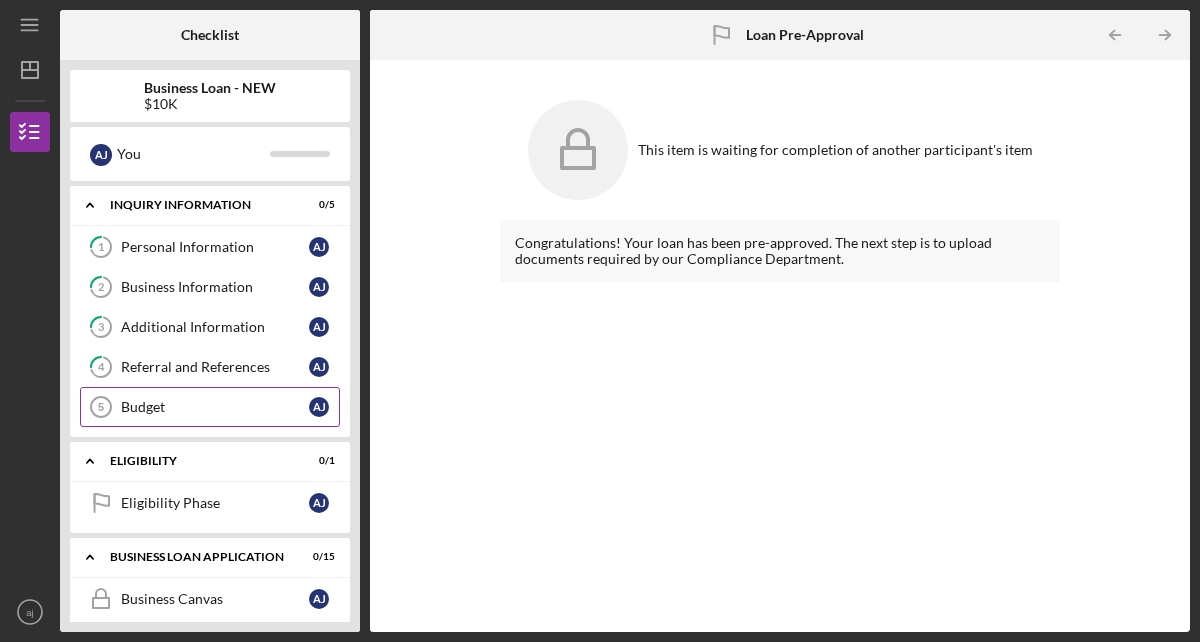 click on "Budget [NUM] Budget a j" at bounding box center [210, 407] 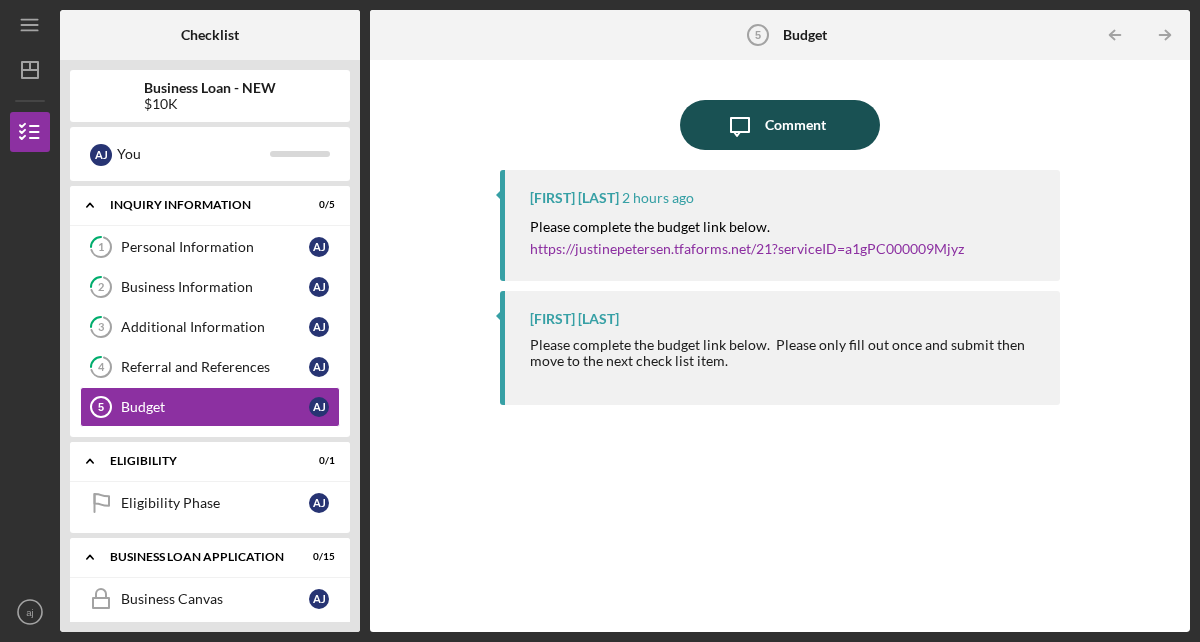 click on "Comment" at bounding box center (795, 125) 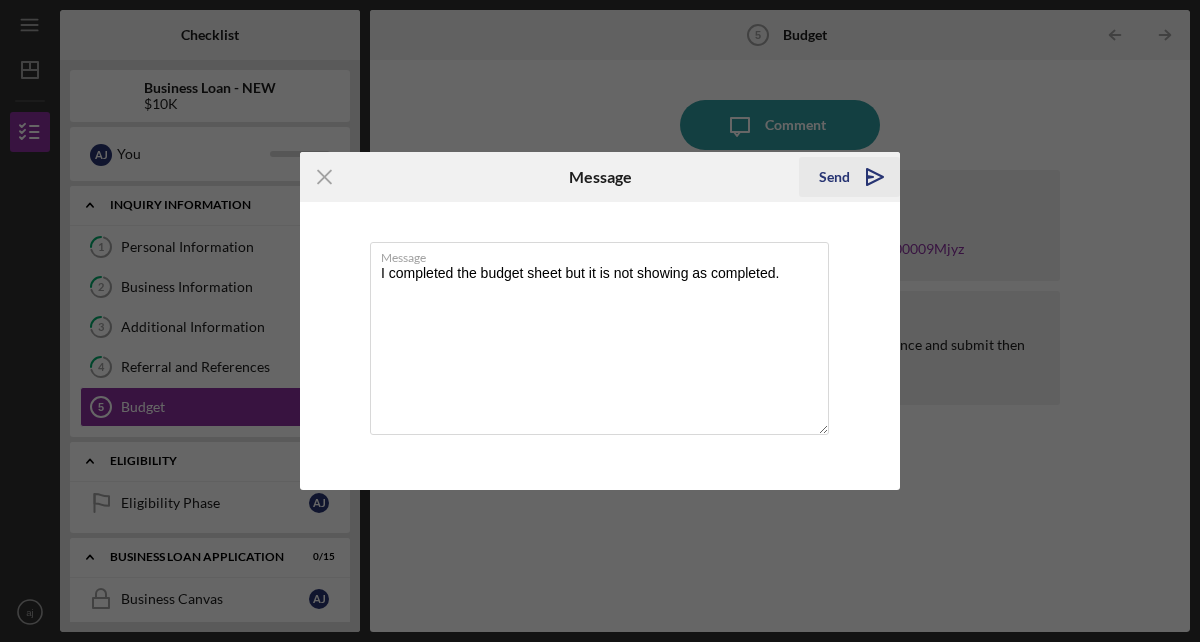 type on "I completed the budget sheet but it is not showing as completed." 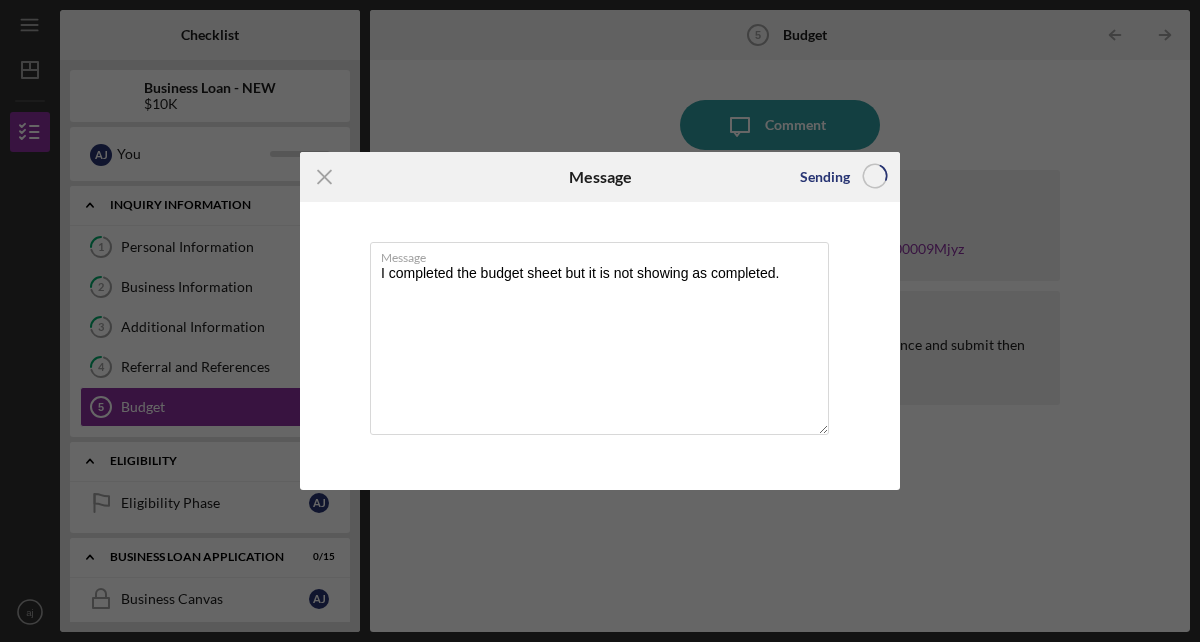 type 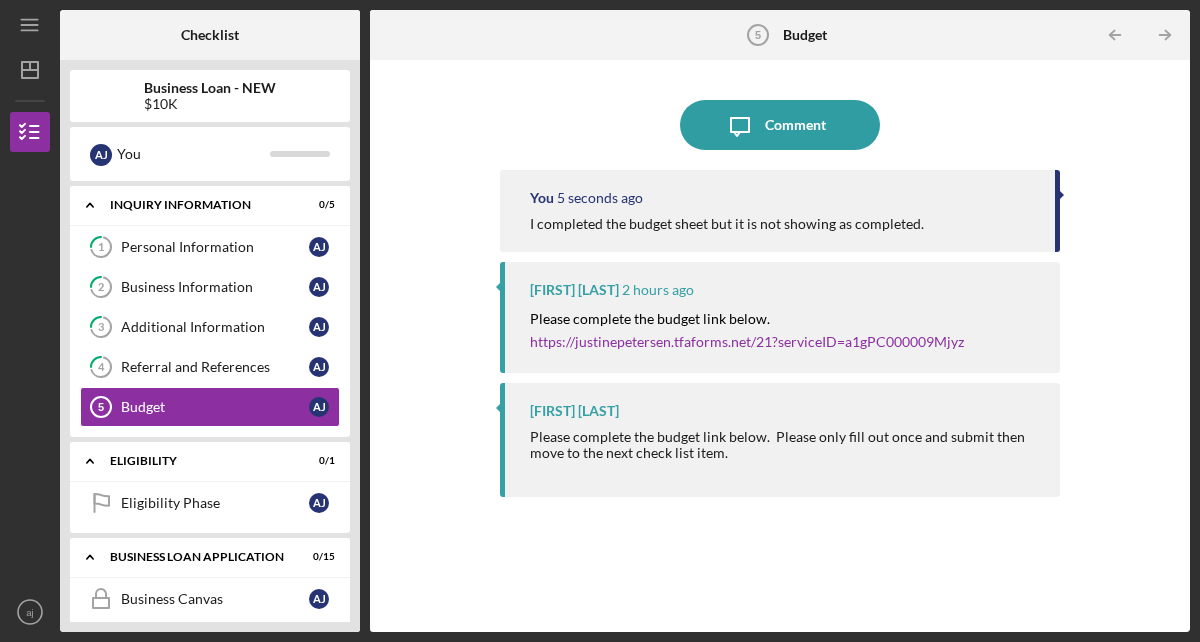 click on "Budget" at bounding box center (805, 35) 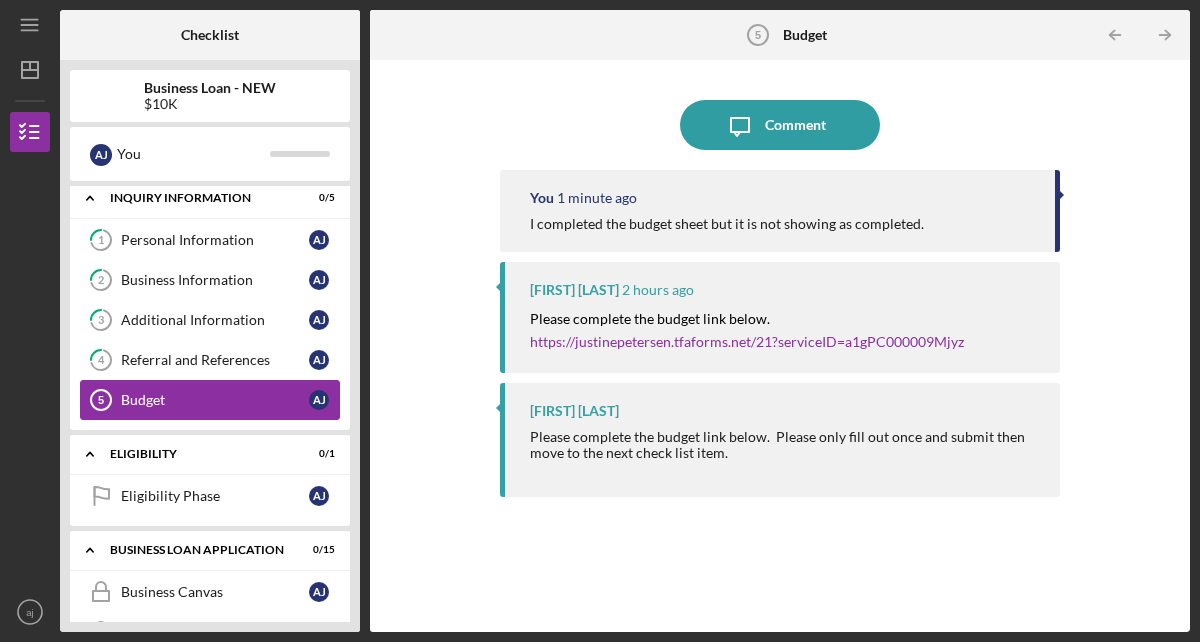 scroll, scrollTop: 0, scrollLeft: 0, axis: both 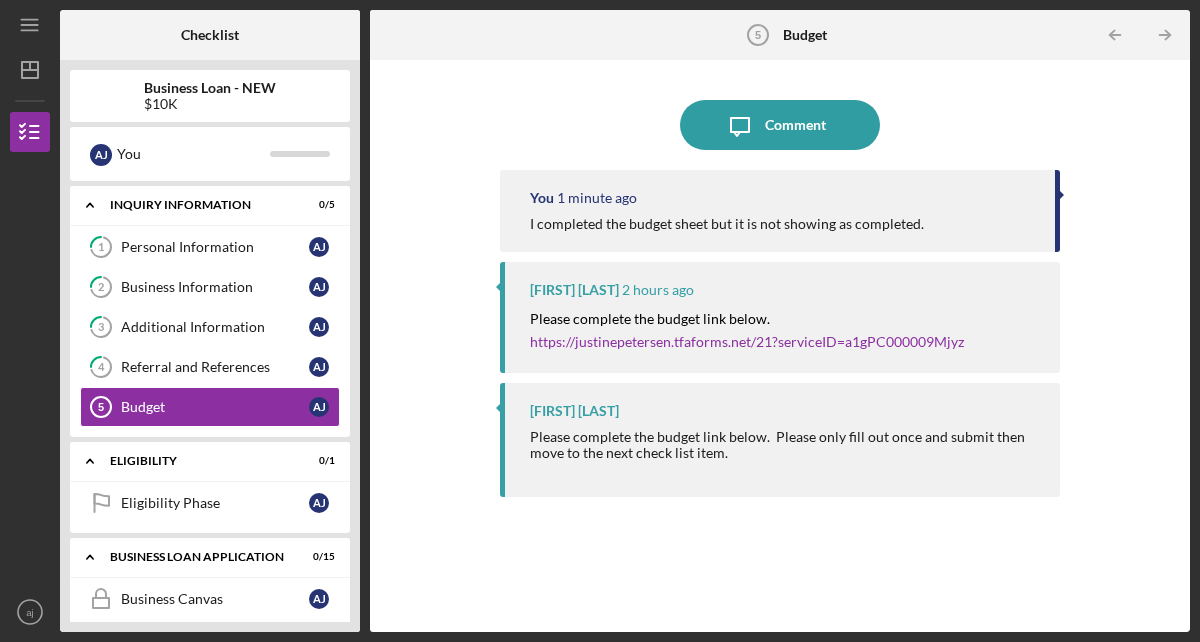 click on "2 hours ago" at bounding box center (658, 290) 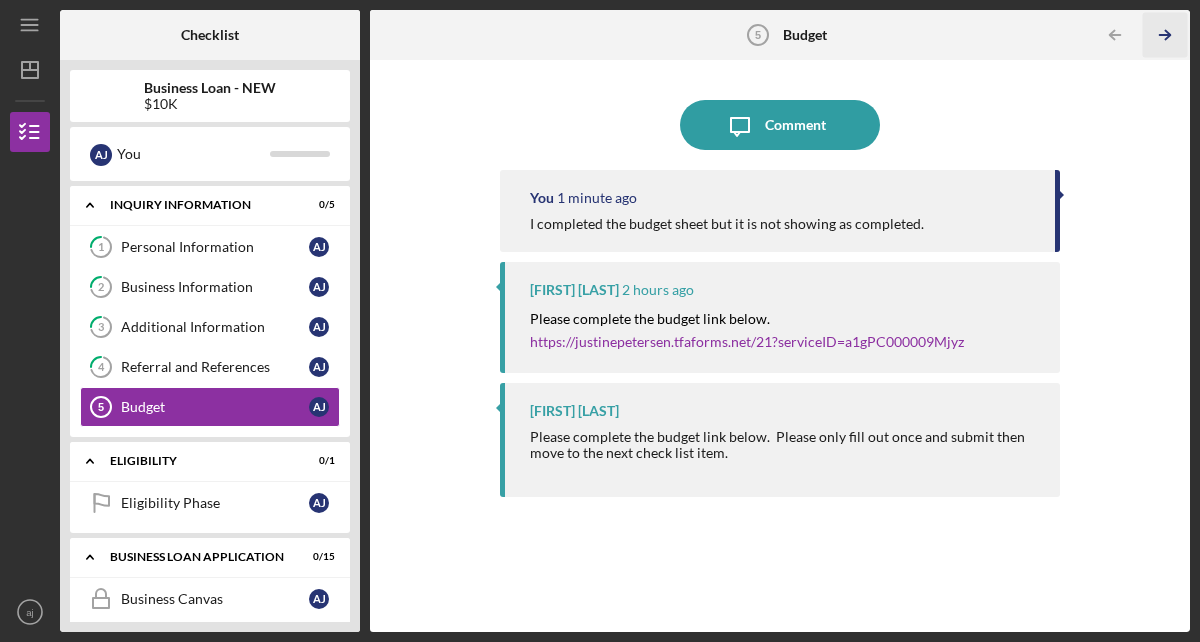 click 